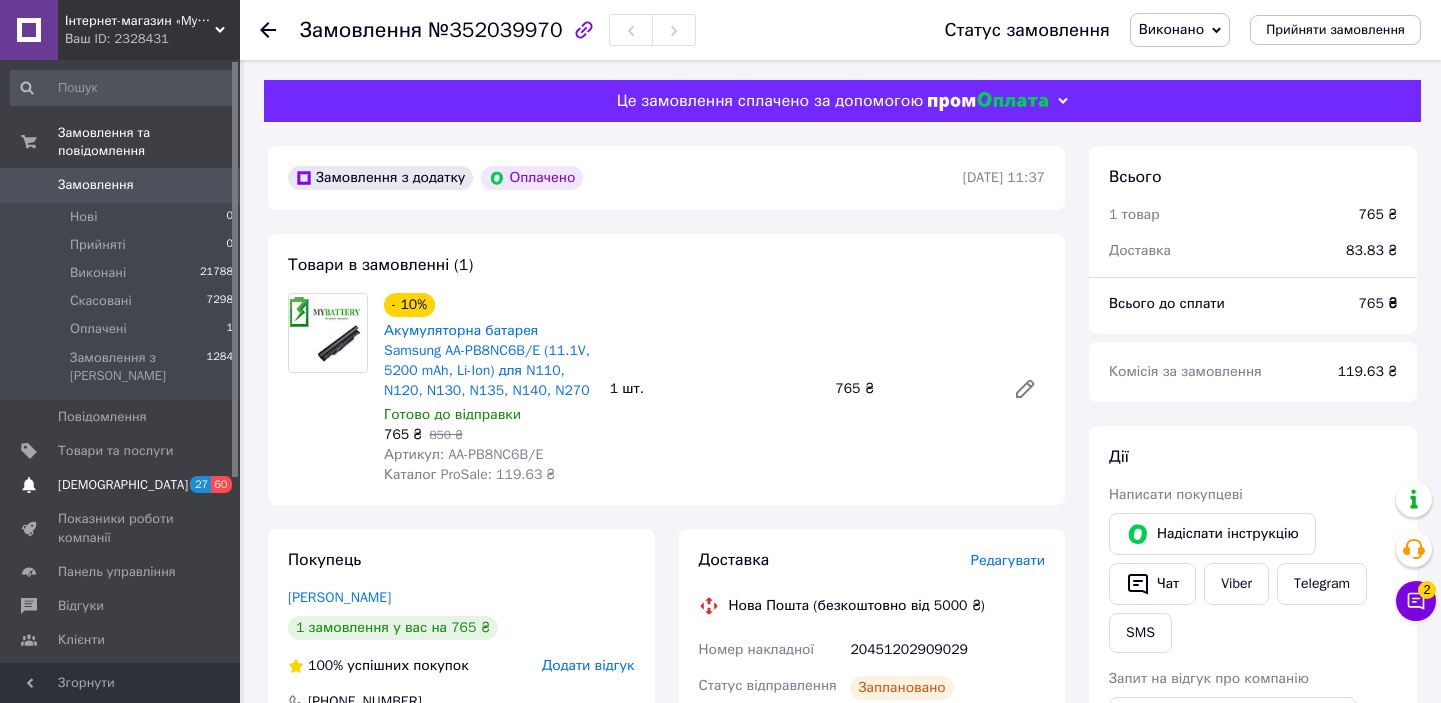 scroll, scrollTop: 363, scrollLeft: 0, axis: vertical 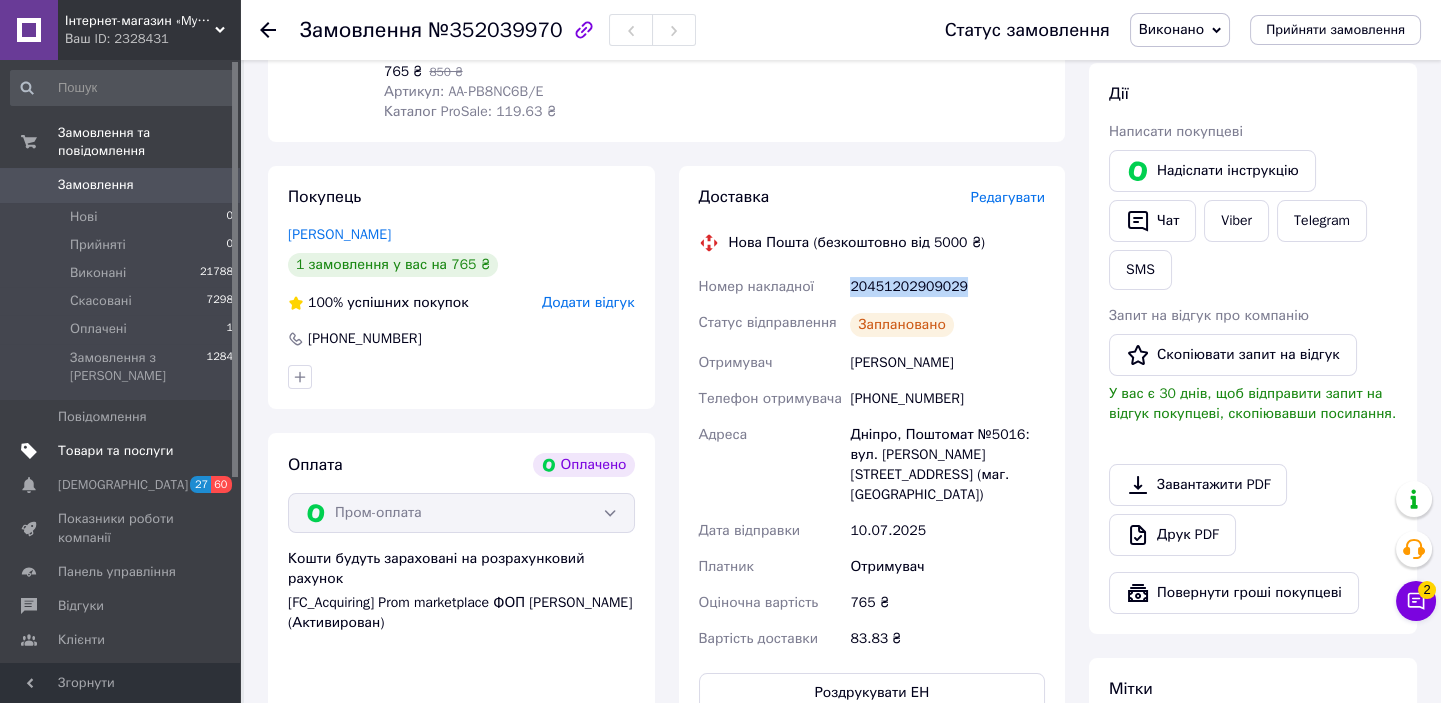 click on "Товари та послуги" at bounding box center (121, 451) 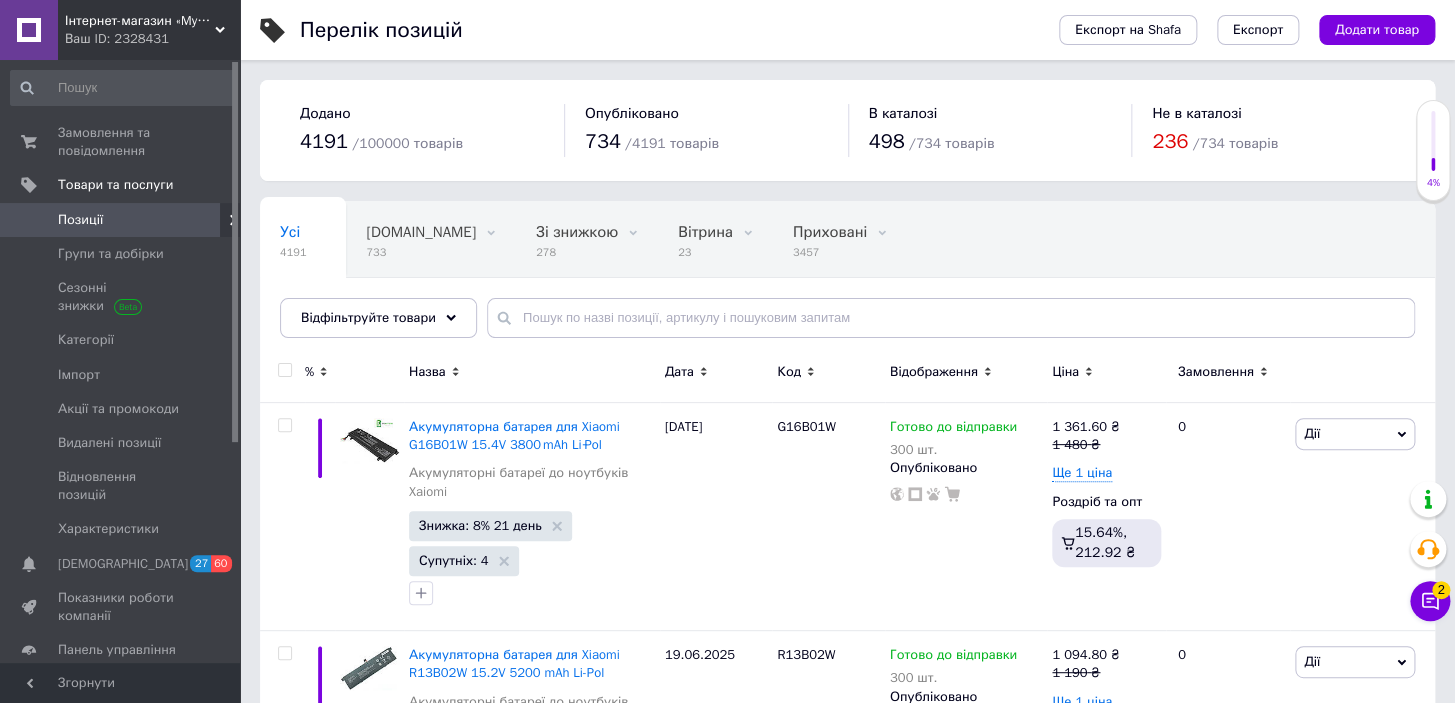 click on "2" at bounding box center [1441, 590] 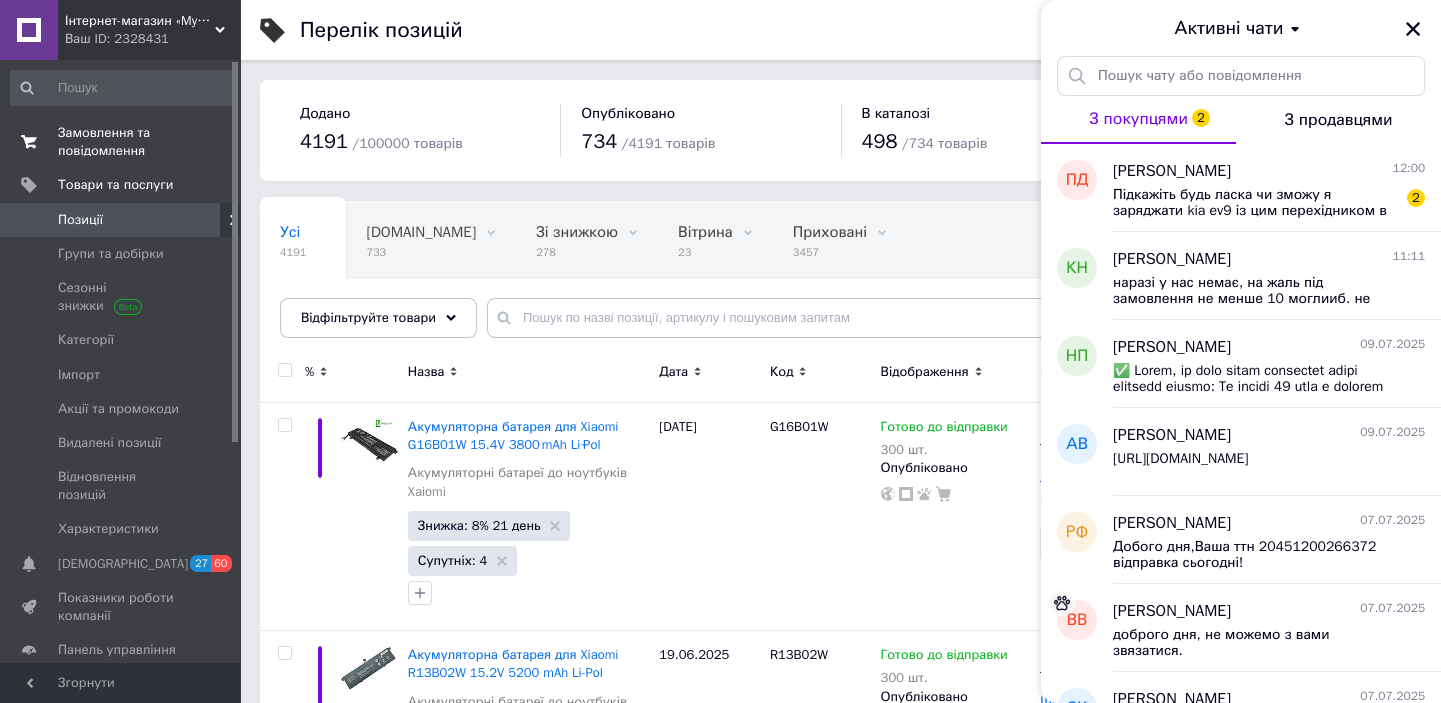 click on "Замовлення та повідомлення" at bounding box center [121, 142] 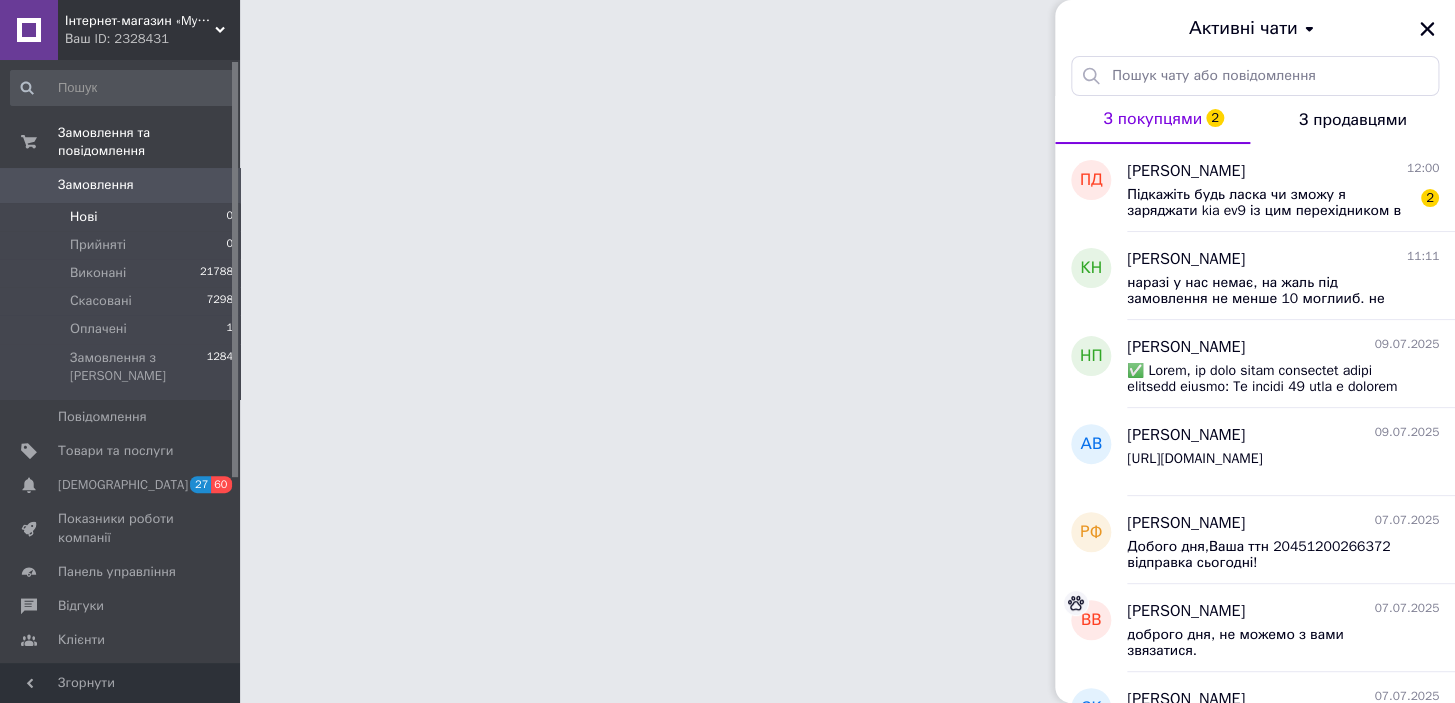 click on "Нові 0" at bounding box center (122, 217) 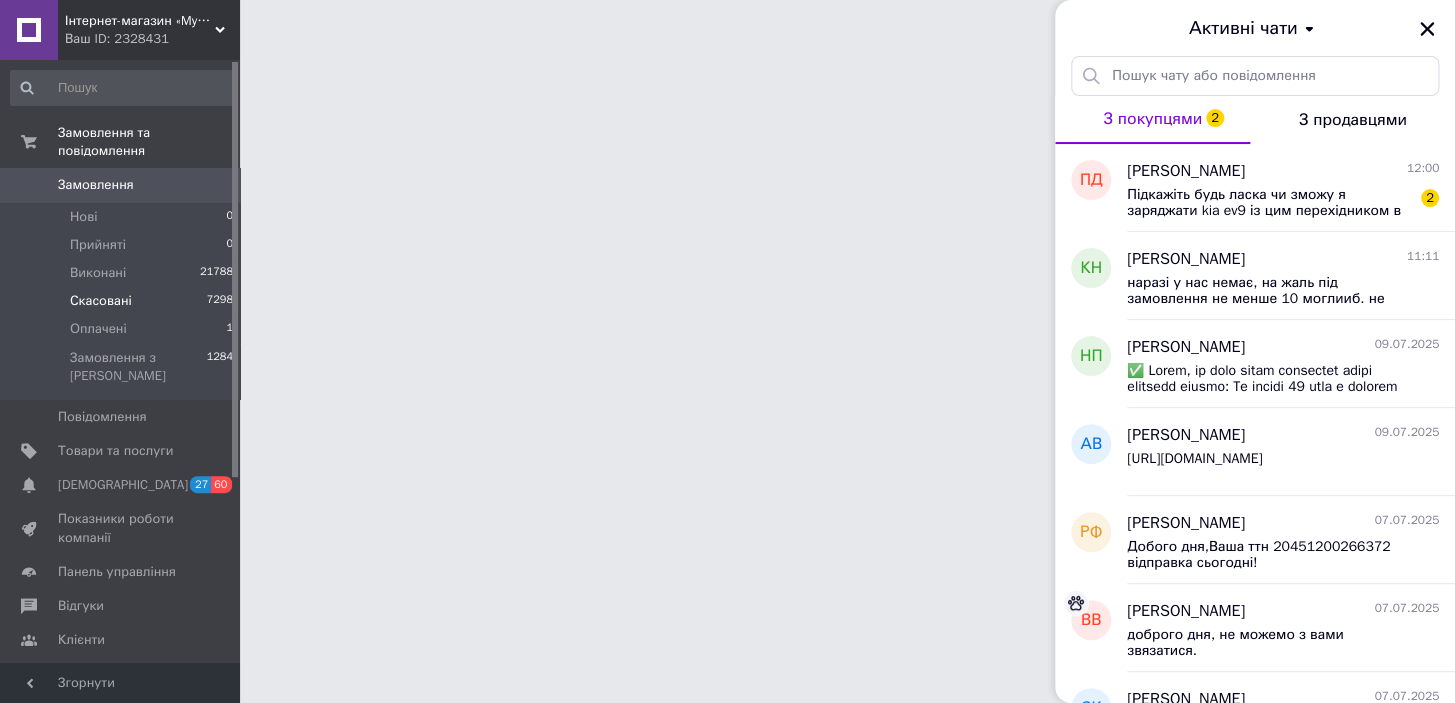 drag, startPoint x: 114, startPoint y: 306, endPoint x: 115, endPoint y: 282, distance: 24.020824 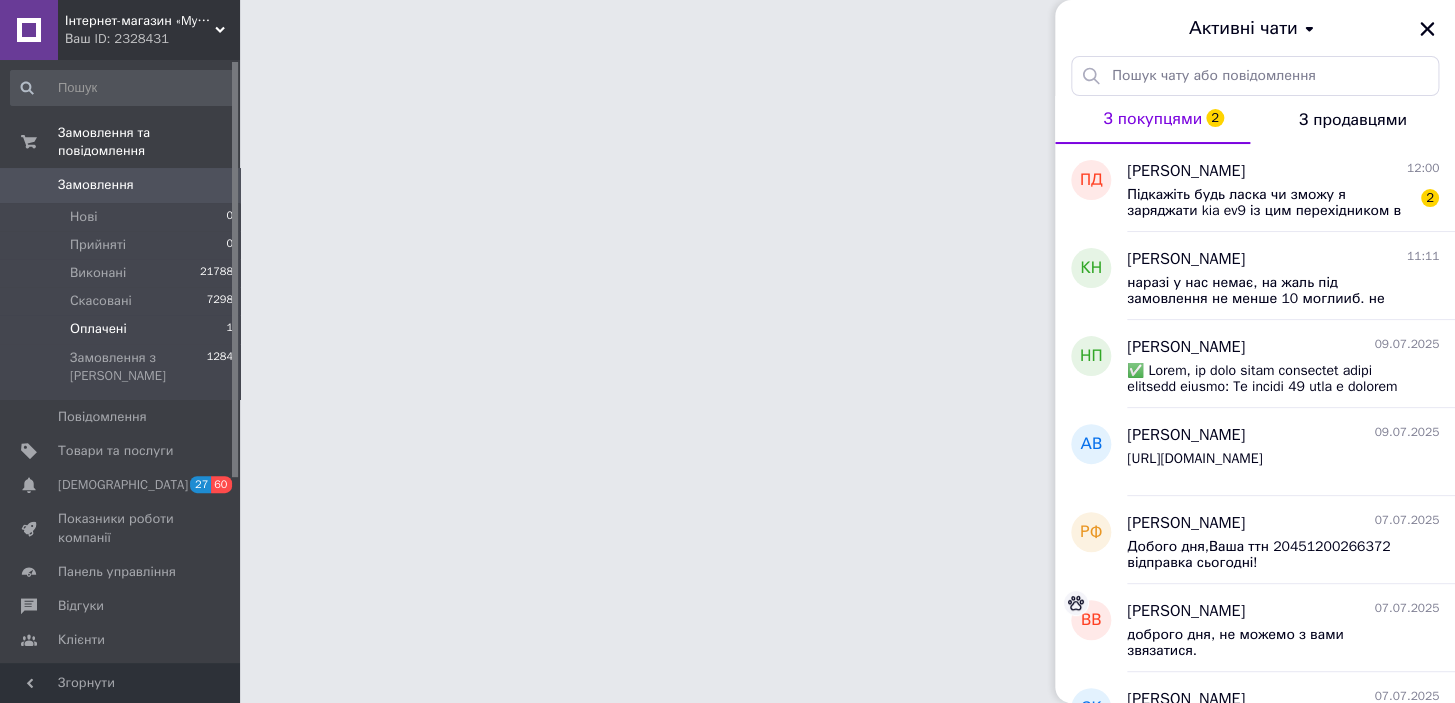 click on "Оплачені 1" at bounding box center [122, 329] 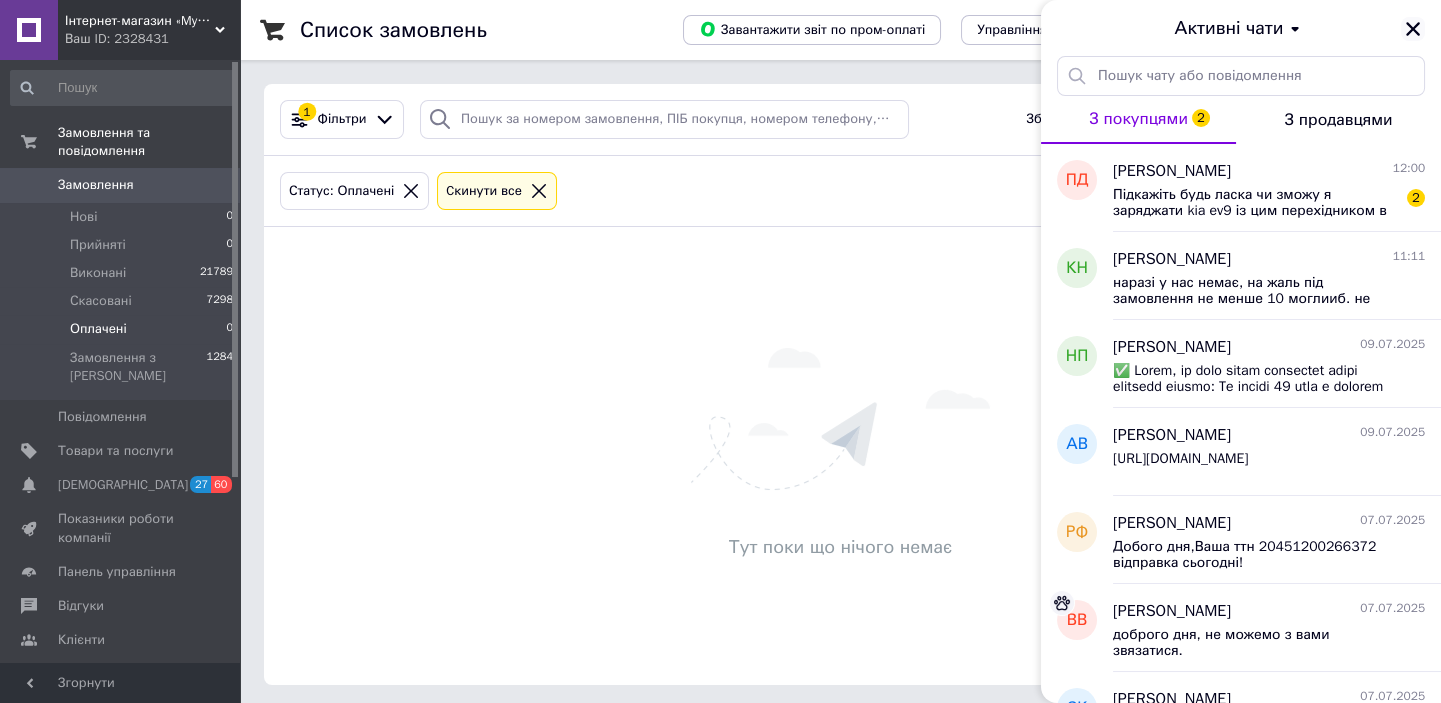 click 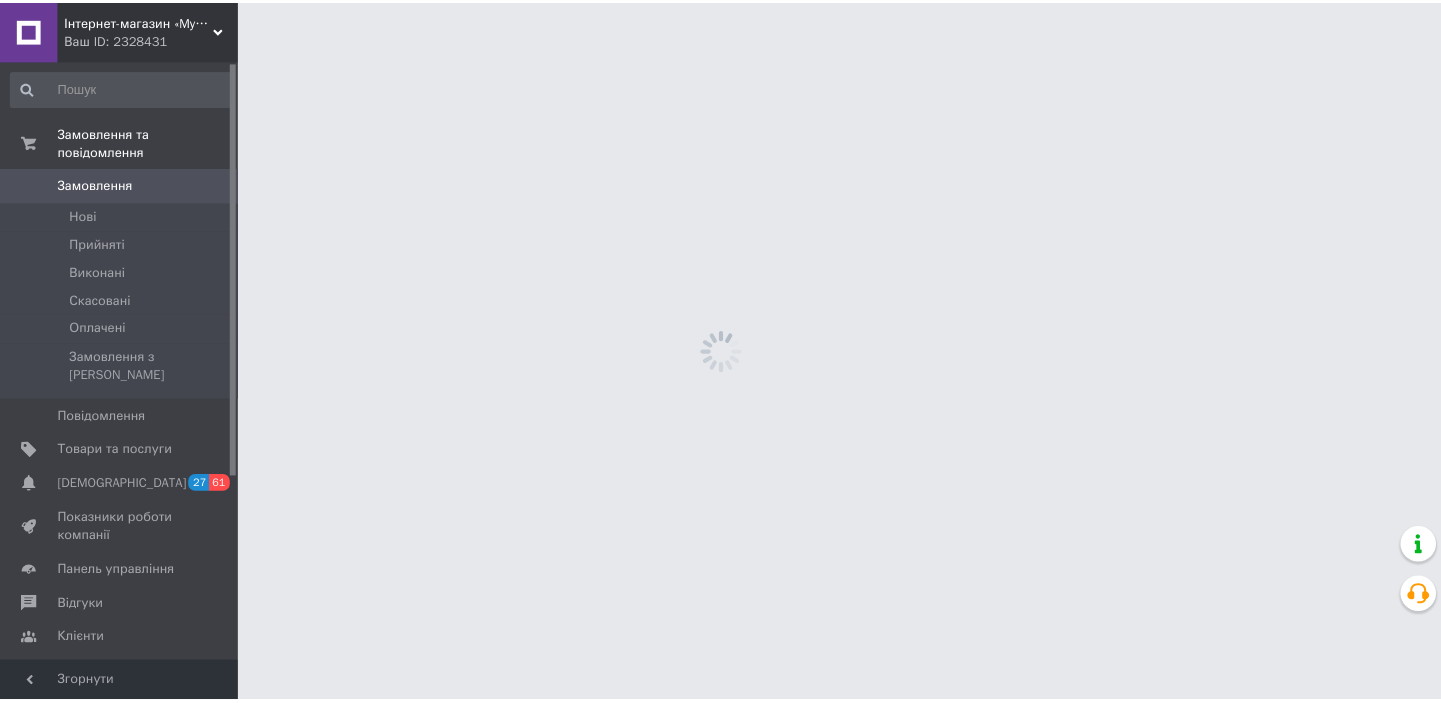 scroll, scrollTop: 0, scrollLeft: 0, axis: both 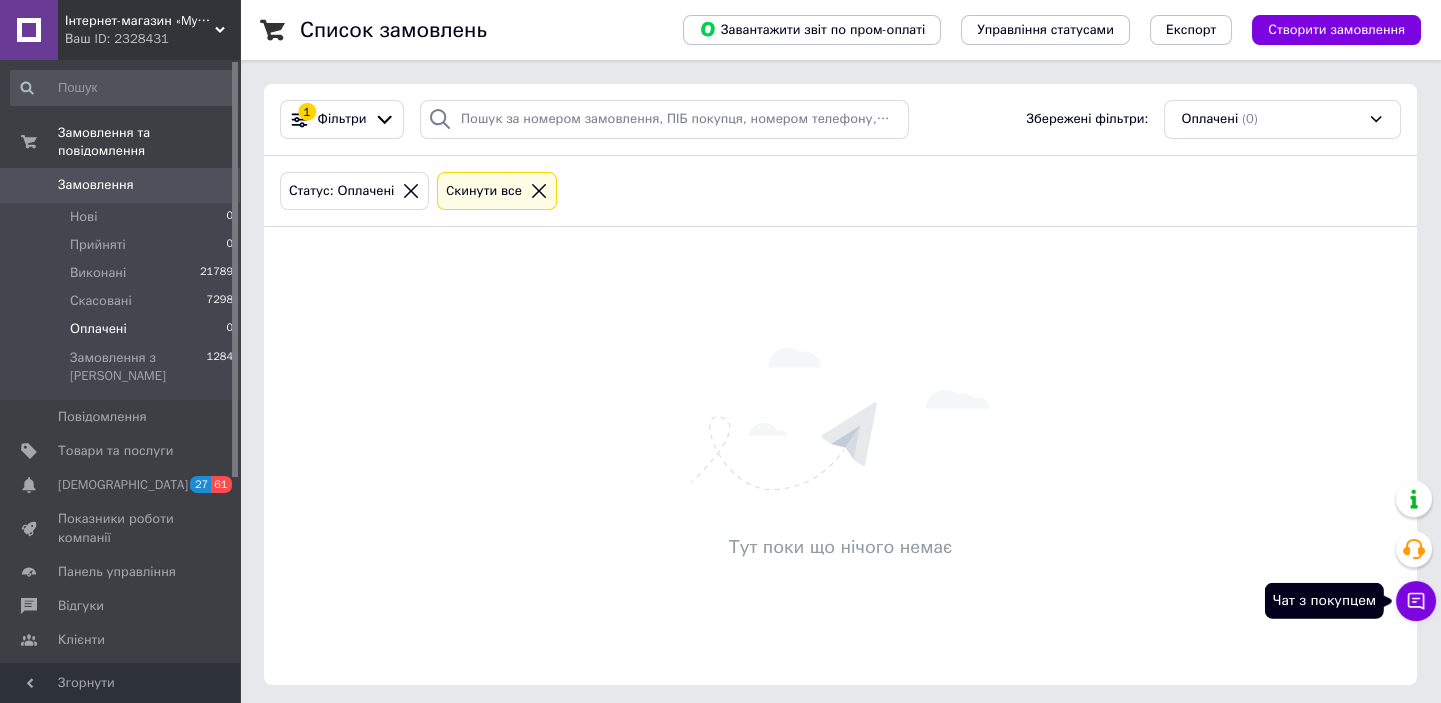 click 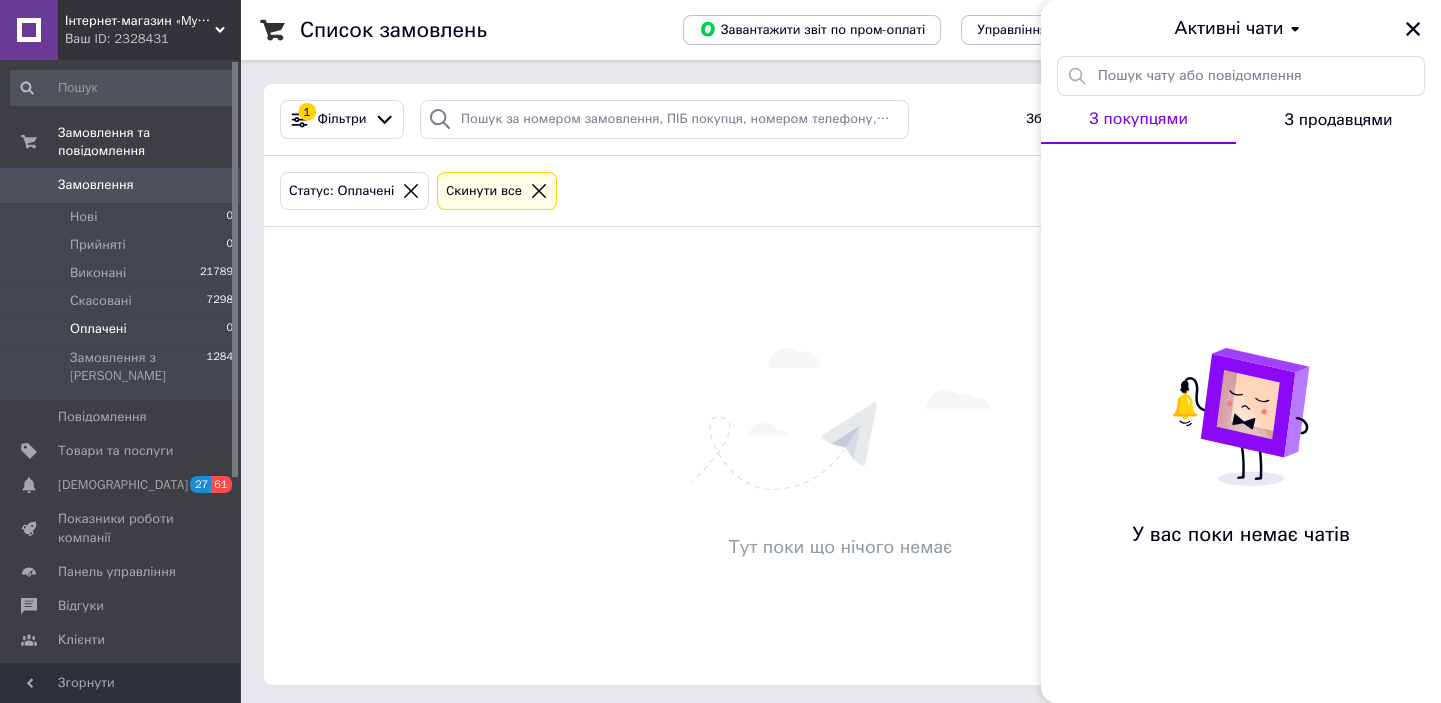 click on "З продавцями" at bounding box center [1338, 120] 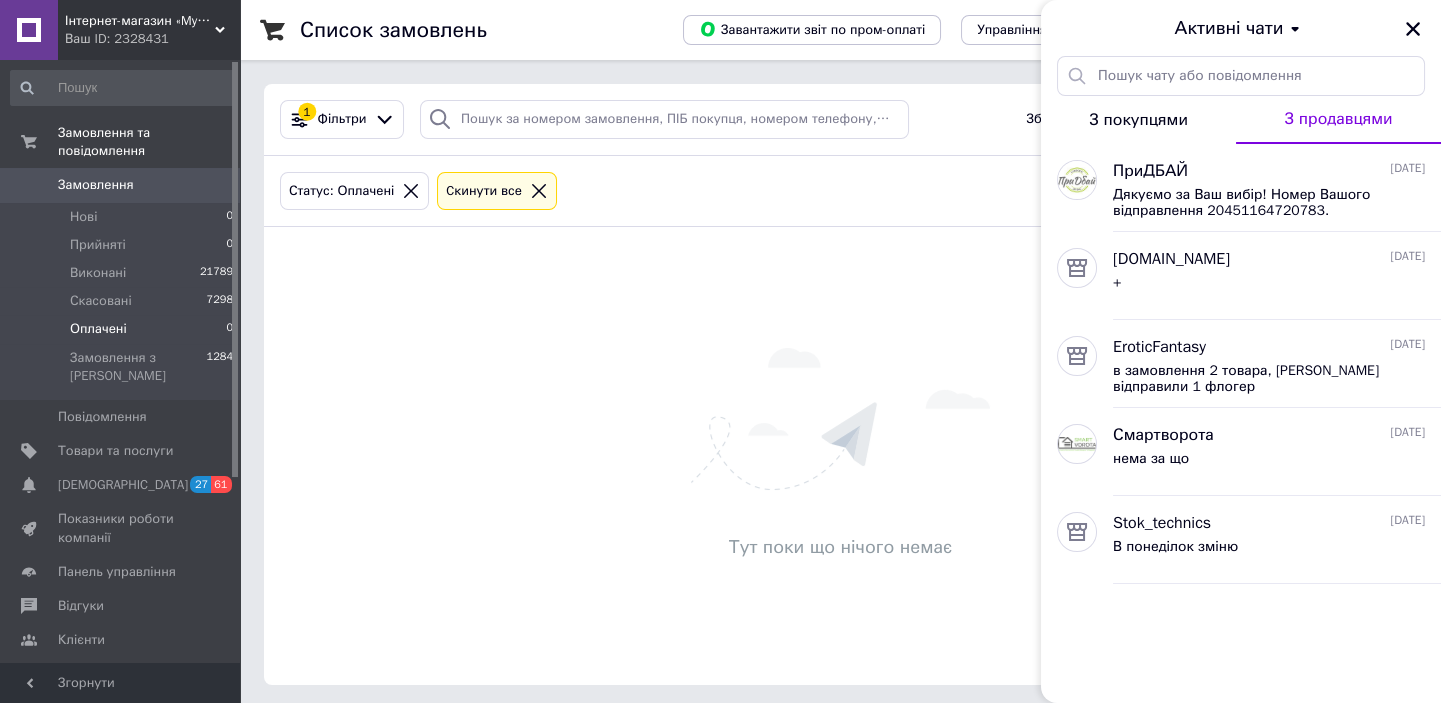 click on "З покупцями" at bounding box center [1138, 120] 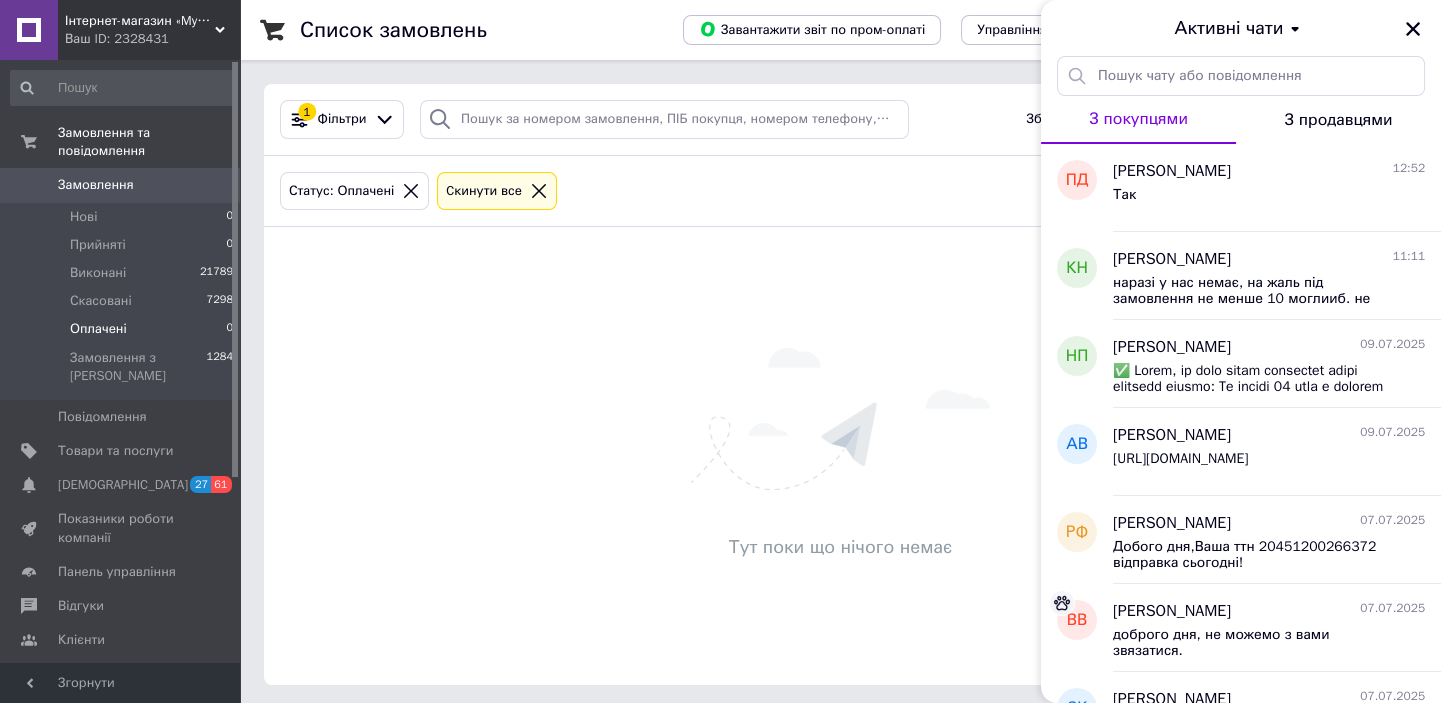 click on "Тут поки що нічого немає" at bounding box center [840, 456] 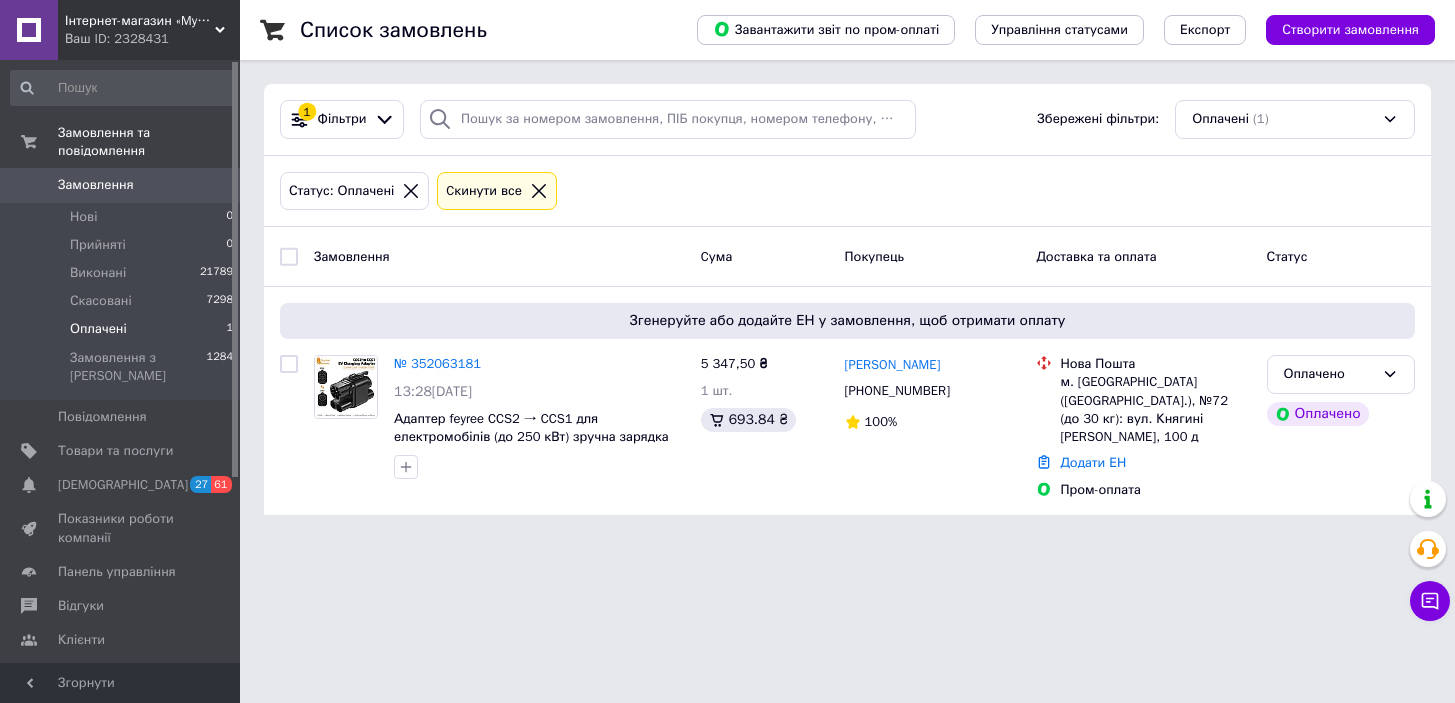 scroll, scrollTop: 0, scrollLeft: 0, axis: both 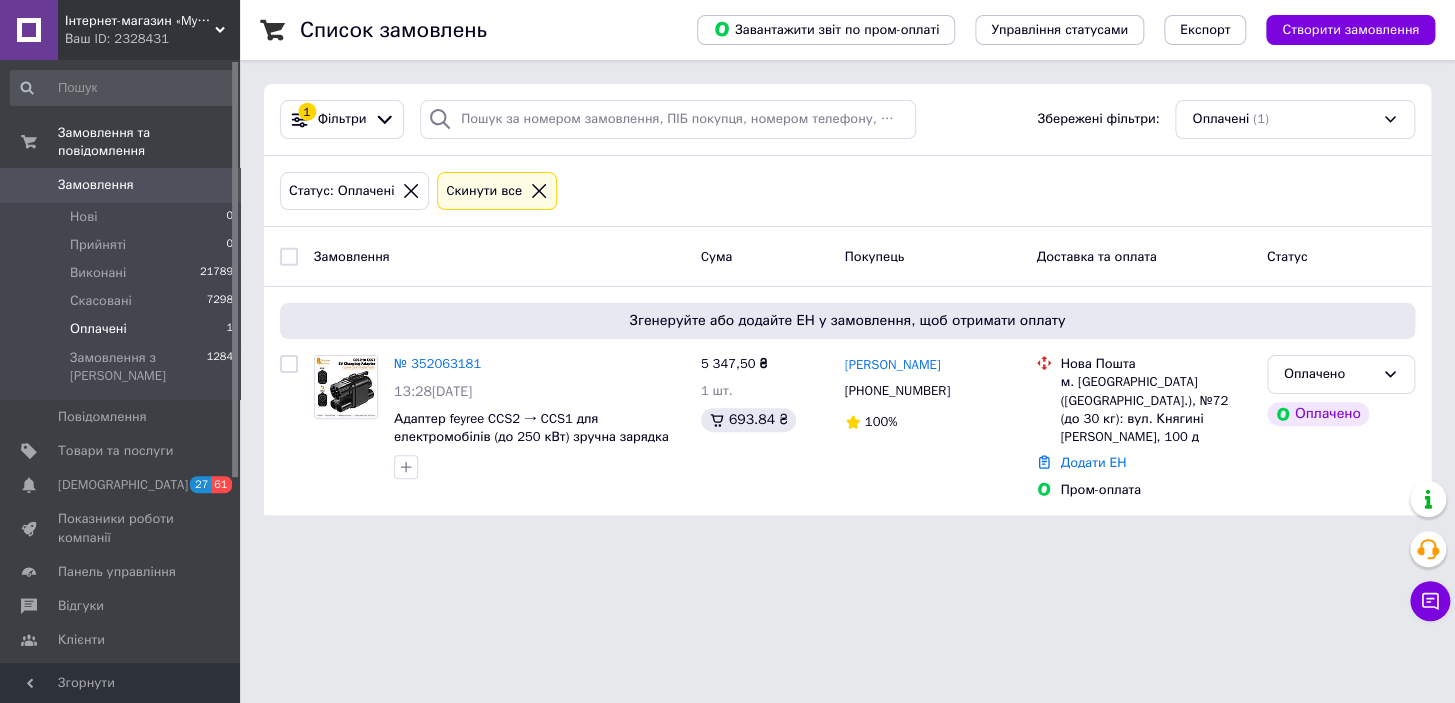 click on "Оплачені 1" at bounding box center [122, 329] 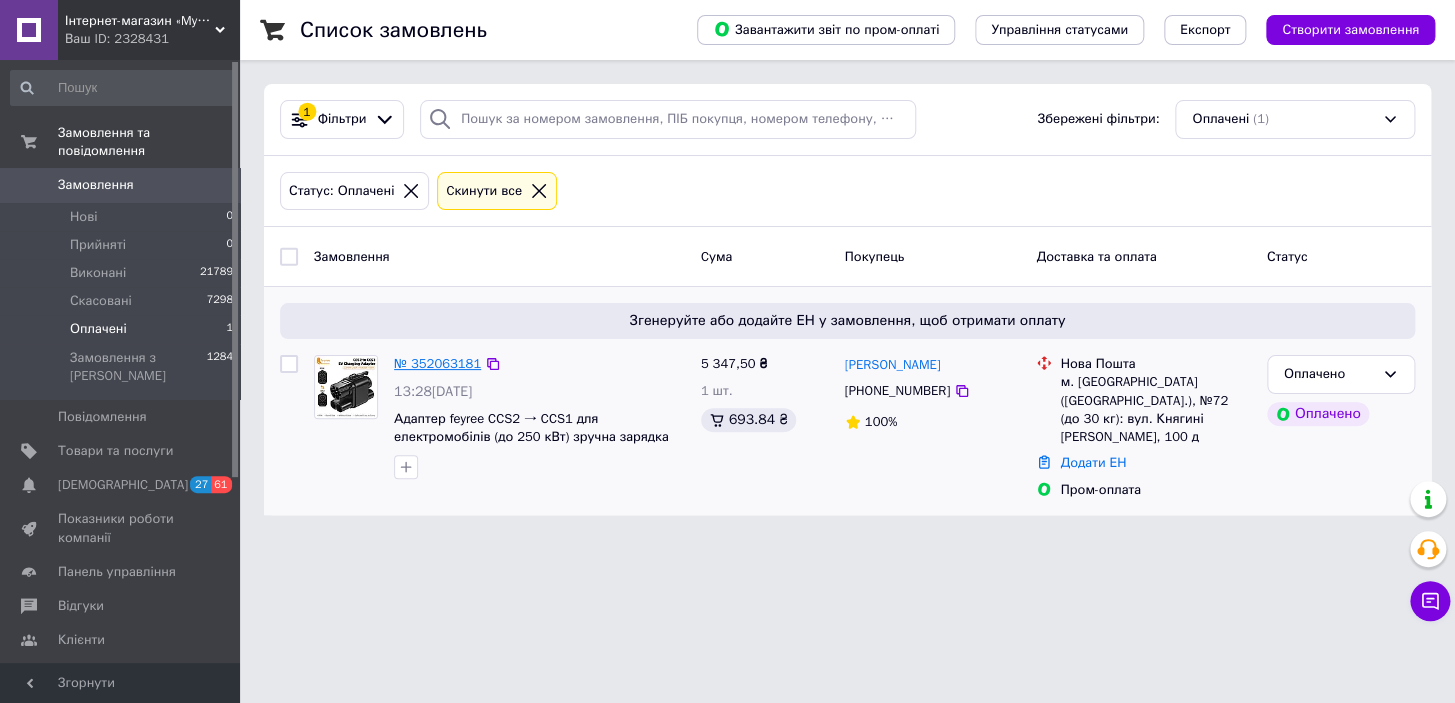 click on "№ 352063181" at bounding box center [437, 363] 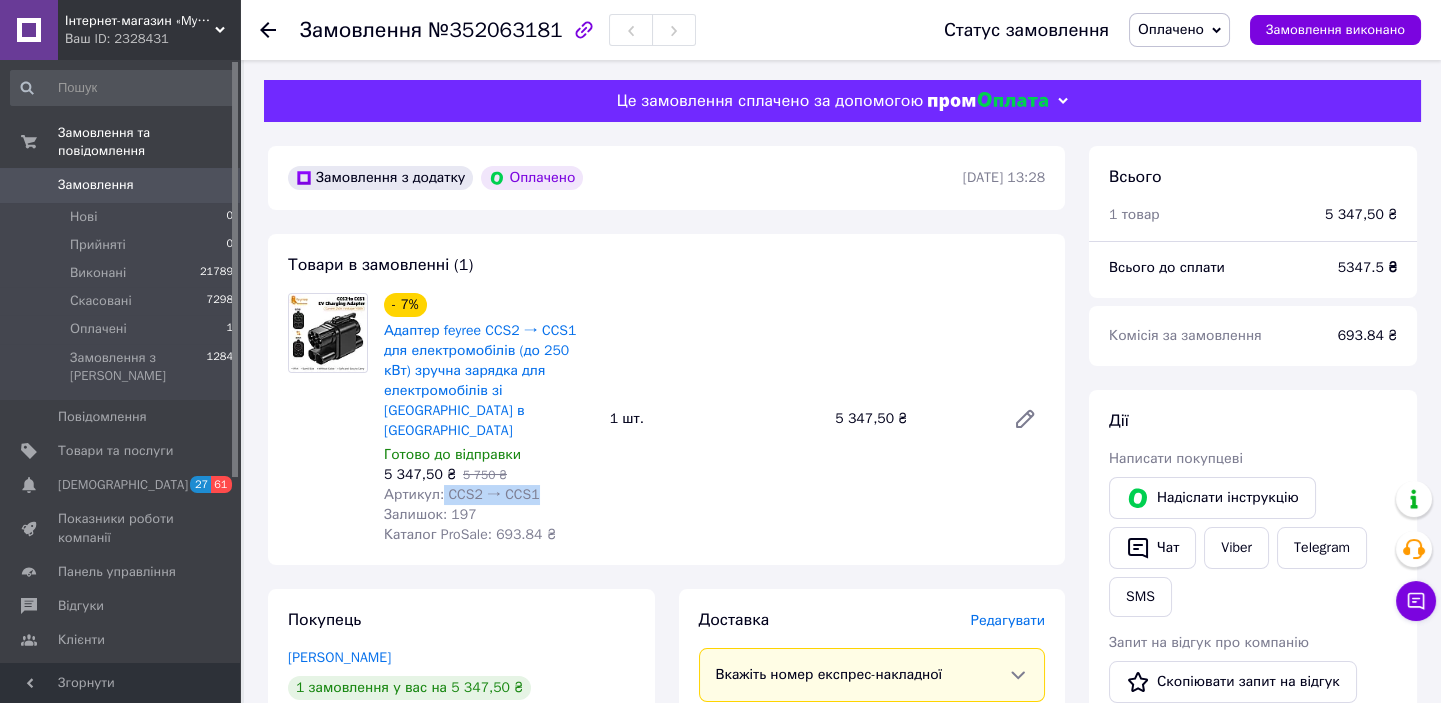 drag, startPoint x: 440, startPoint y: 457, endPoint x: 531, endPoint y: 456, distance: 91.00549 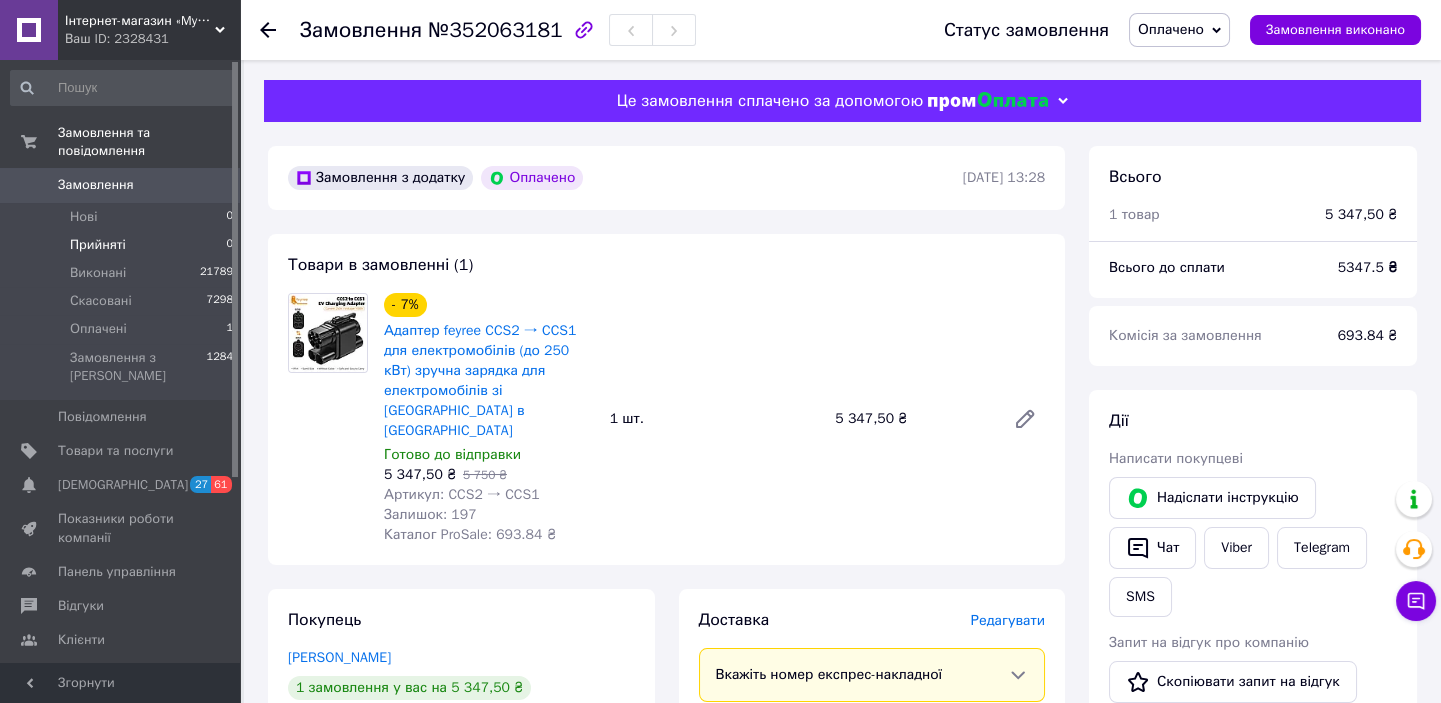 click on "Прийняті 0" at bounding box center [122, 245] 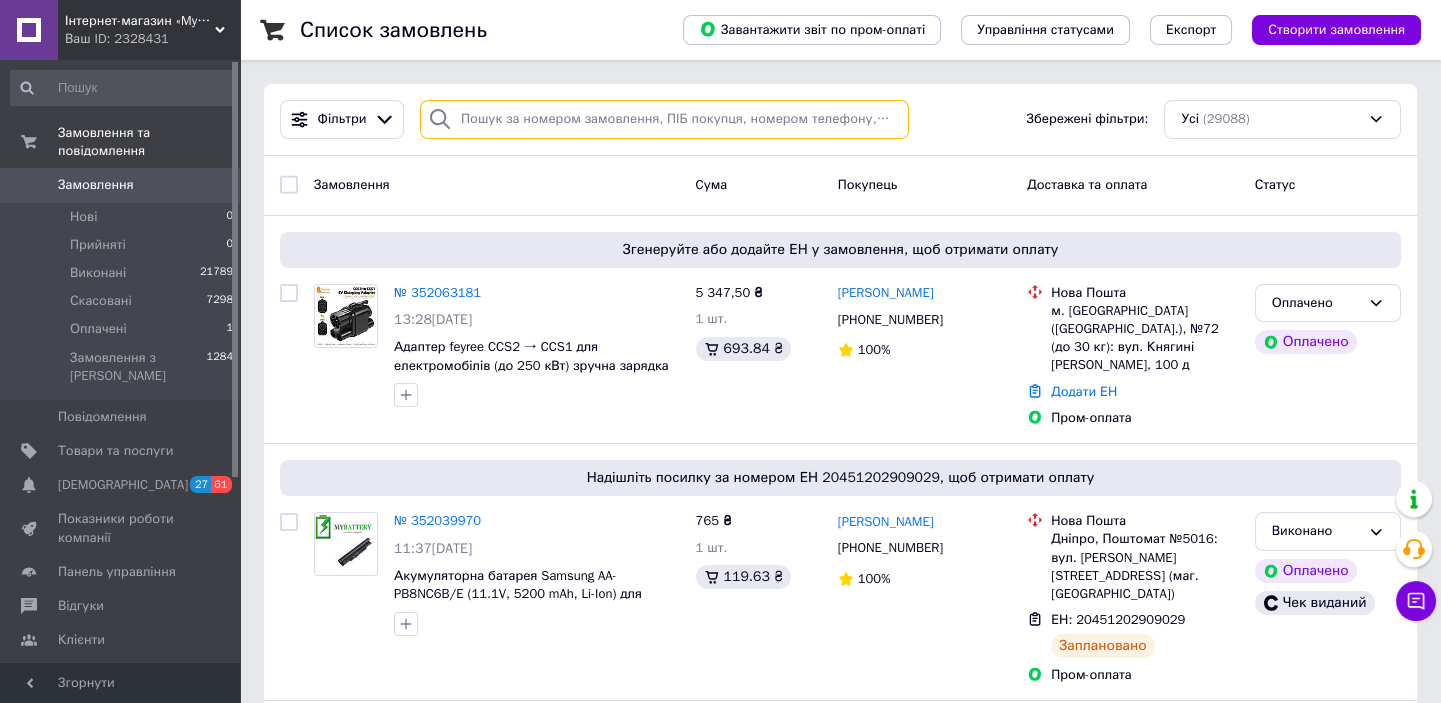 click at bounding box center [664, 119] 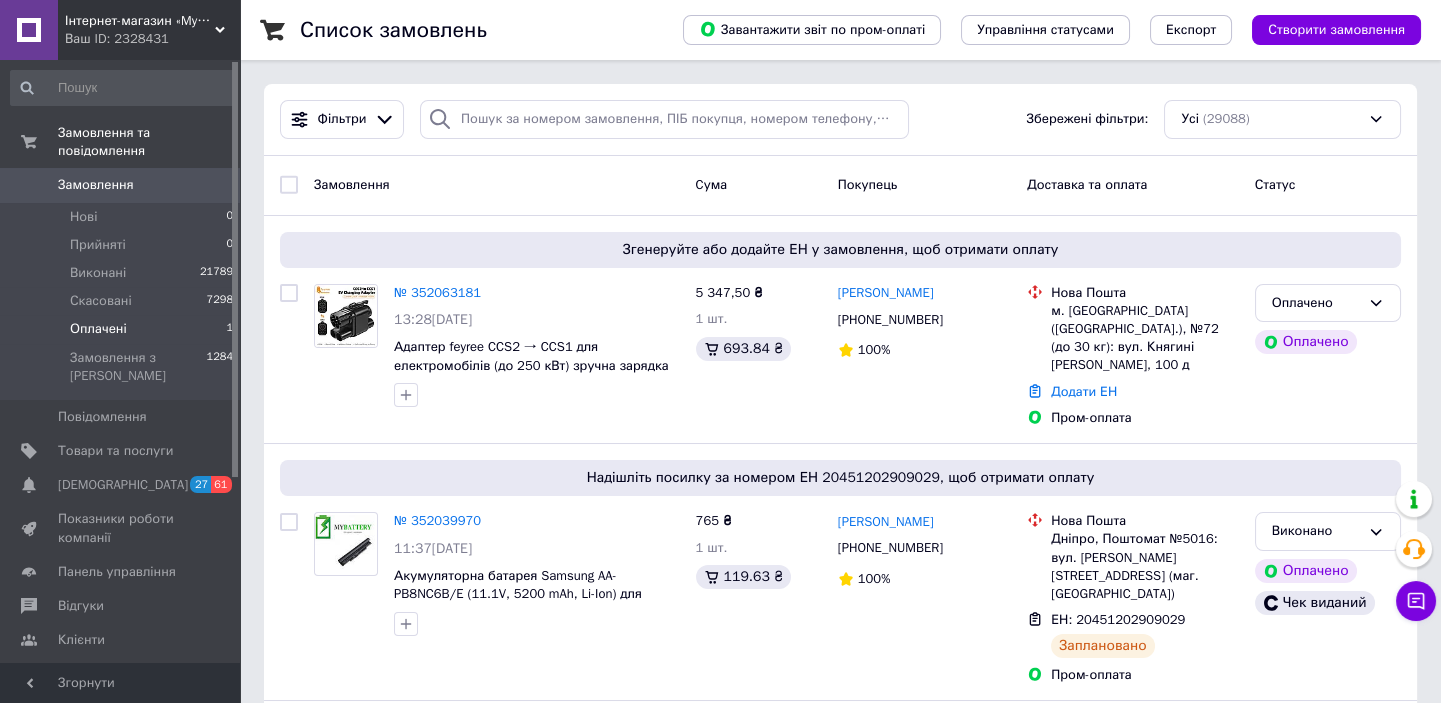 click on "Оплачені 1" at bounding box center [122, 329] 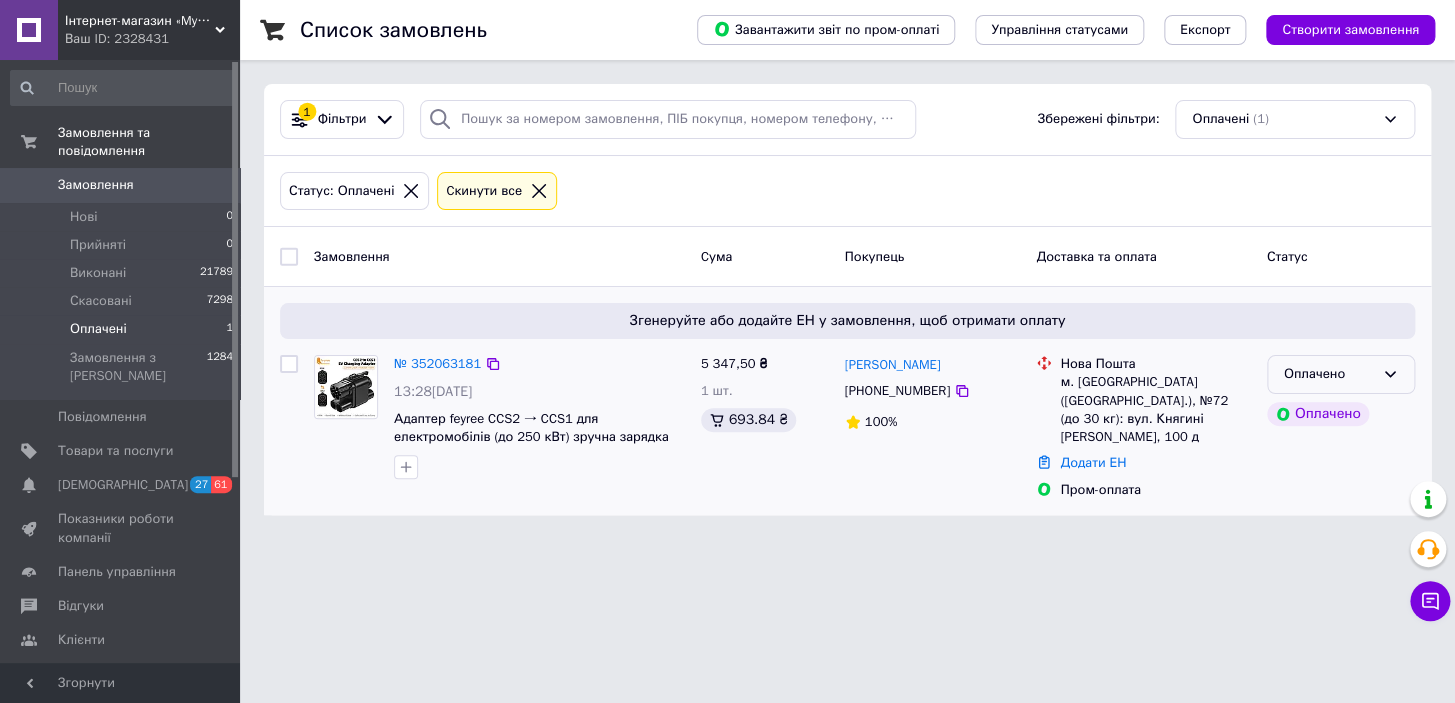click on "Оплачено" at bounding box center (1329, 374) 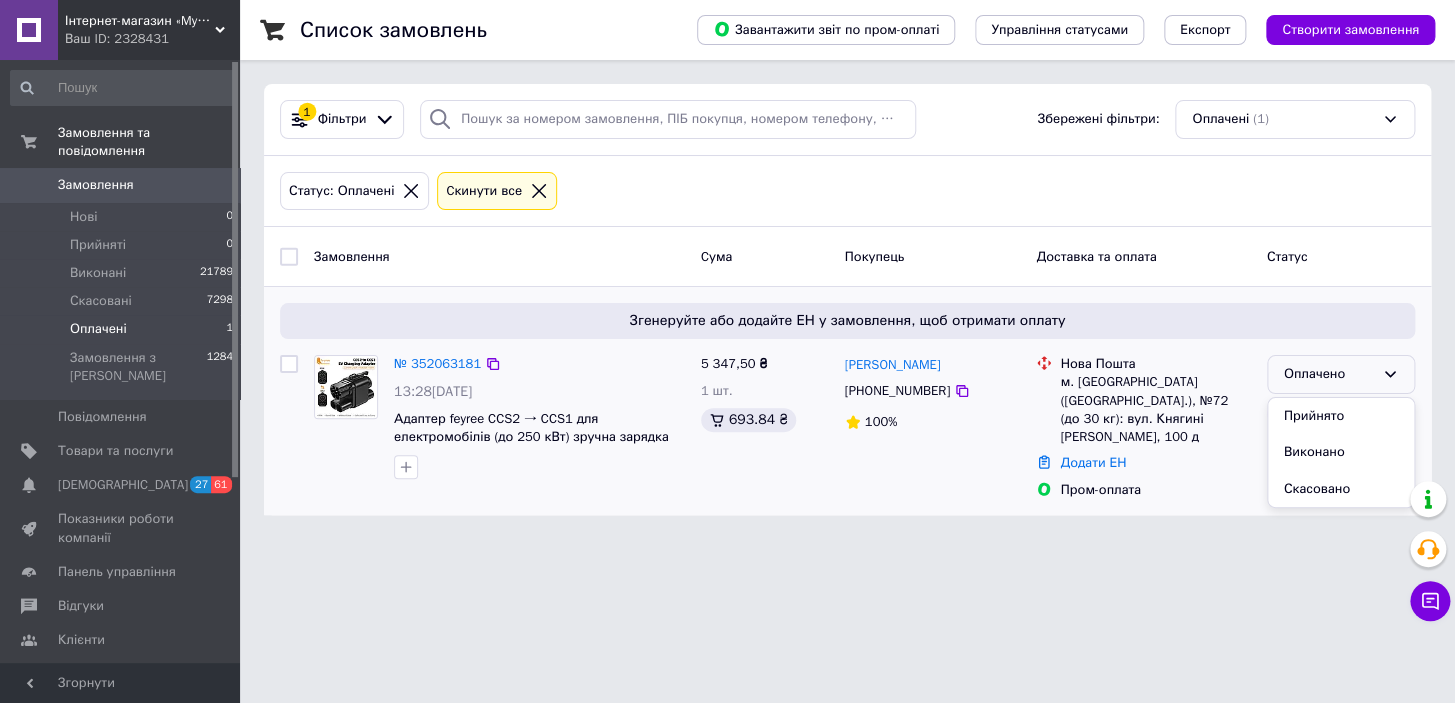 drag, startPoint x: 1332, startPoint y: 421, endPoint x: 885, endPoint y: 329, distance: 456.36935 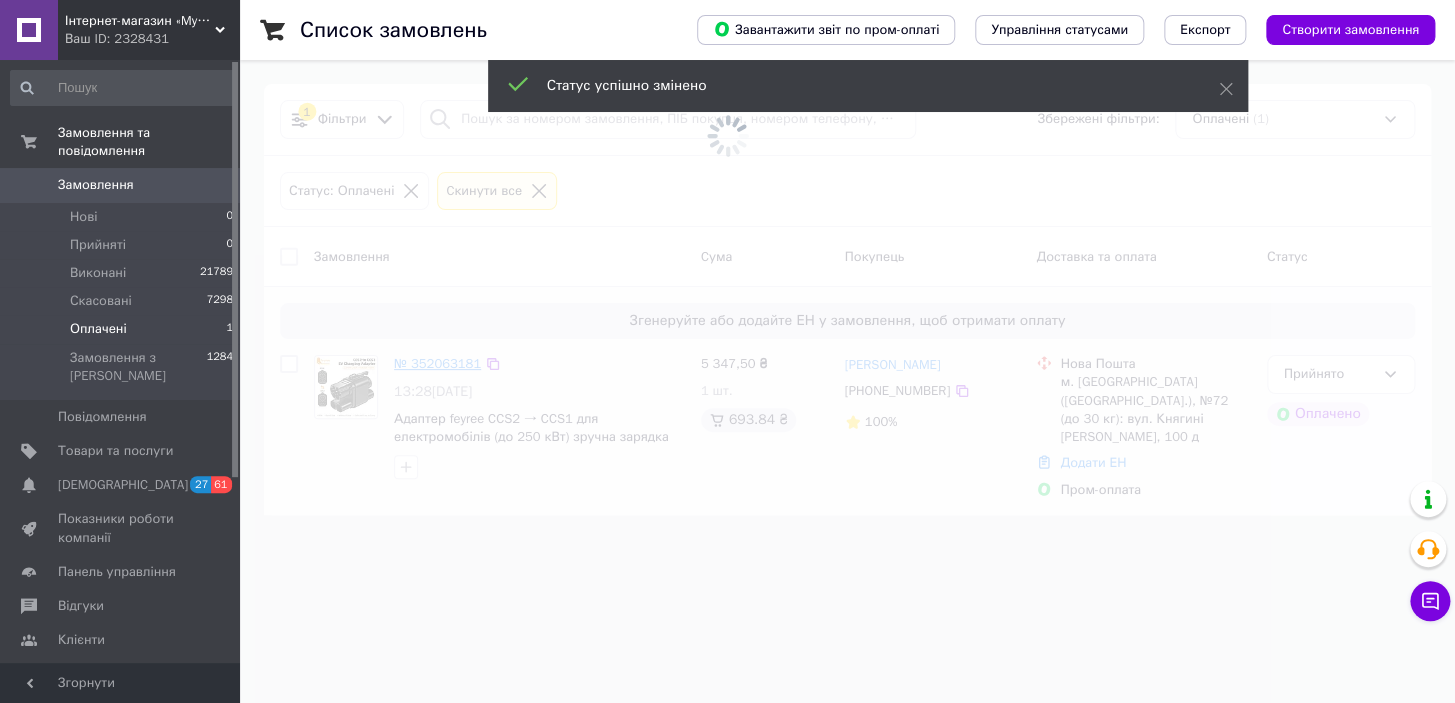 click at bounding box center (727, 351) 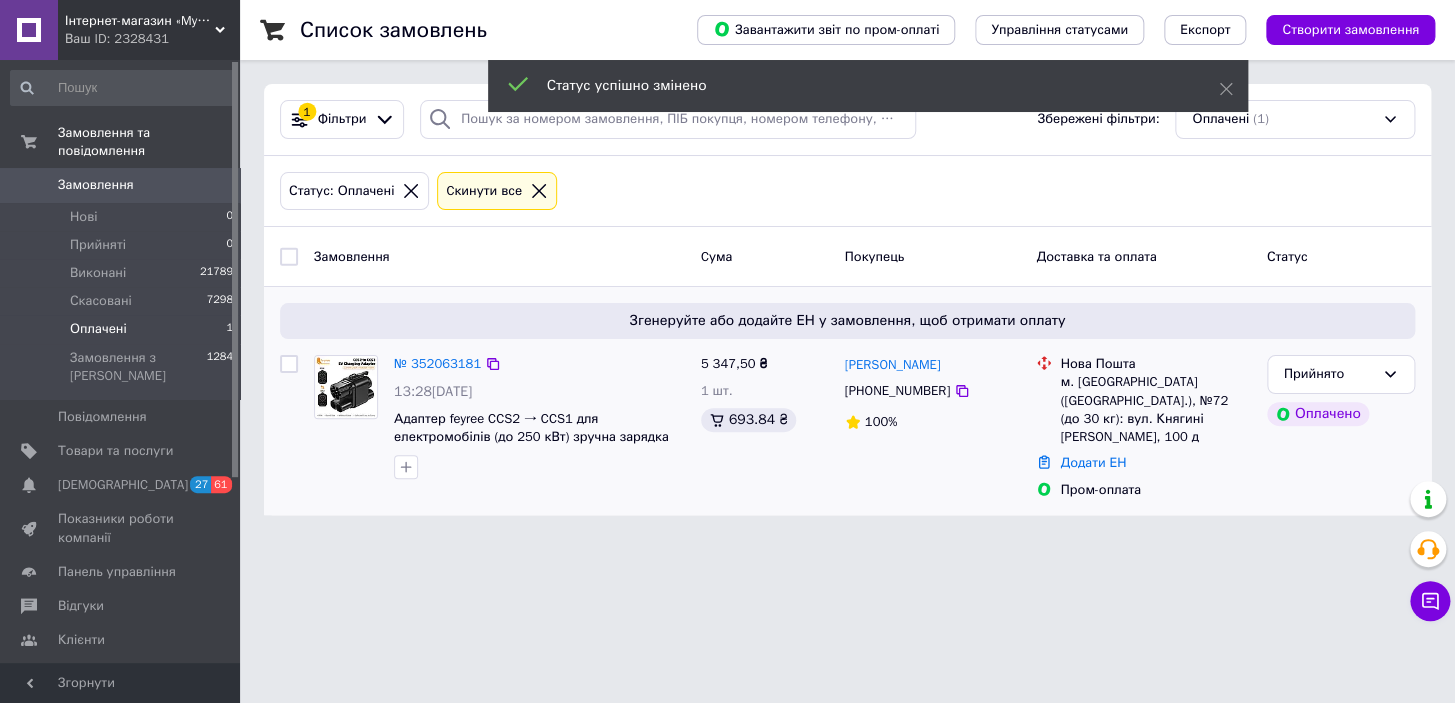 click on "№ 352063181 13:28, 10.07.2025 Адаптер feyree CCS2 → CCS1 для електромобілів (до 250 кВт) зручна зарядка для електромобілів зі США в Європ" at bounding box center (539, 417) 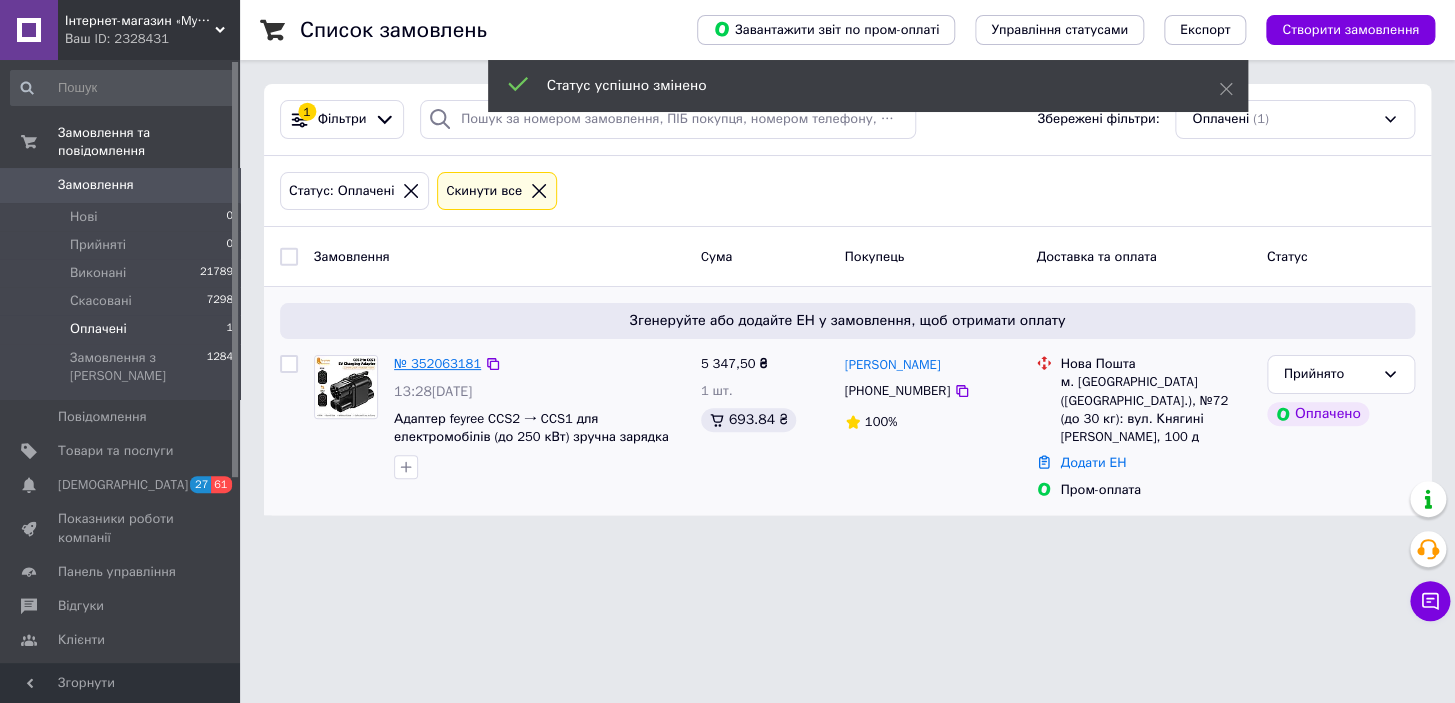 click on "№ 352063181" at bounding box center [437, 363] 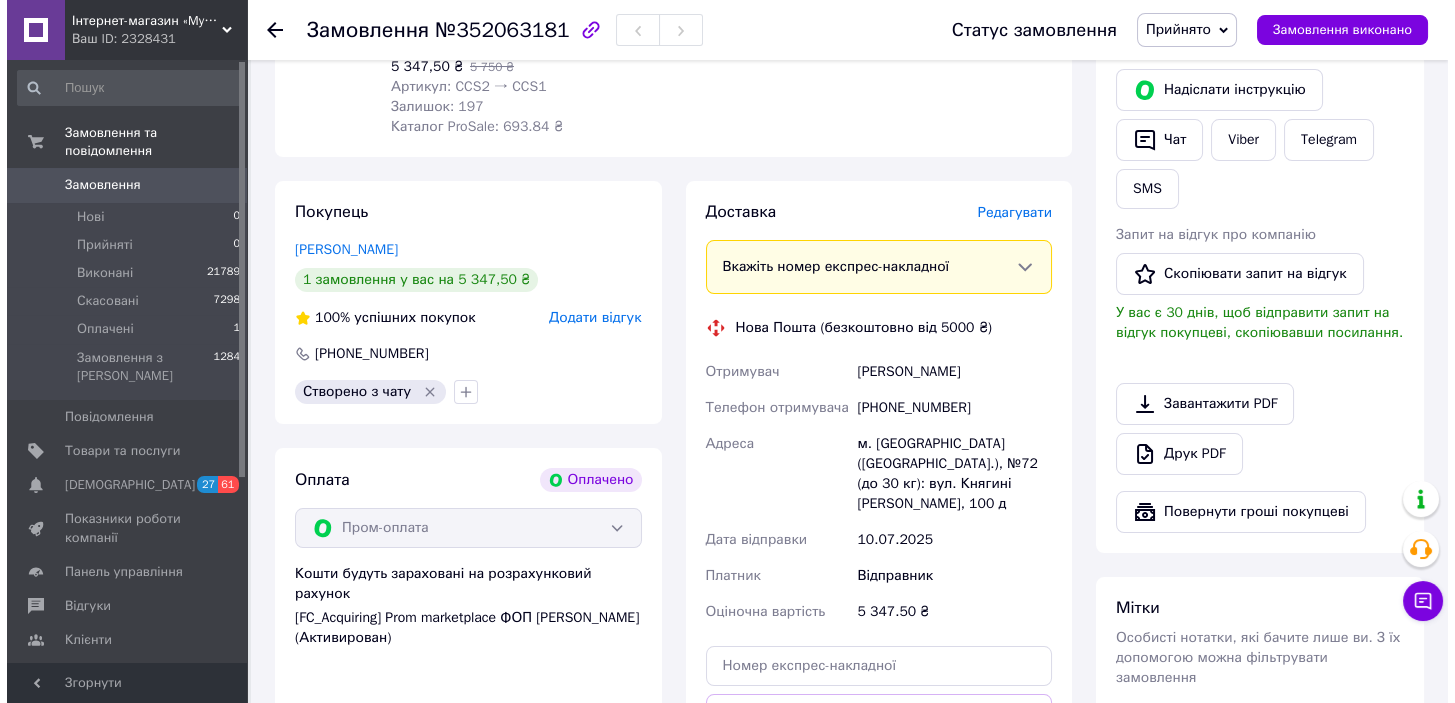 scroll, scrollTop: 545, scrollLeft: 0, axis: vertical 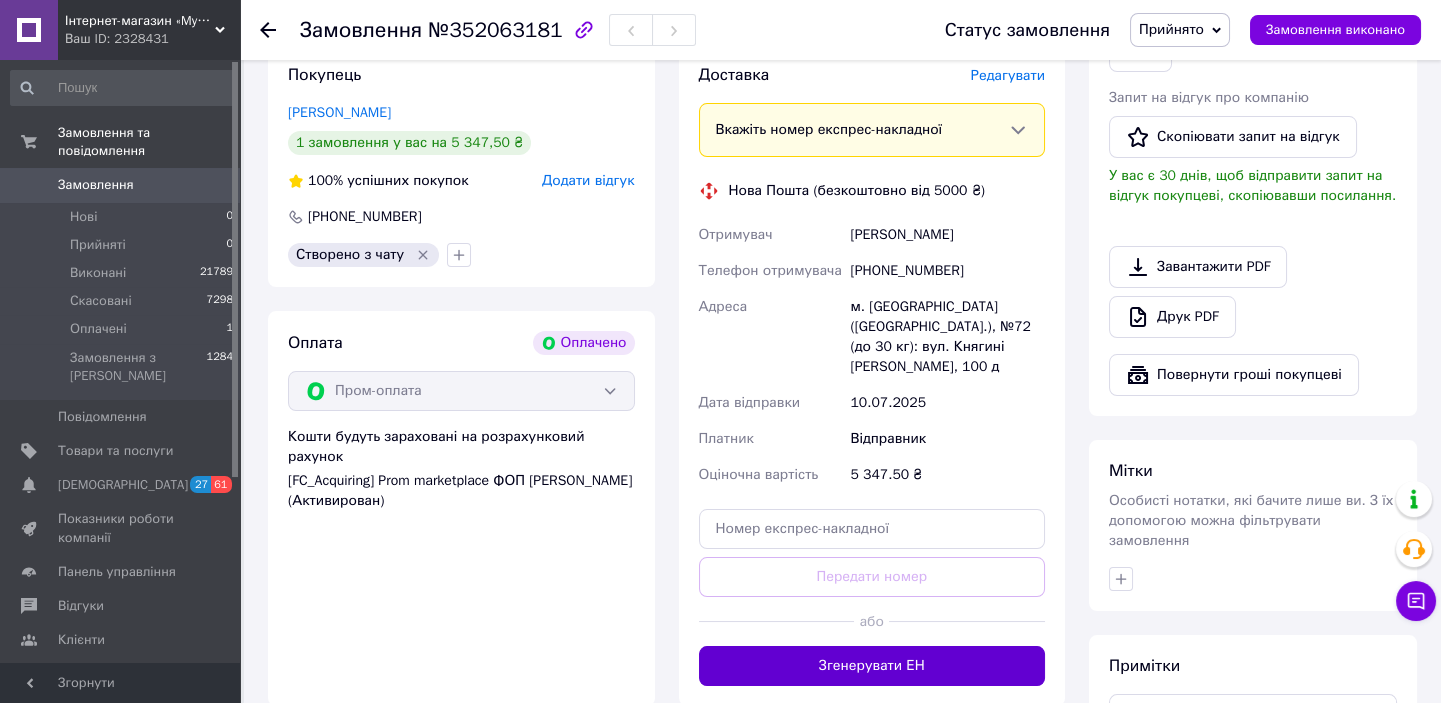 click on "Згенерувати ЕН" at bounding box center [872, 666] 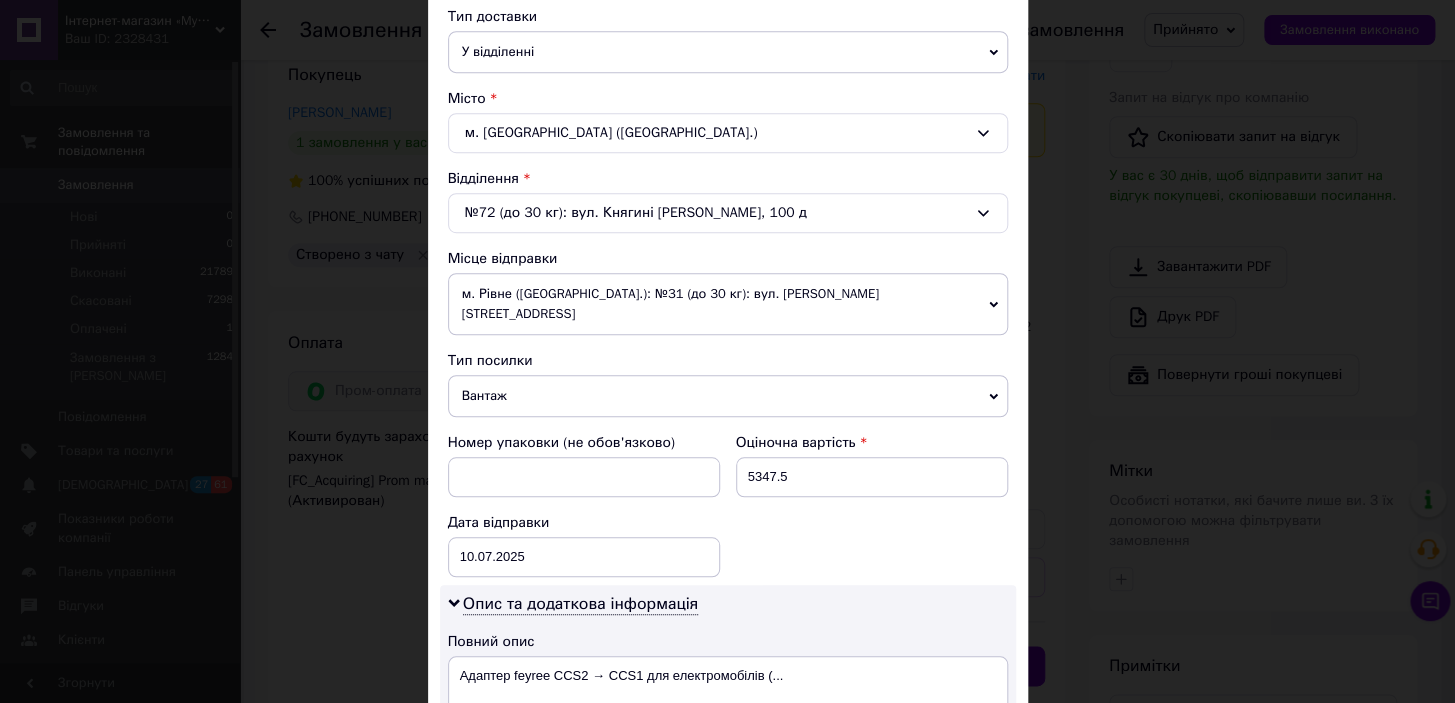scroll, scrollTop: 727, scrollLeft: 0, axis: vertical 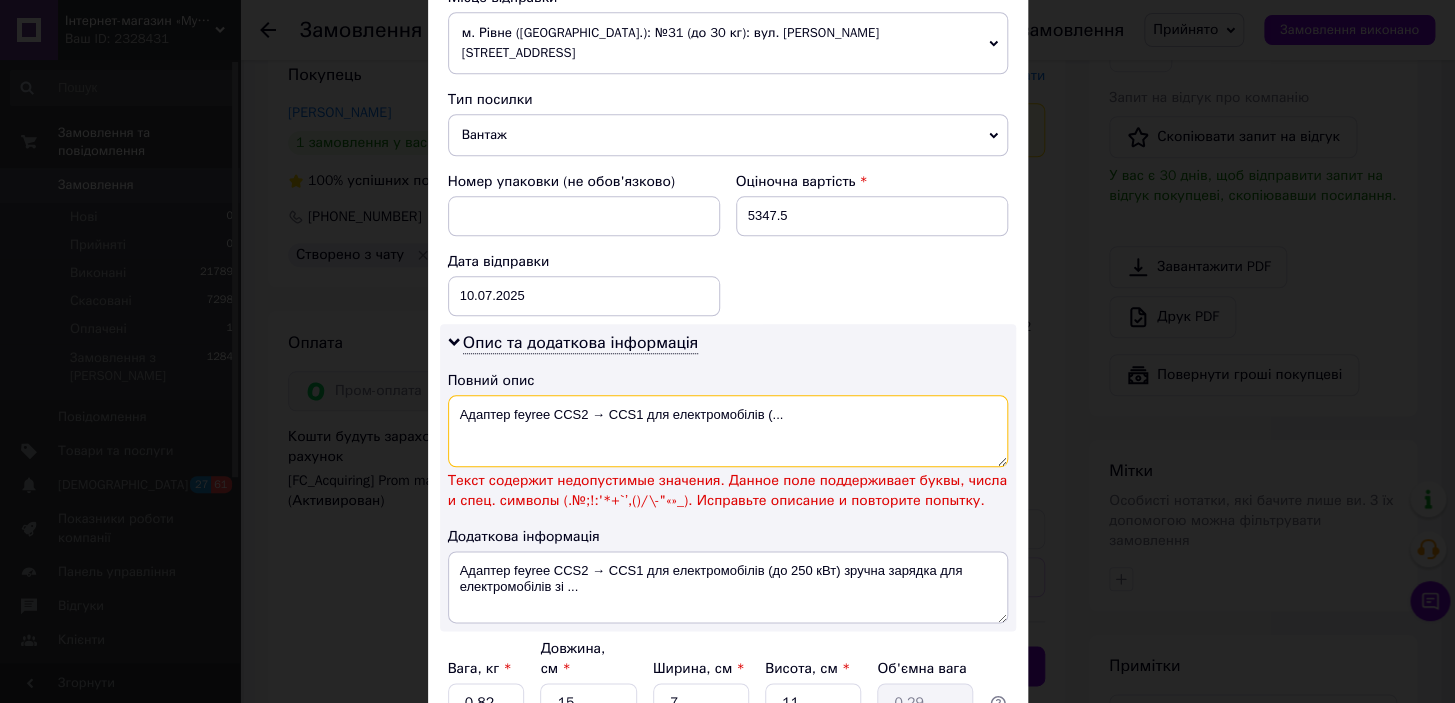 drag, startPoint x: 814, startPoint y: 394, endPoint x: 661, endPoint y: 379, distance: 153.73354 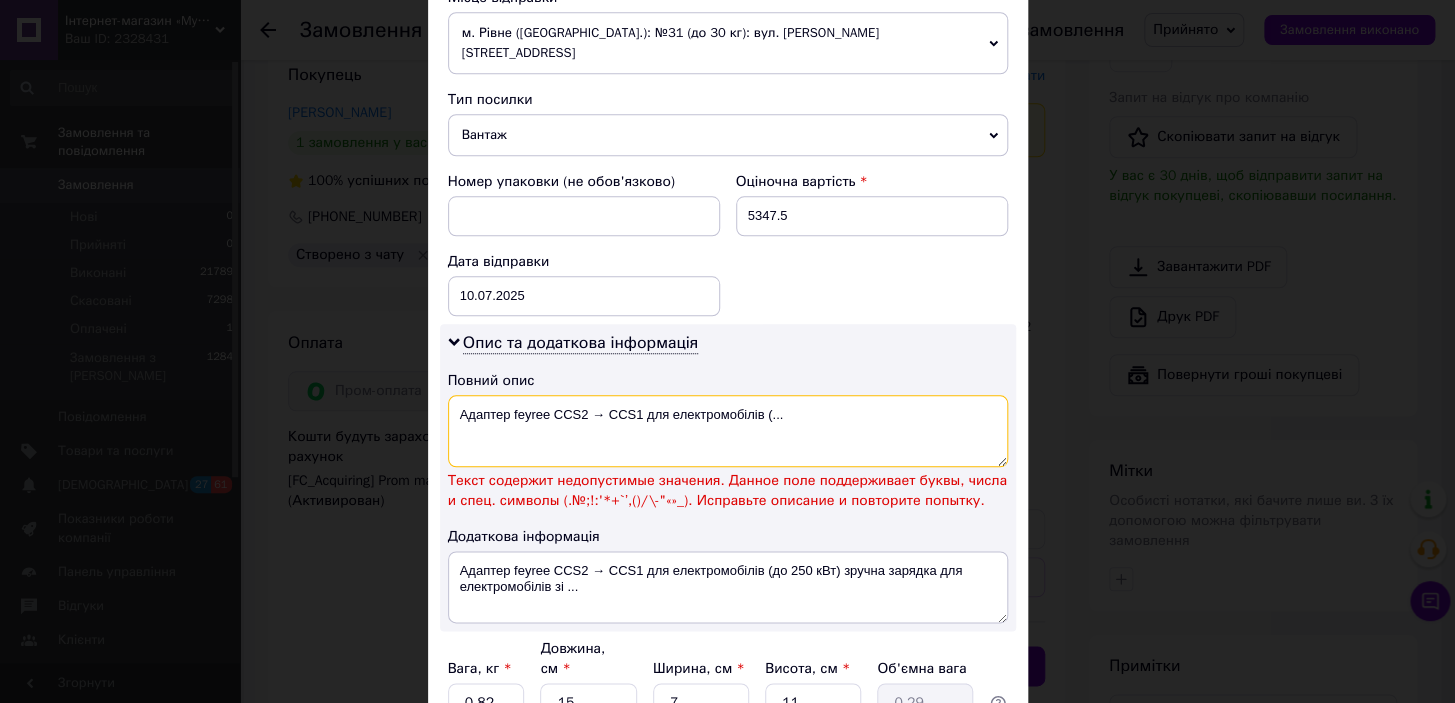 click on "Адаптер feyree CCS2 → CCS1 для електромобілів (..." at bounding box center [728, 431] 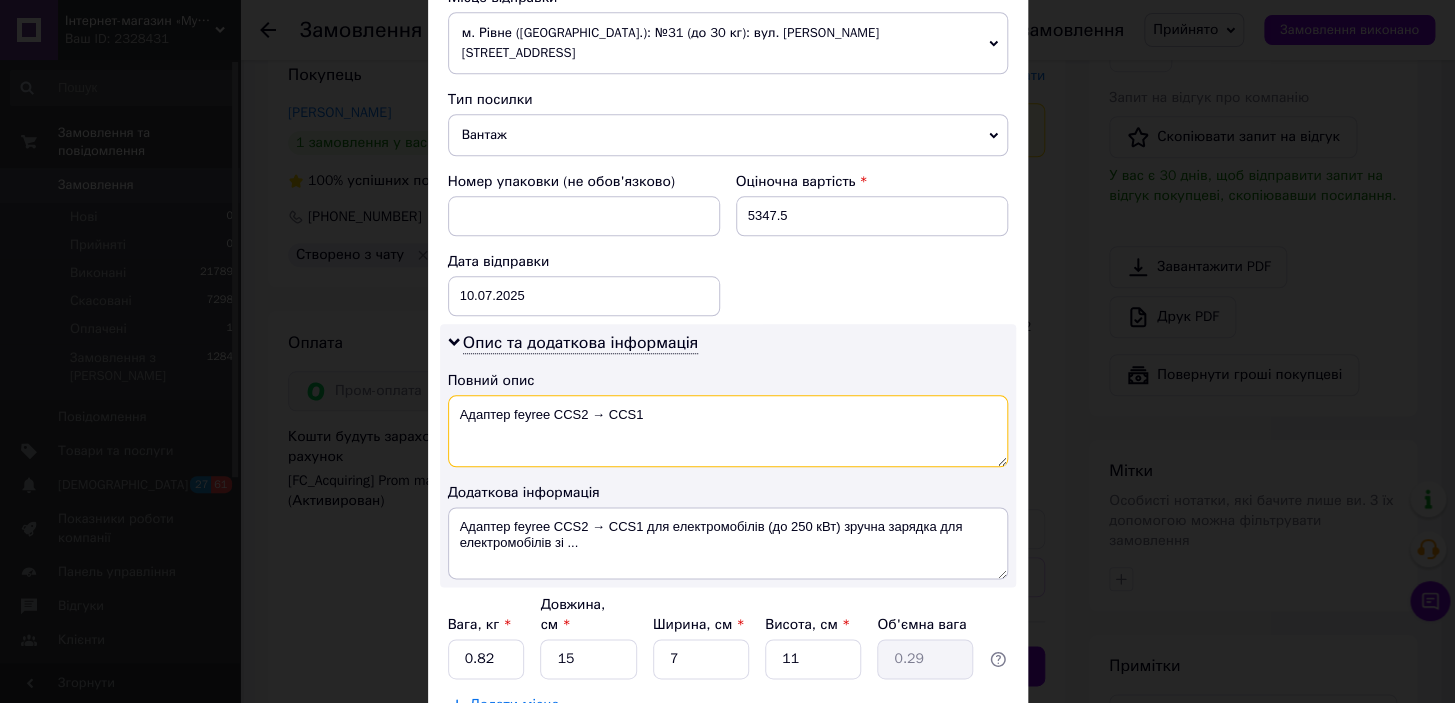 click on "Адаптер feyree CCS2 → CCS1" at bounding box center (728, 431) 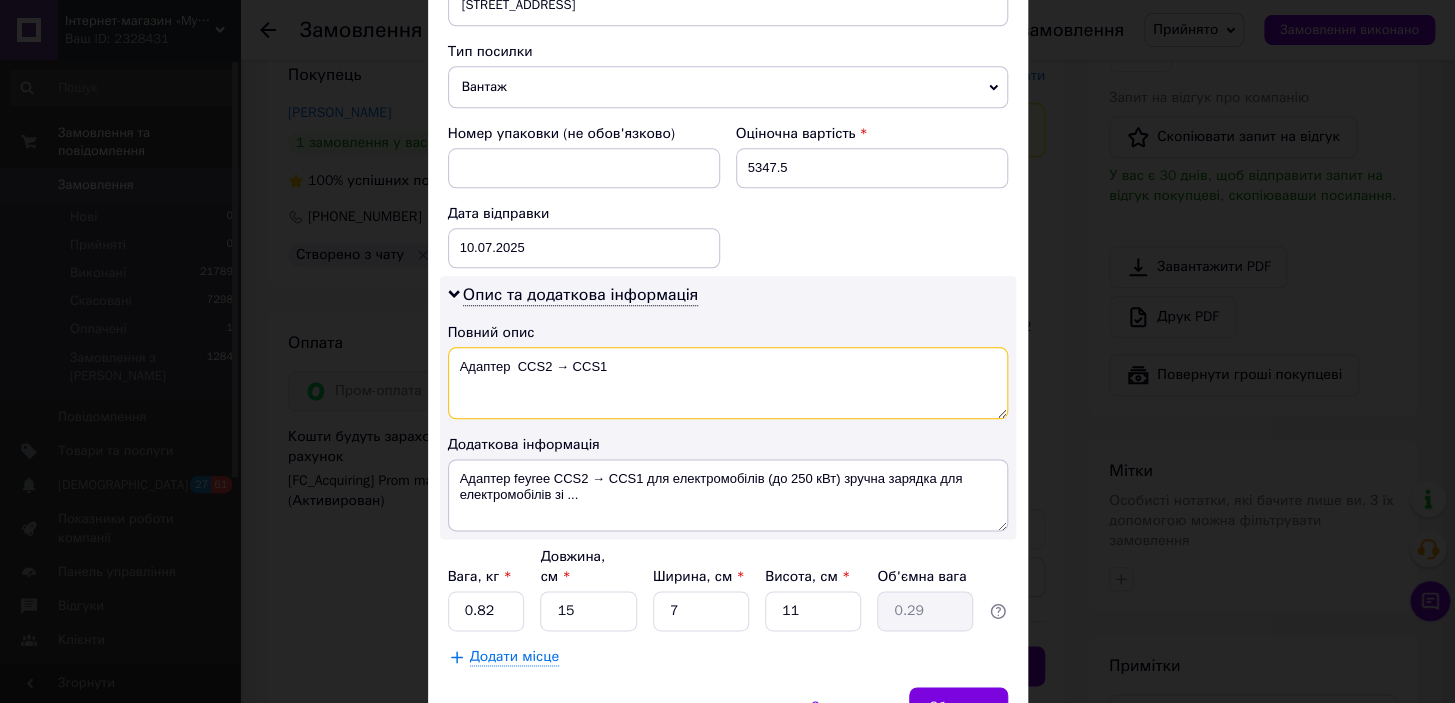 scroll, scrollTop: 818, scrollLeft: 0, axis: vertical 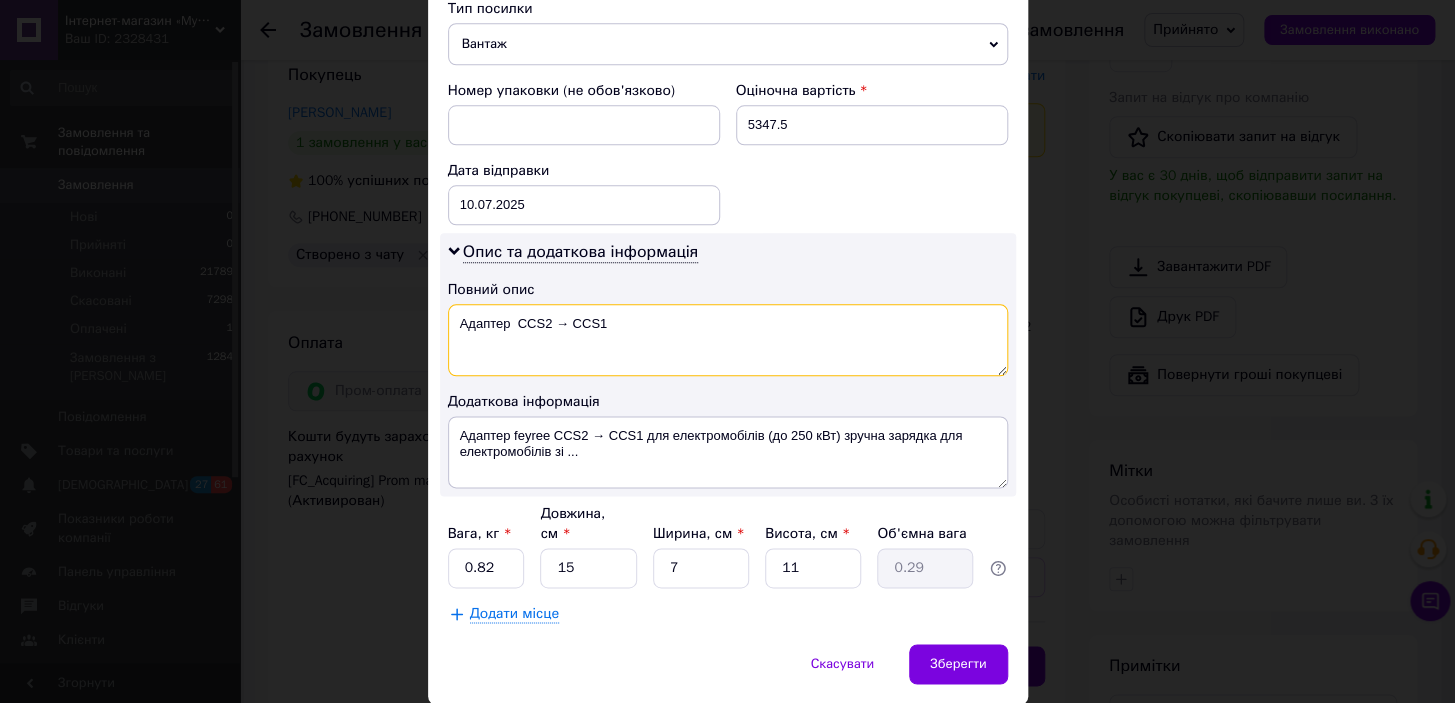 type on "Адаптер  CCS2 → CCS1" 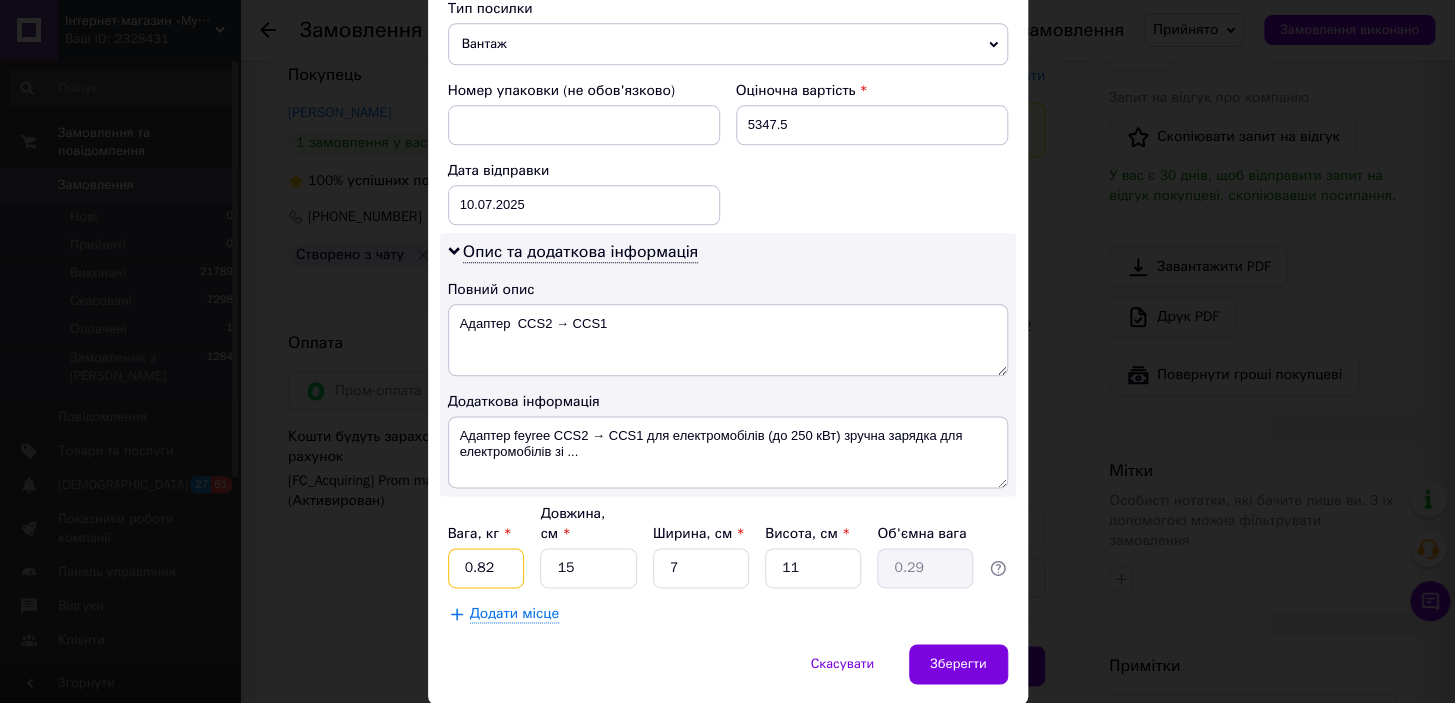 click on "0.82" at bounding box center (486, 568) 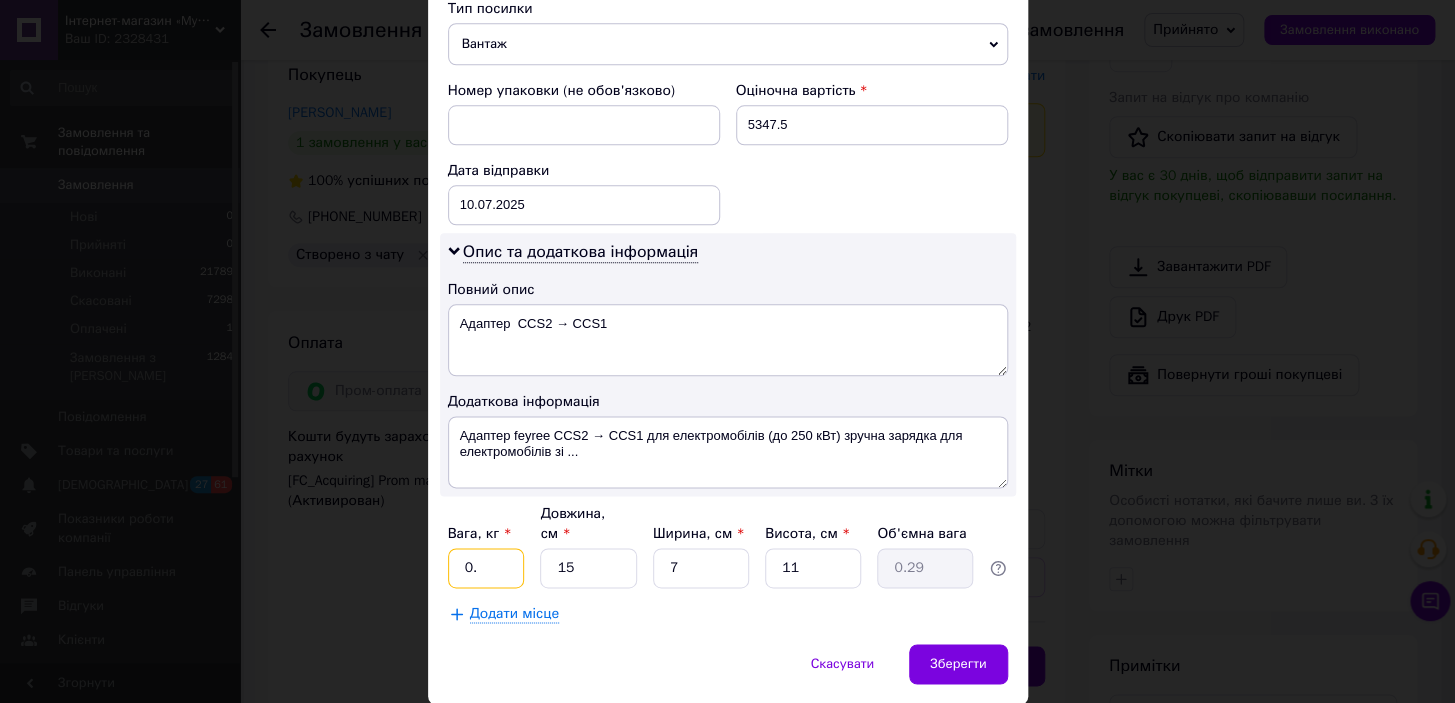 type on "0" 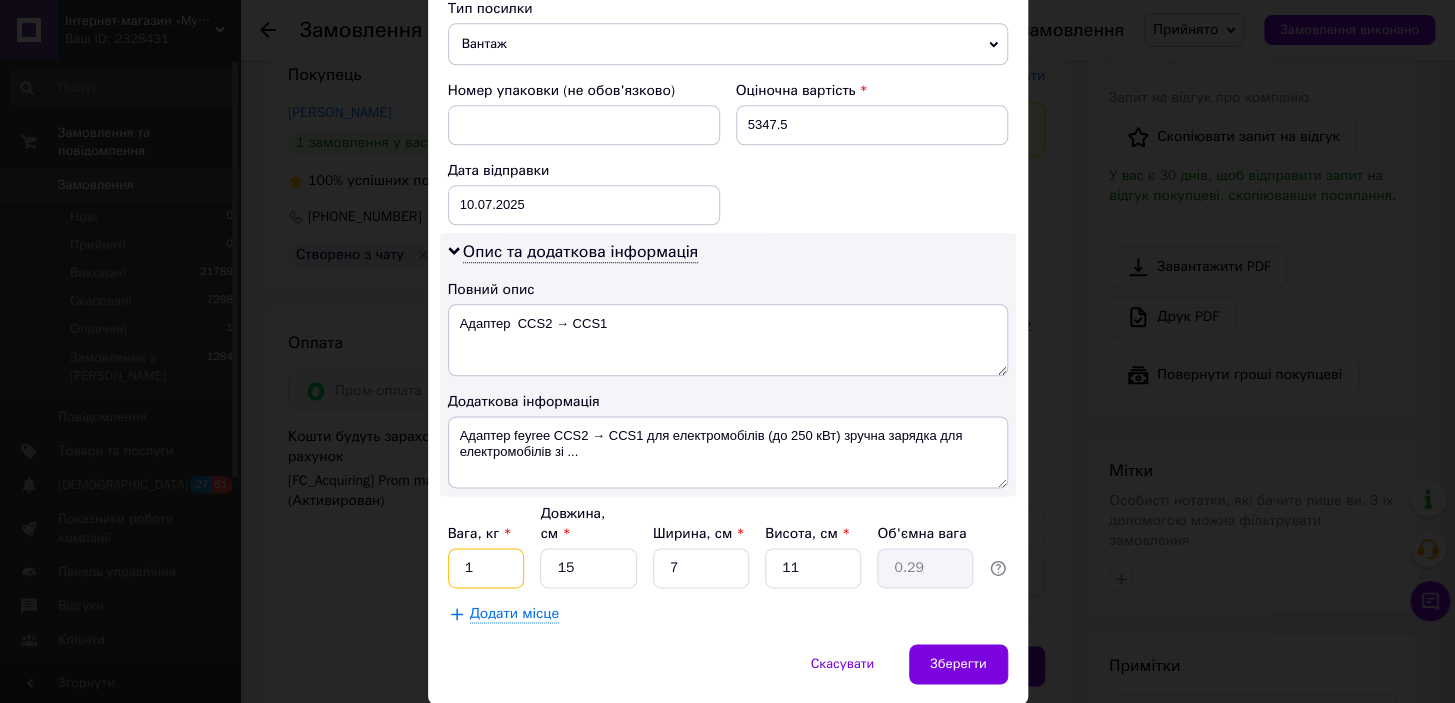 type on "1" 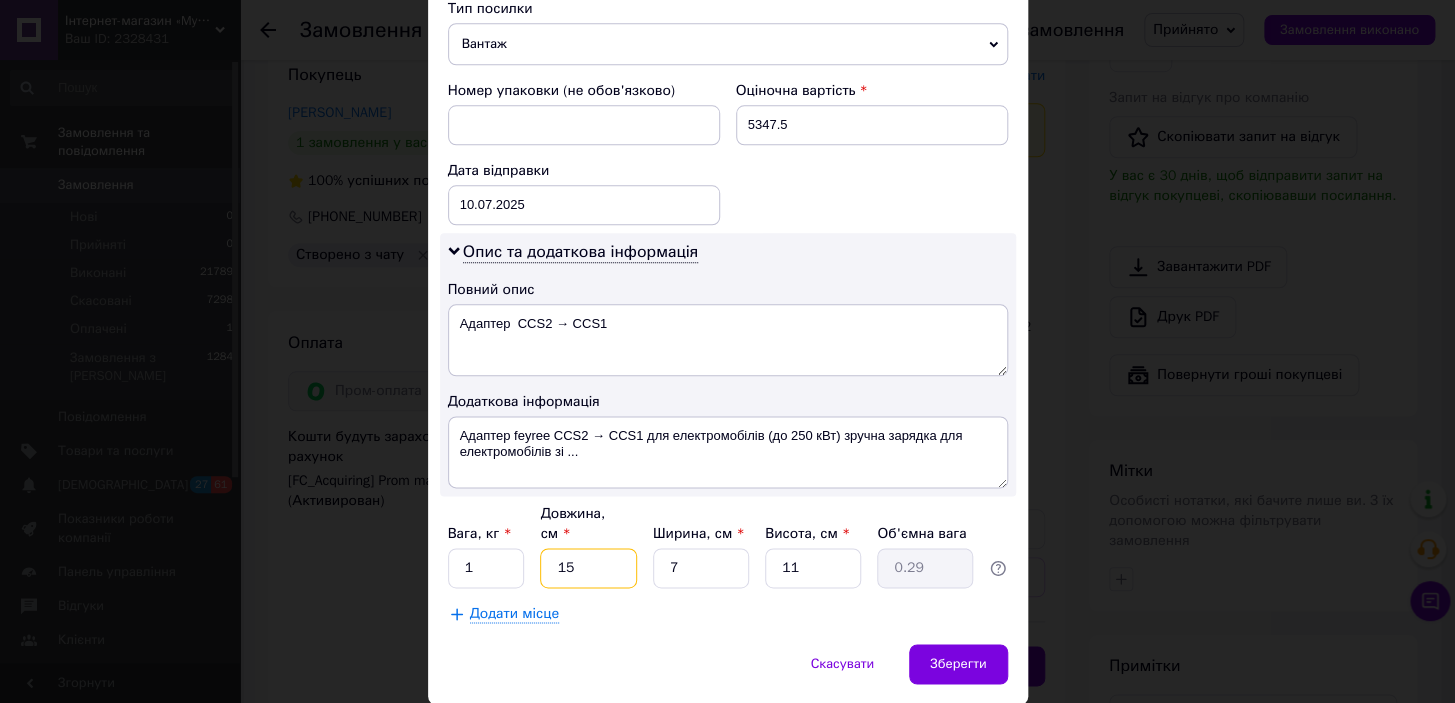 click on "15" at bounding box center (588, 568) 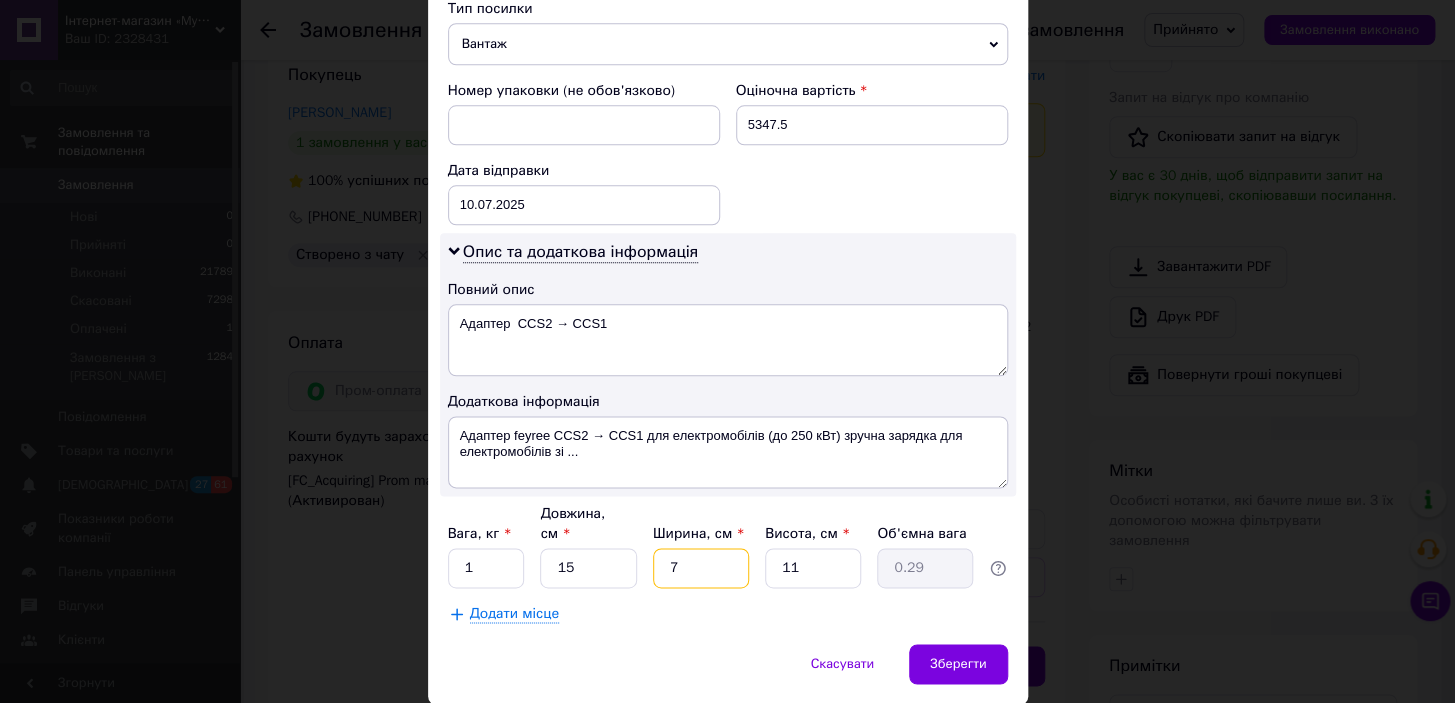 click on "7" at bounding box center (701, 568) 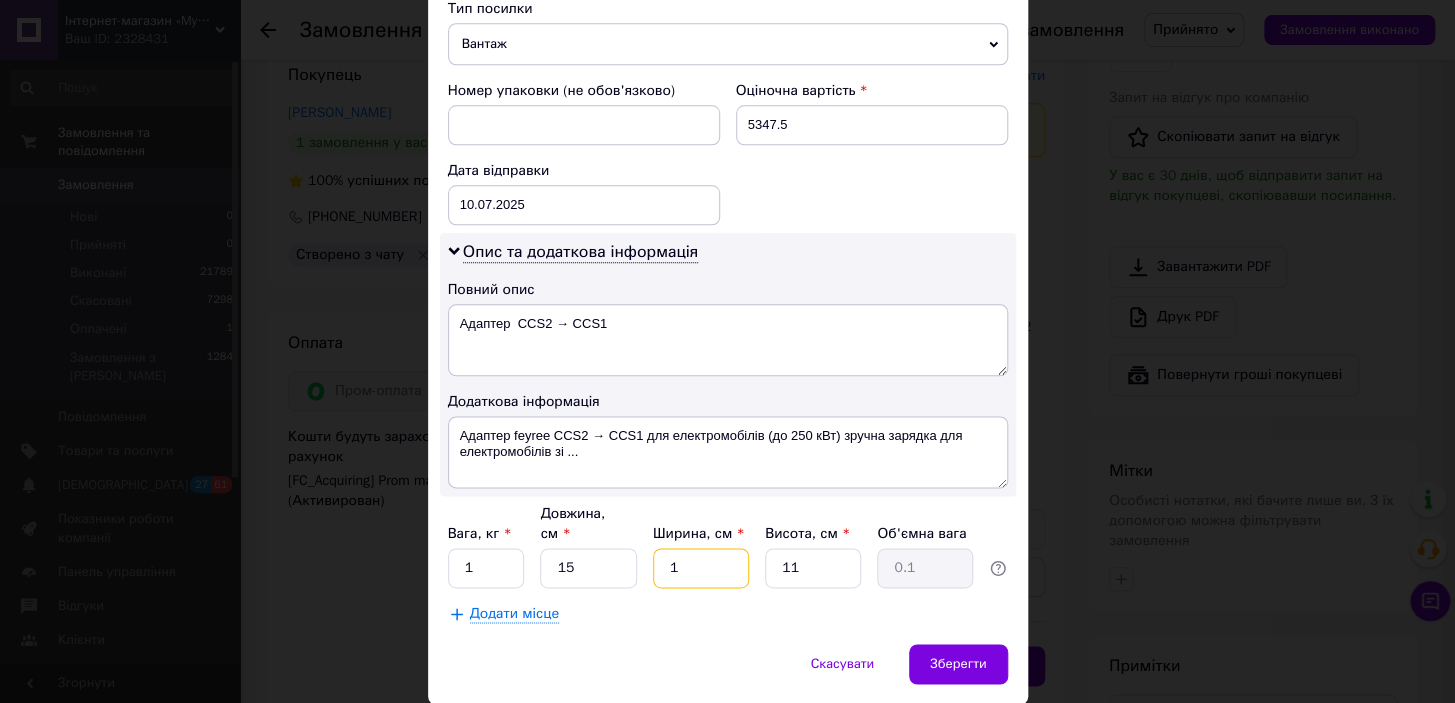 type on "15" 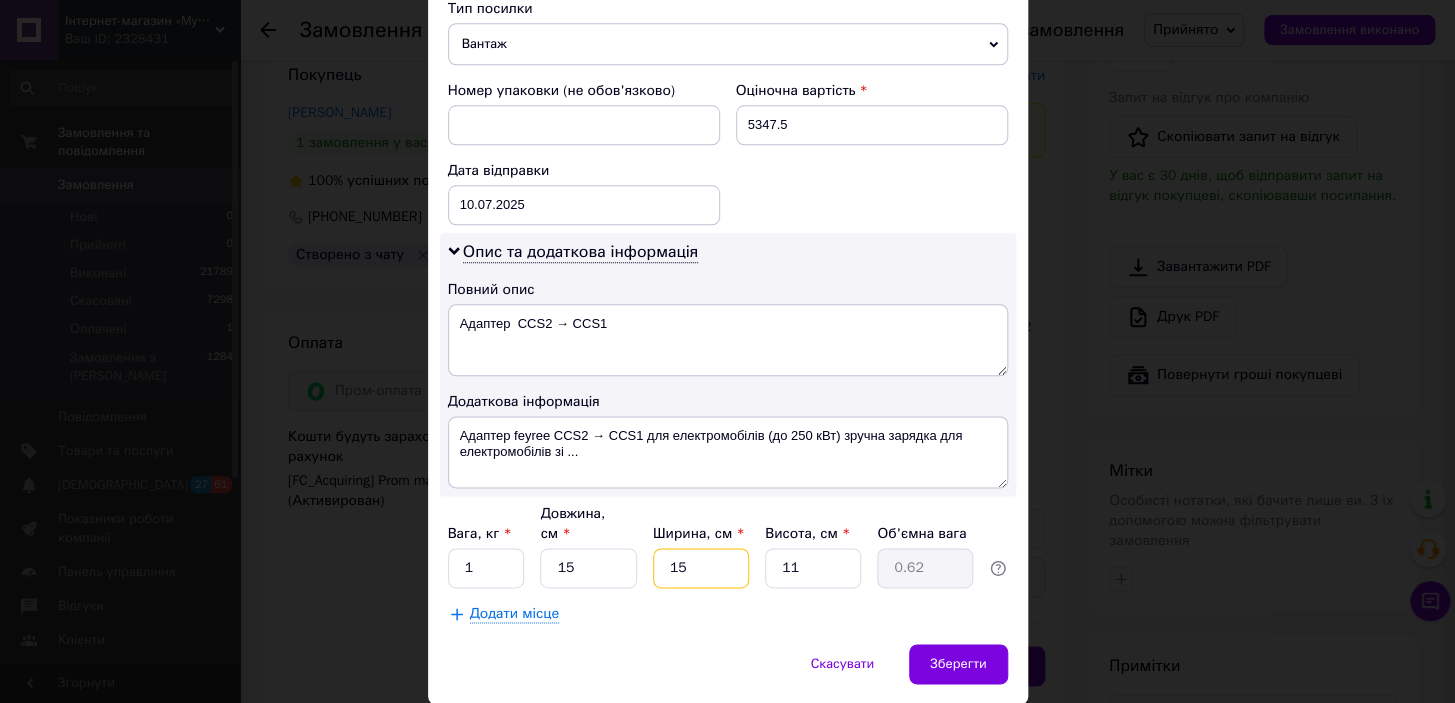 type on "15" 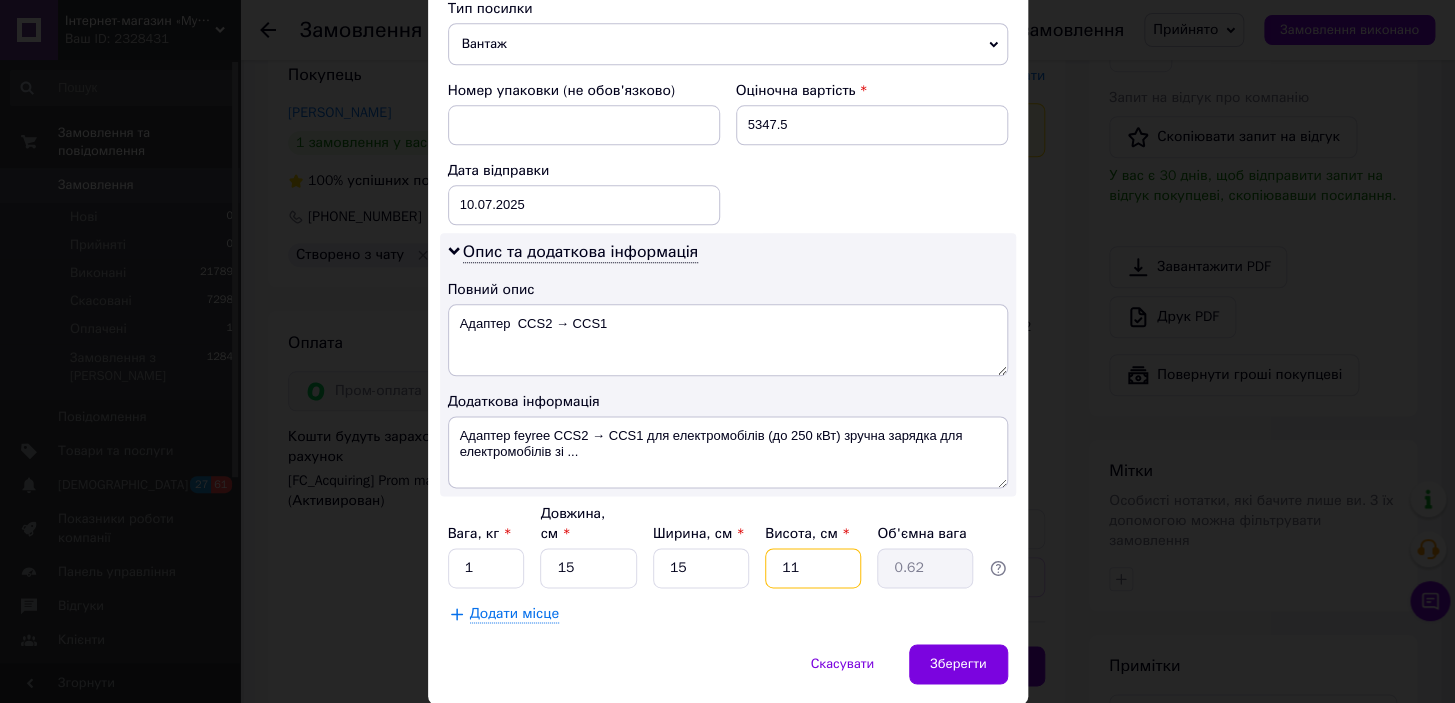 click on "11" at bounding box center (813, 568) 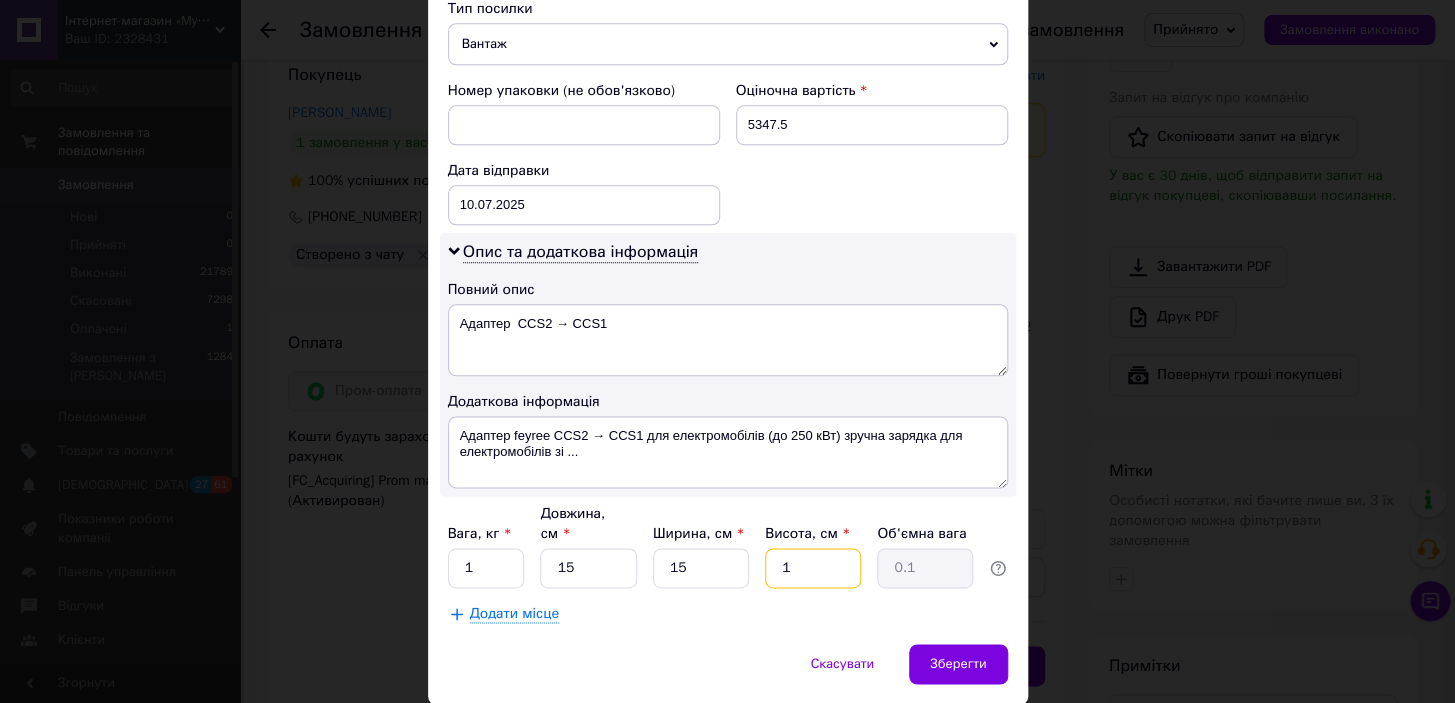 type 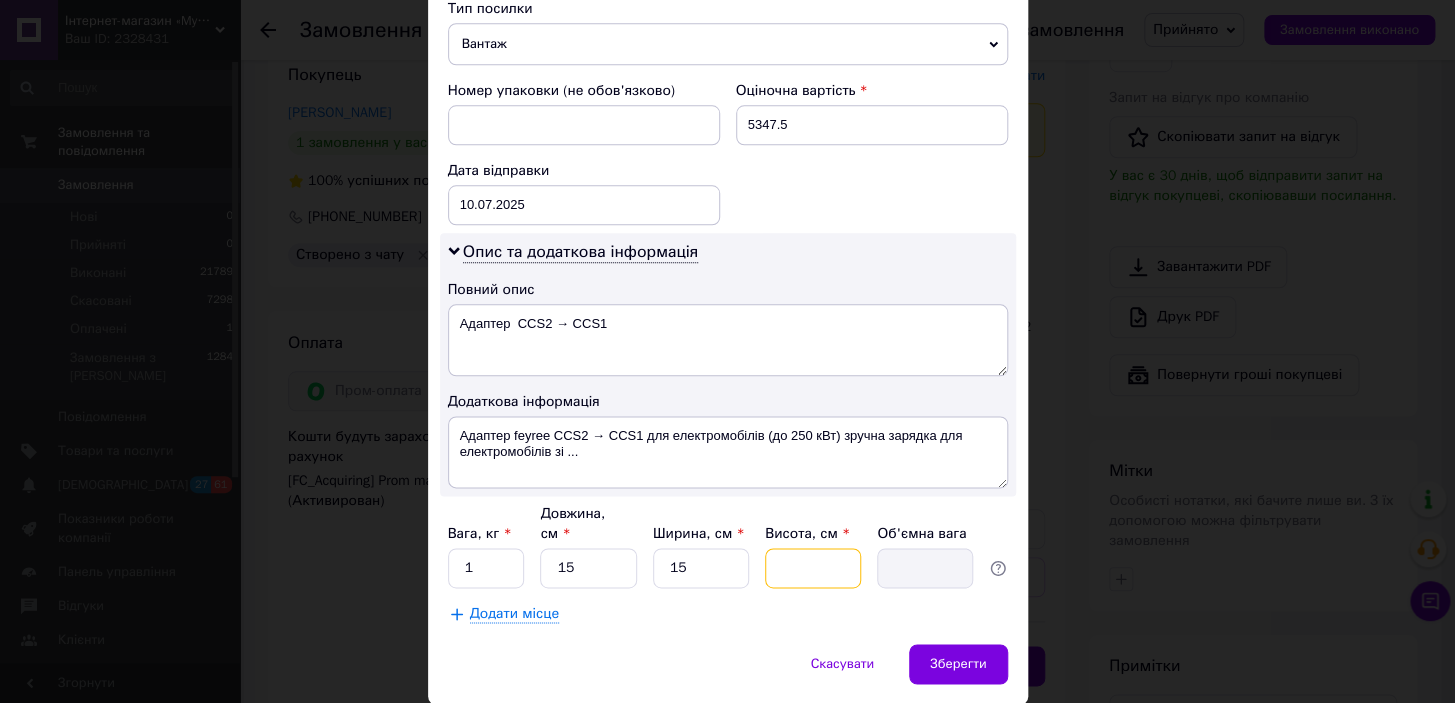 type on "5" 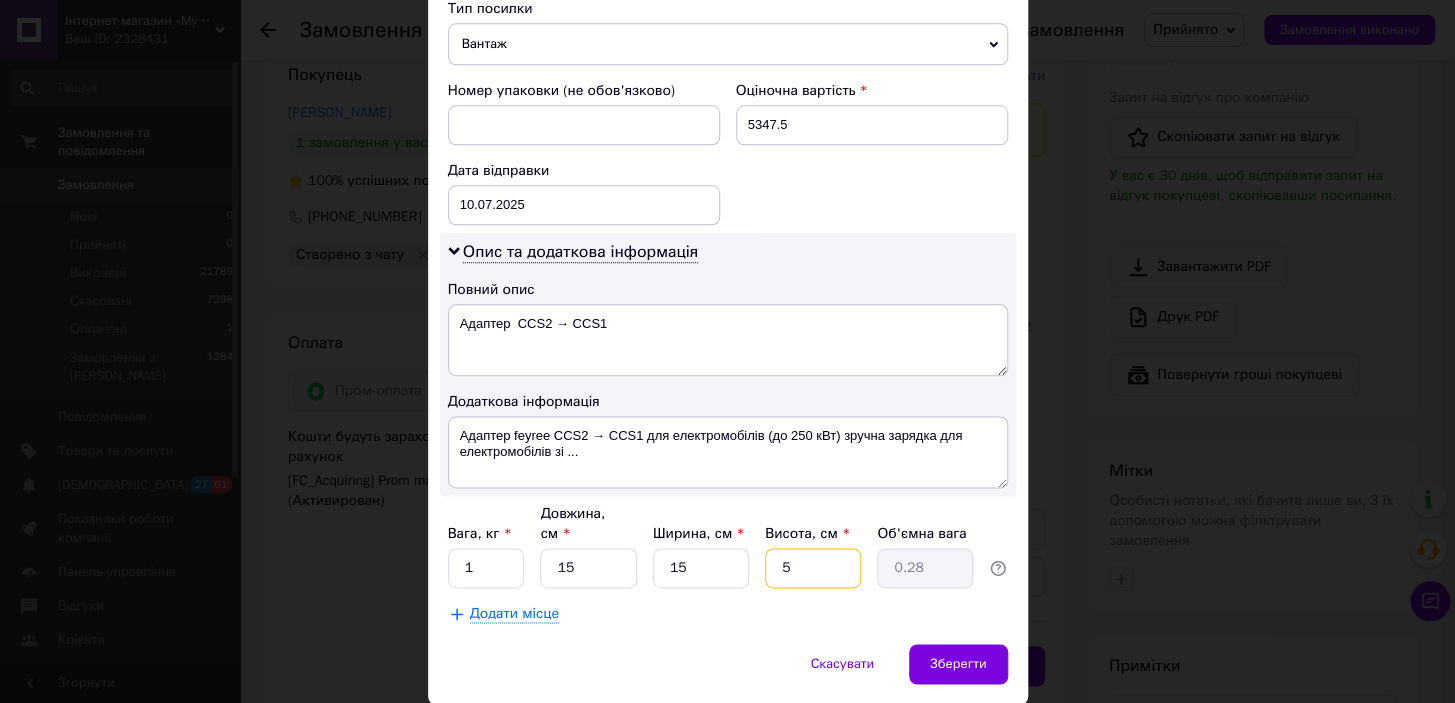 type on "5" 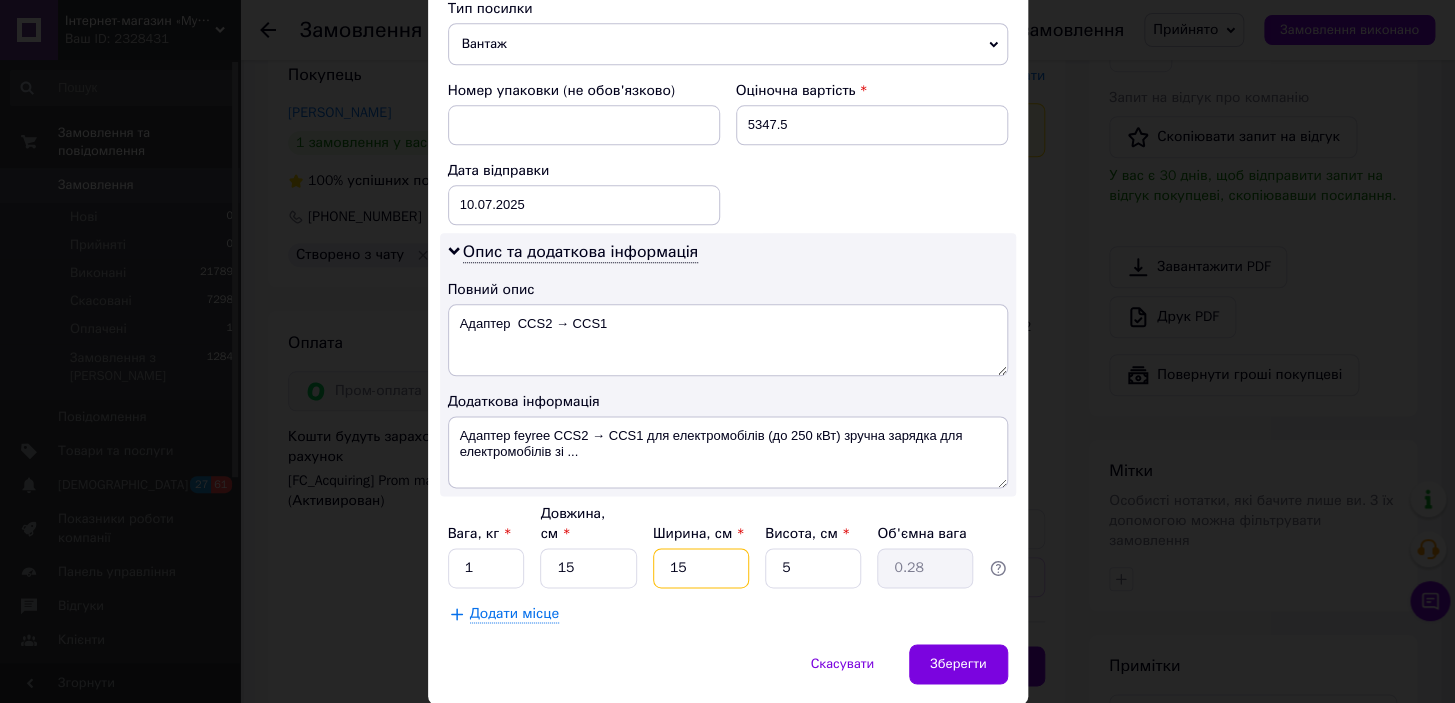click on "15" at bounding box center [701, 568] 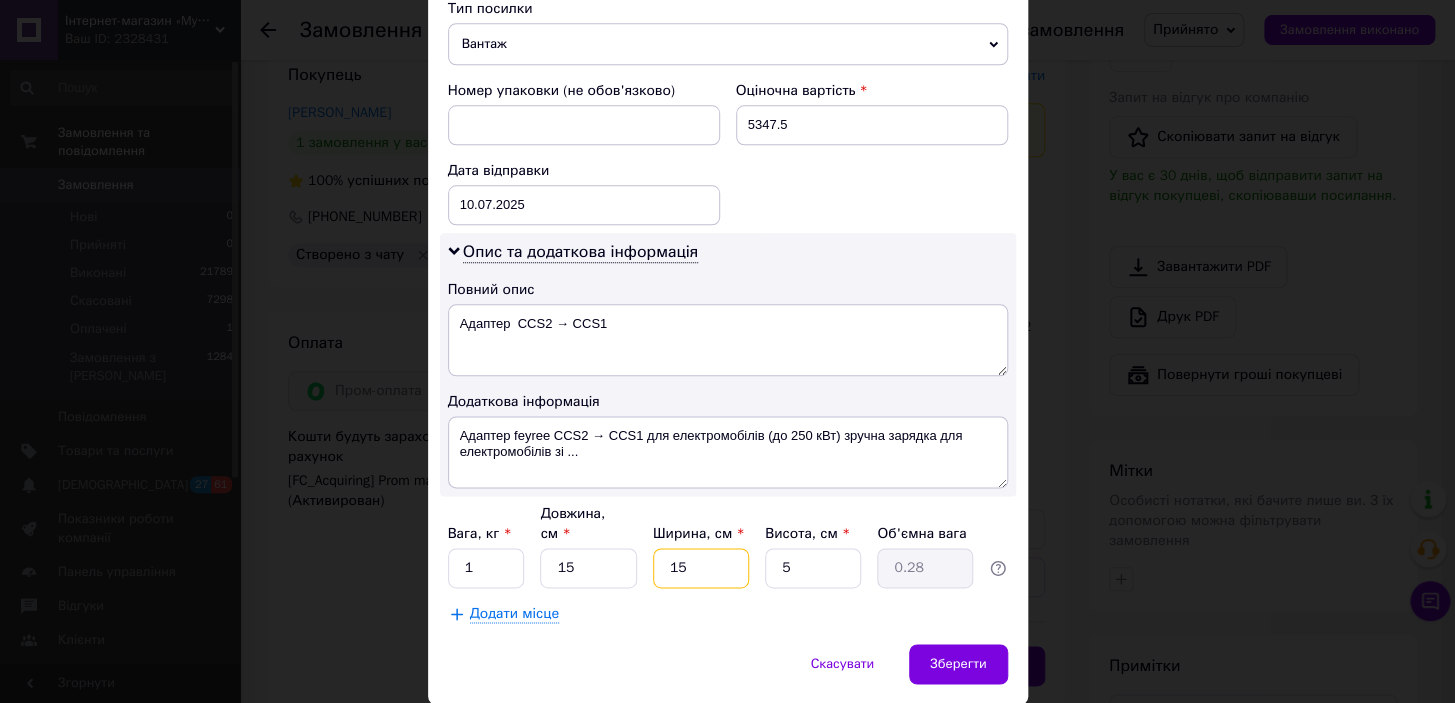 type on "1" 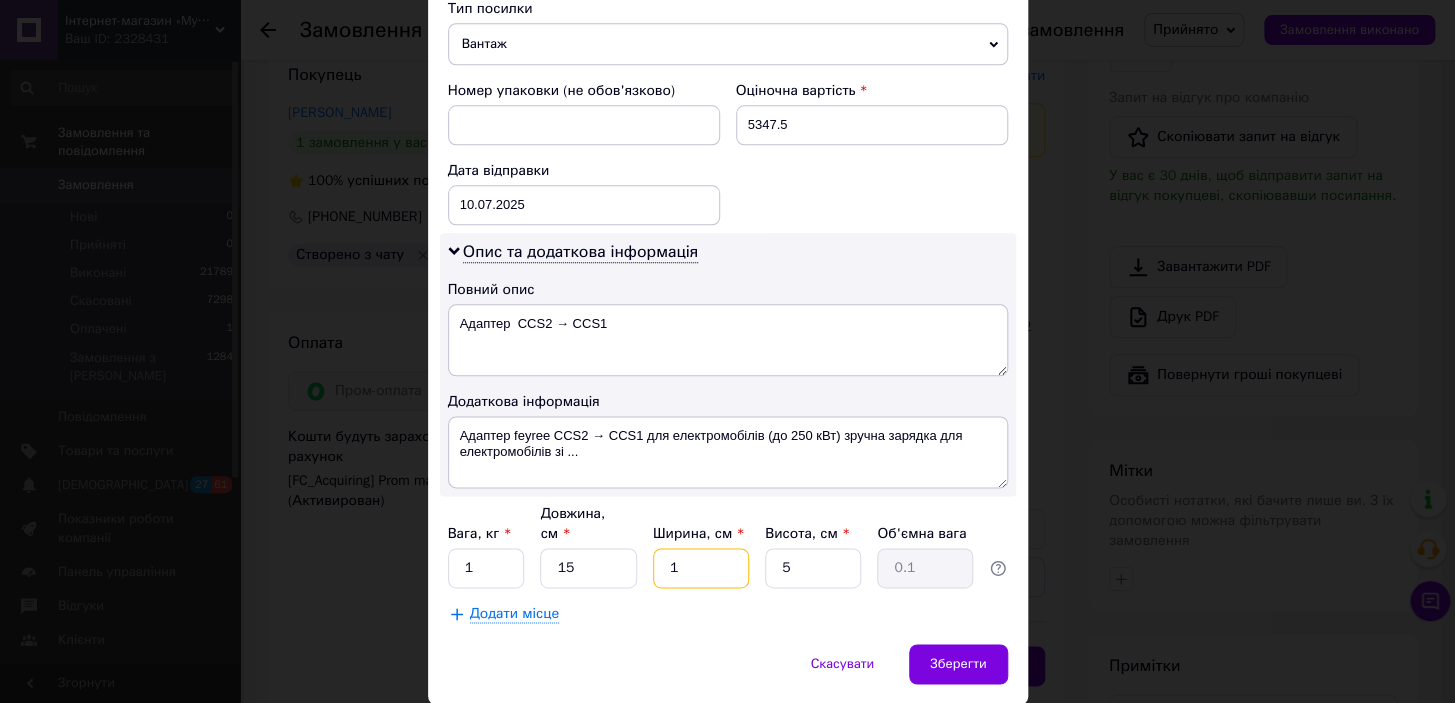 type on "10" 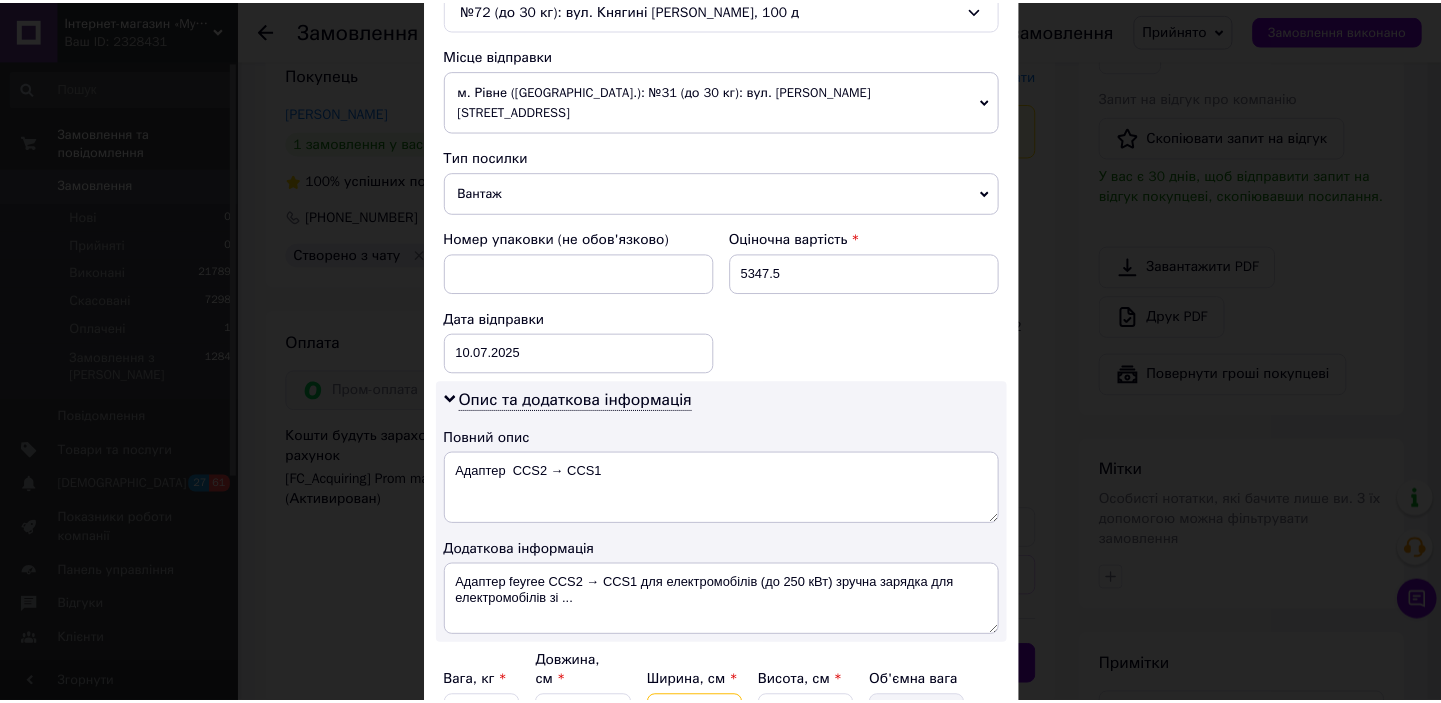 scroll, scrollTop: 846, scrollLeft: 0, axis: vertical 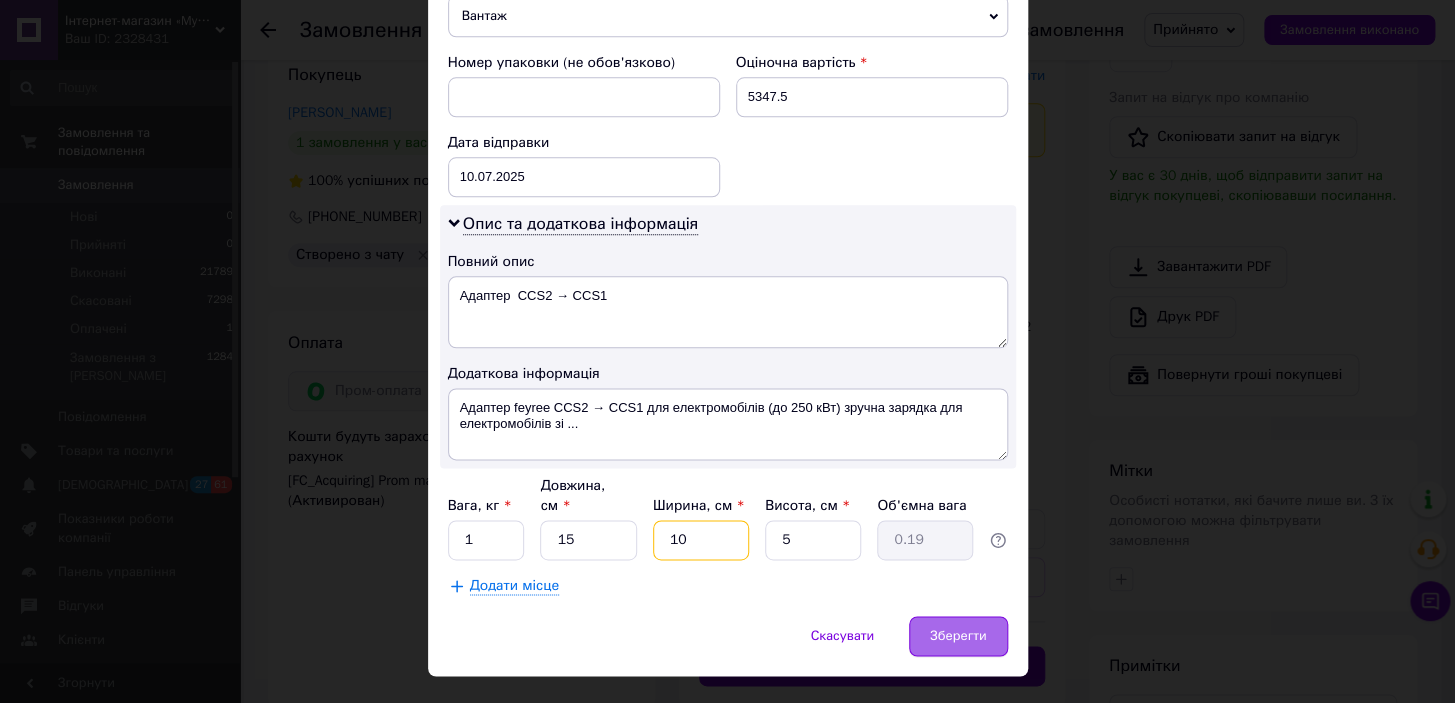 type on "10" 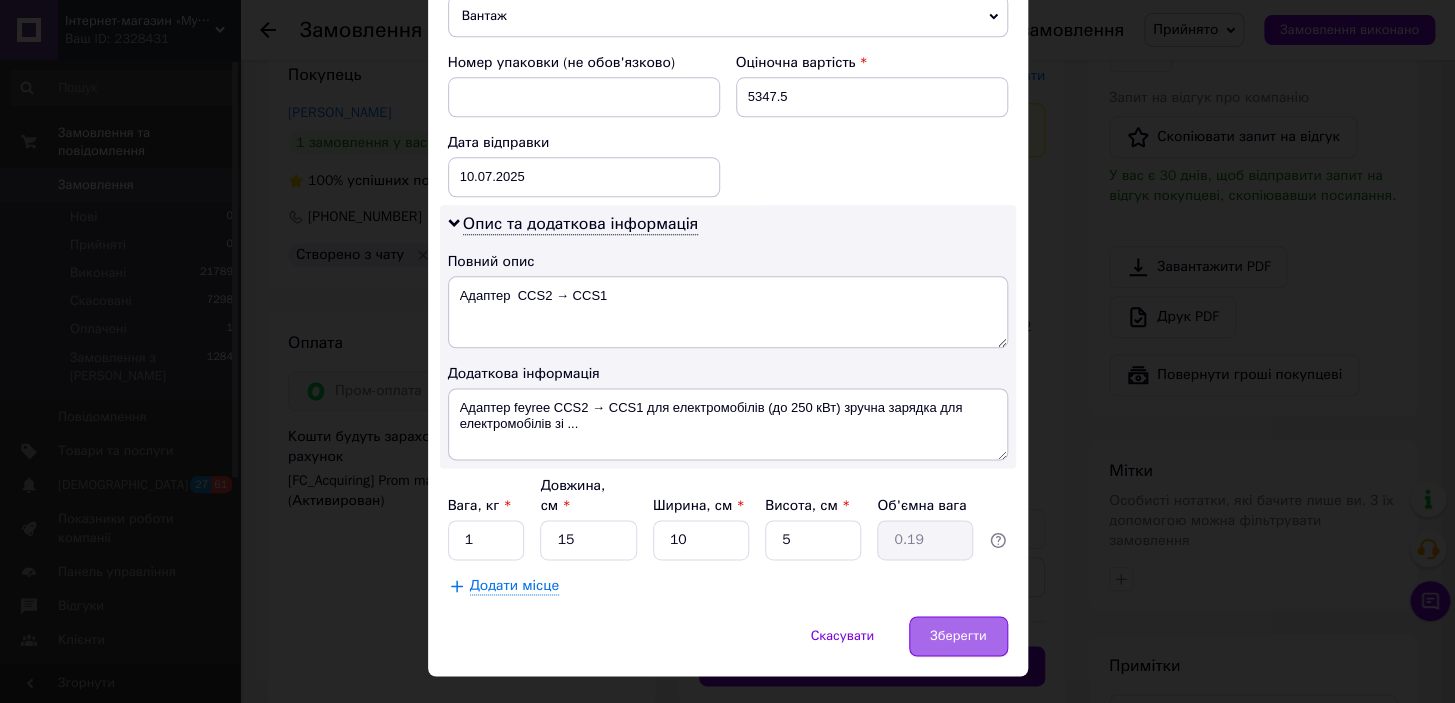 drag, startPoint x: 949, startPoint y: 589, endPoint x: 966, endPoint y: 590, distance: 17.029387 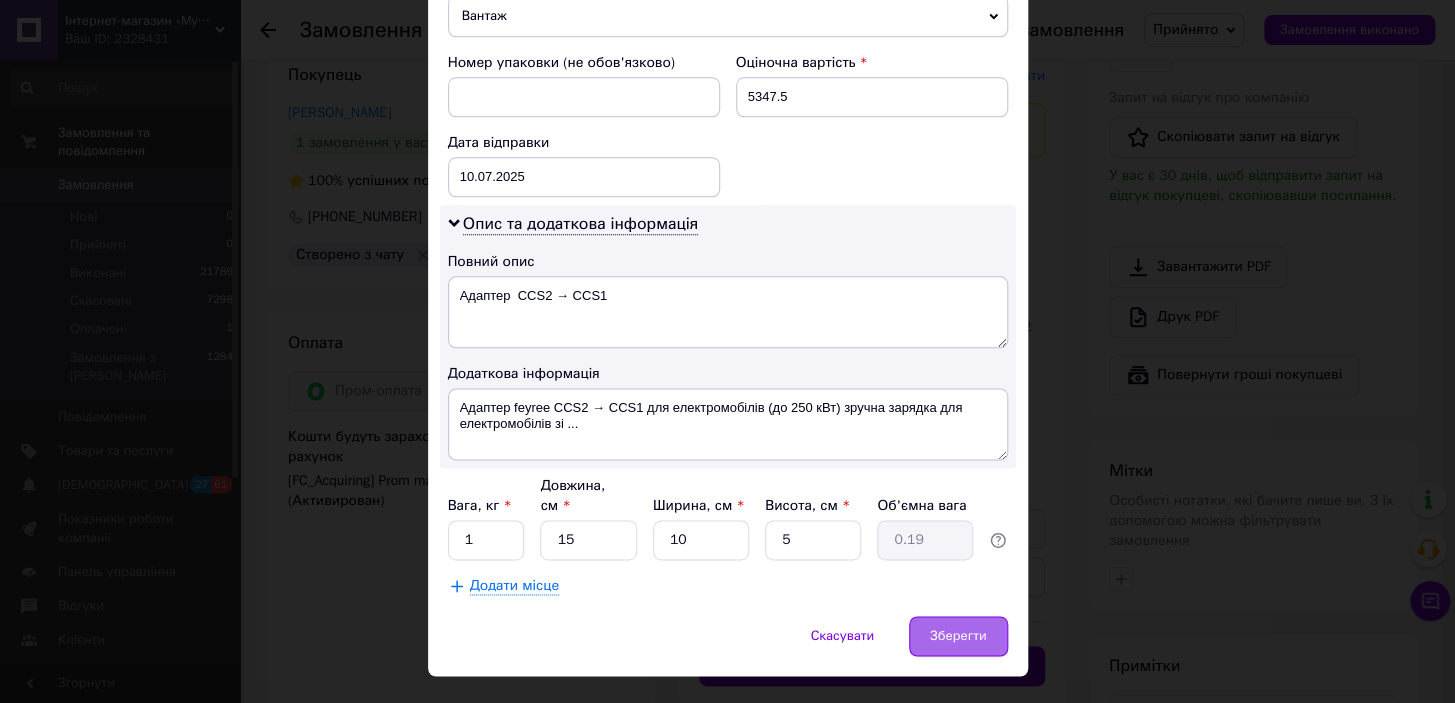 click on "Зберегти" at bounding box center (958, 636) 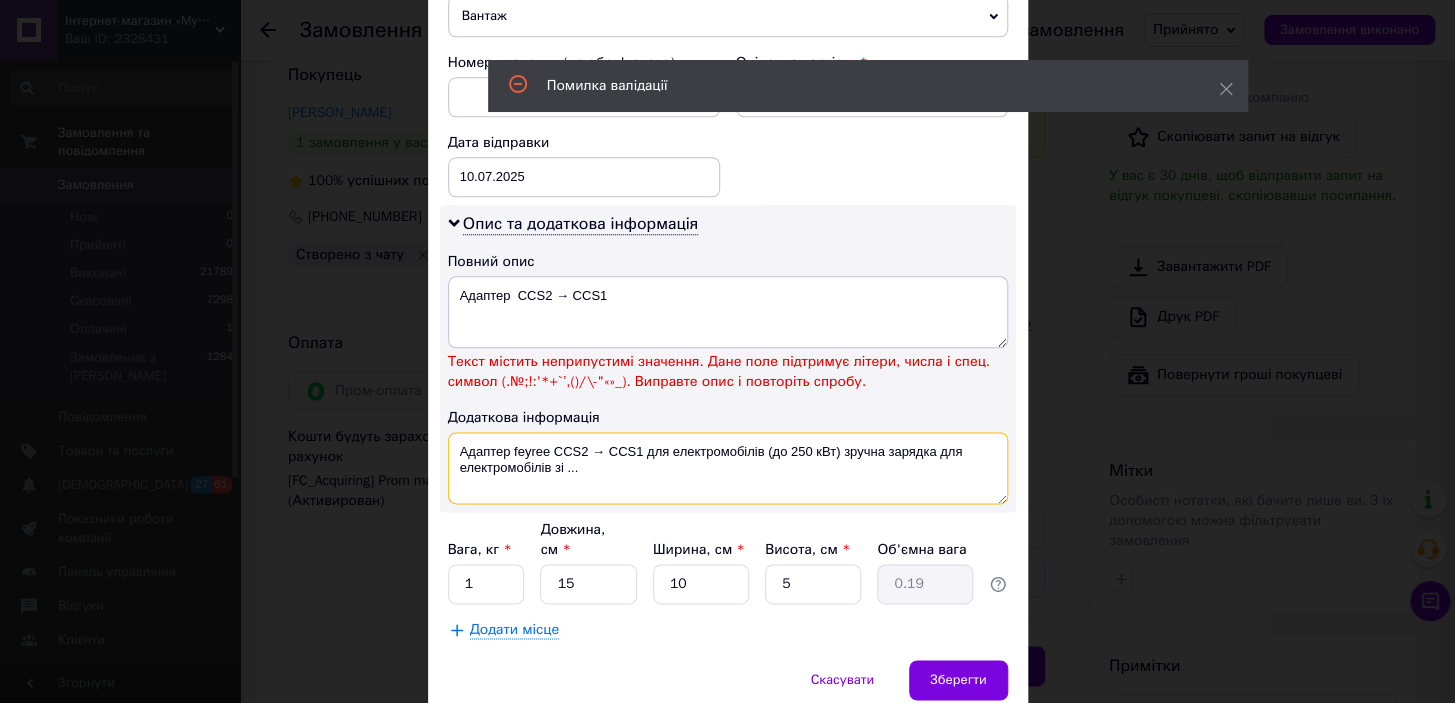 drag, startPoint x: 578, startPoint y: 448, endPoint x: 447, endPoint y: 447, distance: 131.00381 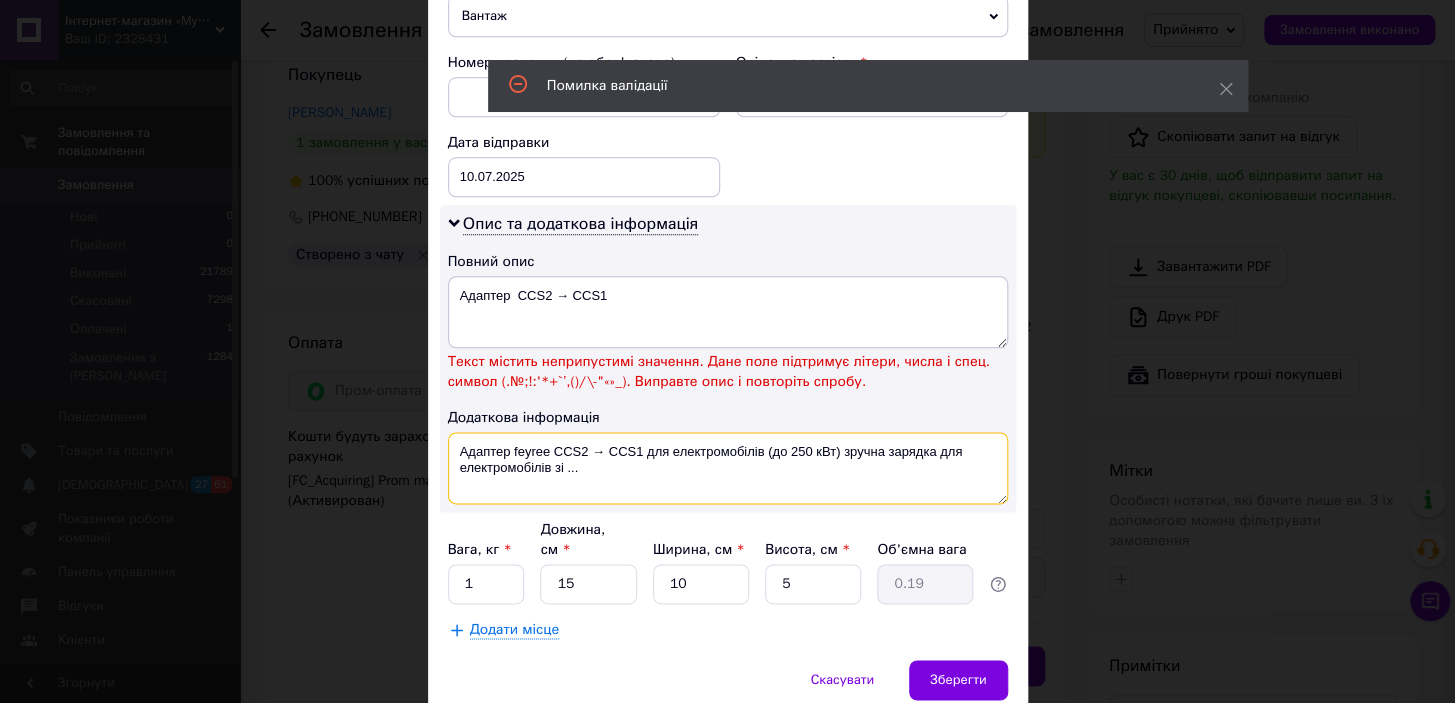 click on "Адаптер feyree CCS2 → CCS1 для електромобілів (до 250 кВт) зручна зарядка для електромобілів зі ..." at bounding box center [728, 468] 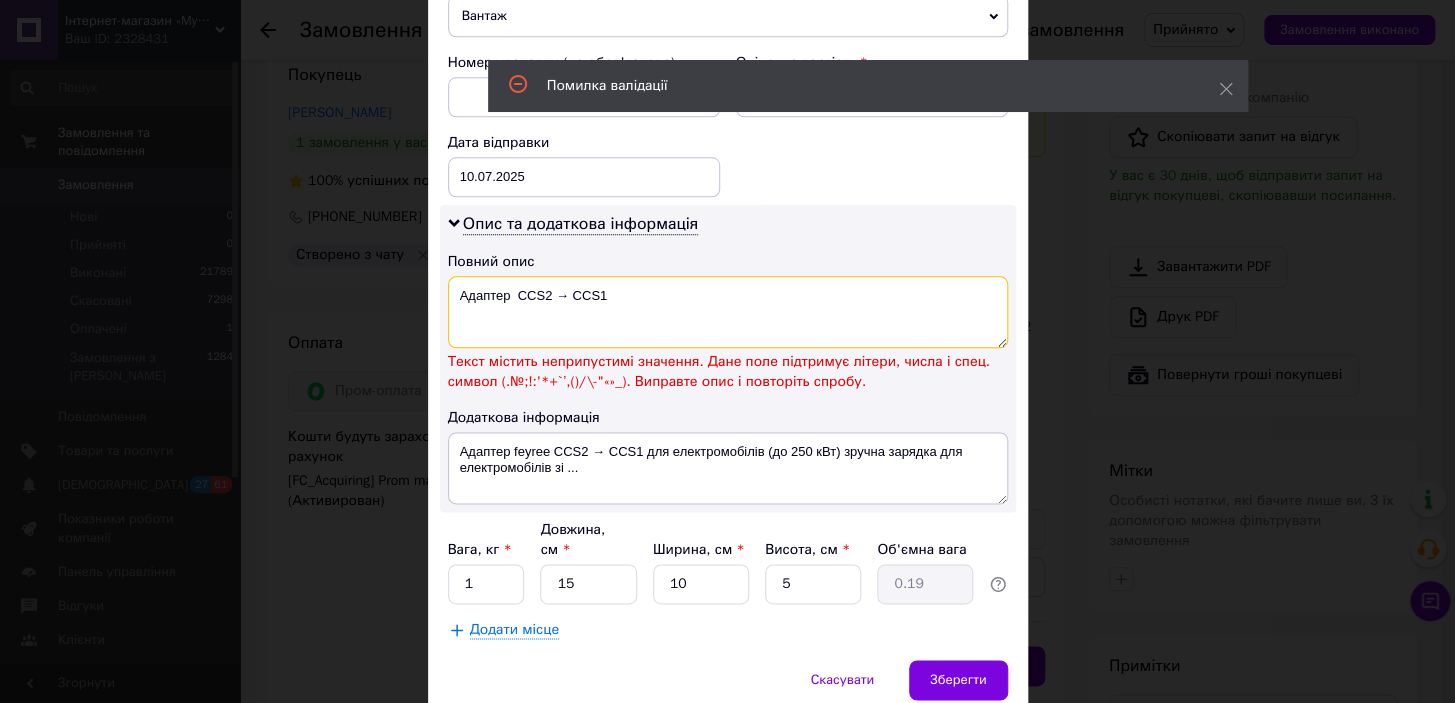 click on "Адаптер  CCS2 → CCS1" at bounding box center [728, 312] 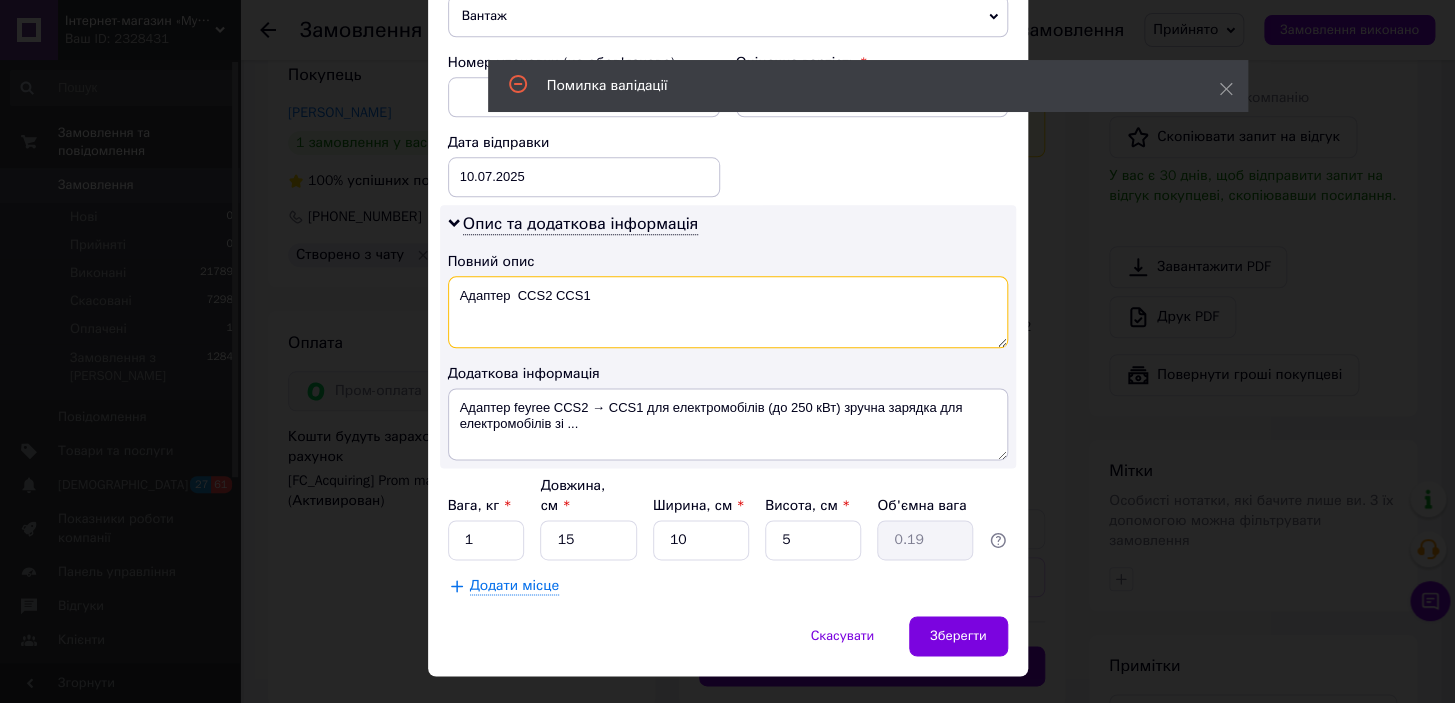 type on "Адаптер  CCS2 CCS1" 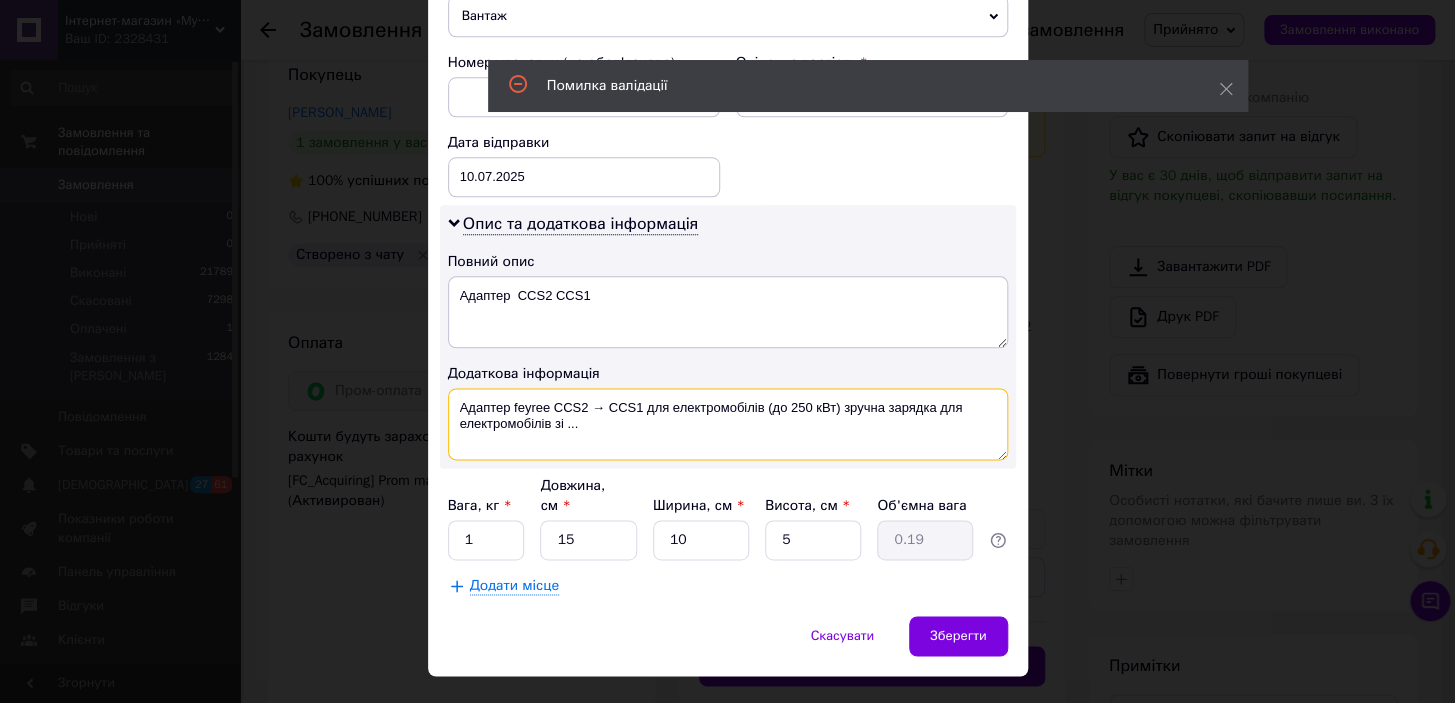 click on "Адаптер feyree CCS2 → CCS1 для електромобілів (до 250 кВт) зручна зарядка для електромобілів зі ..." at bounding box center (728, 424) 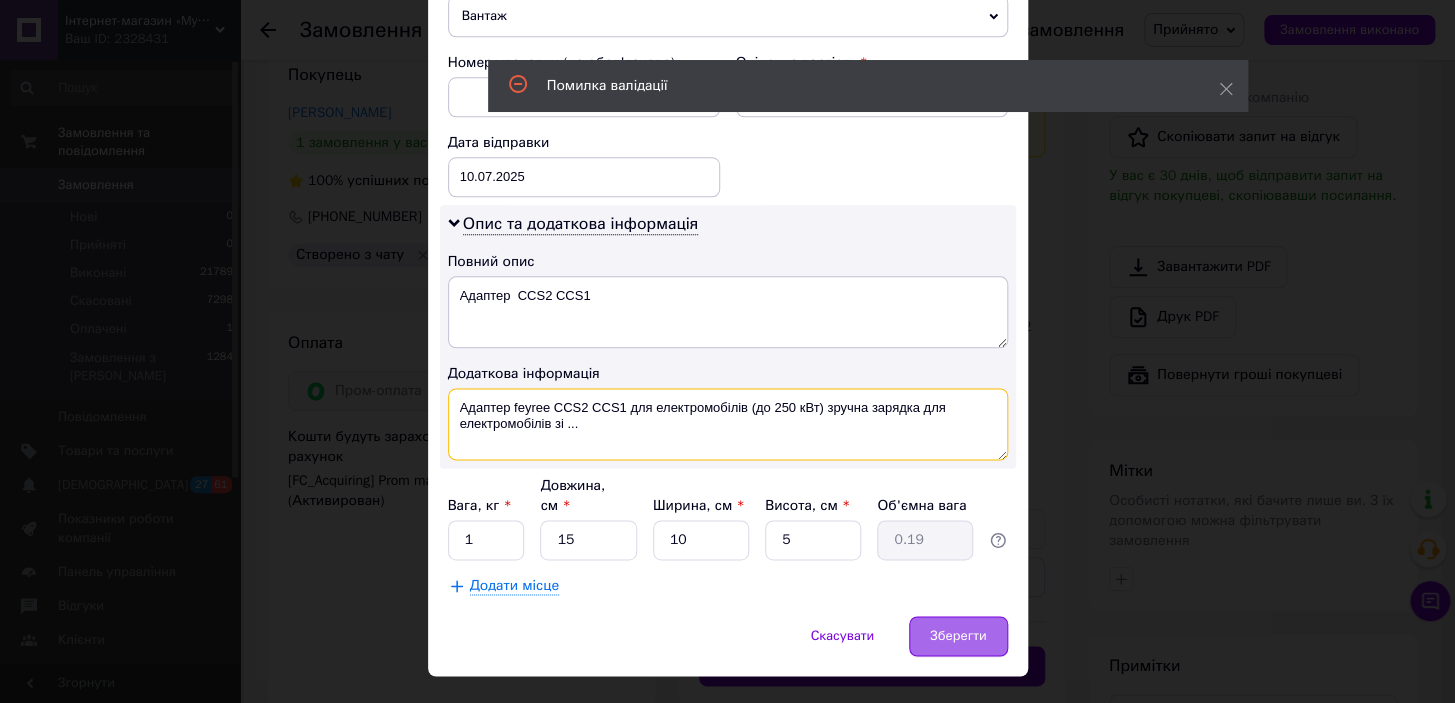 type on "Адаптер feyree CCS2 CCS1 для електромобілів (до 250 кВт) зручна зарядка для електромобілів зі ..." 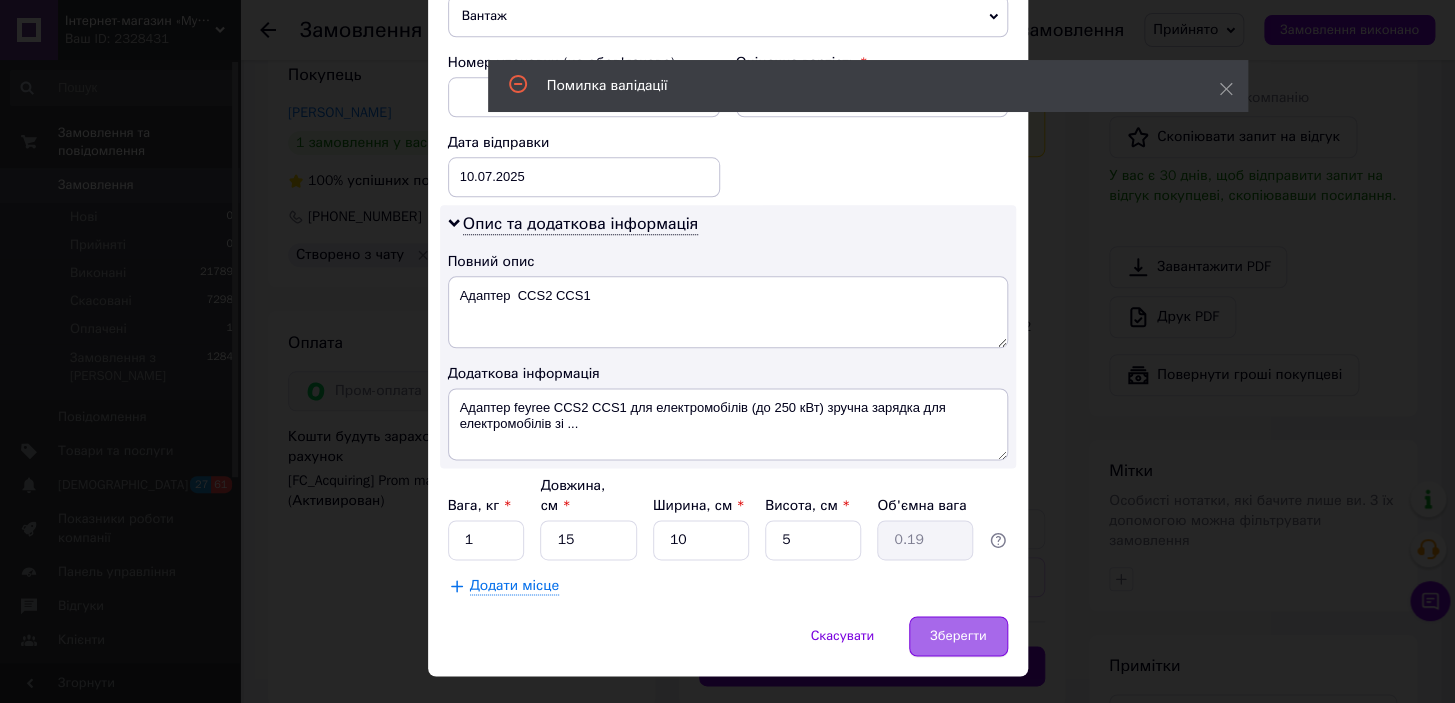click on "Зберегти" at bounding box center [958, 636] 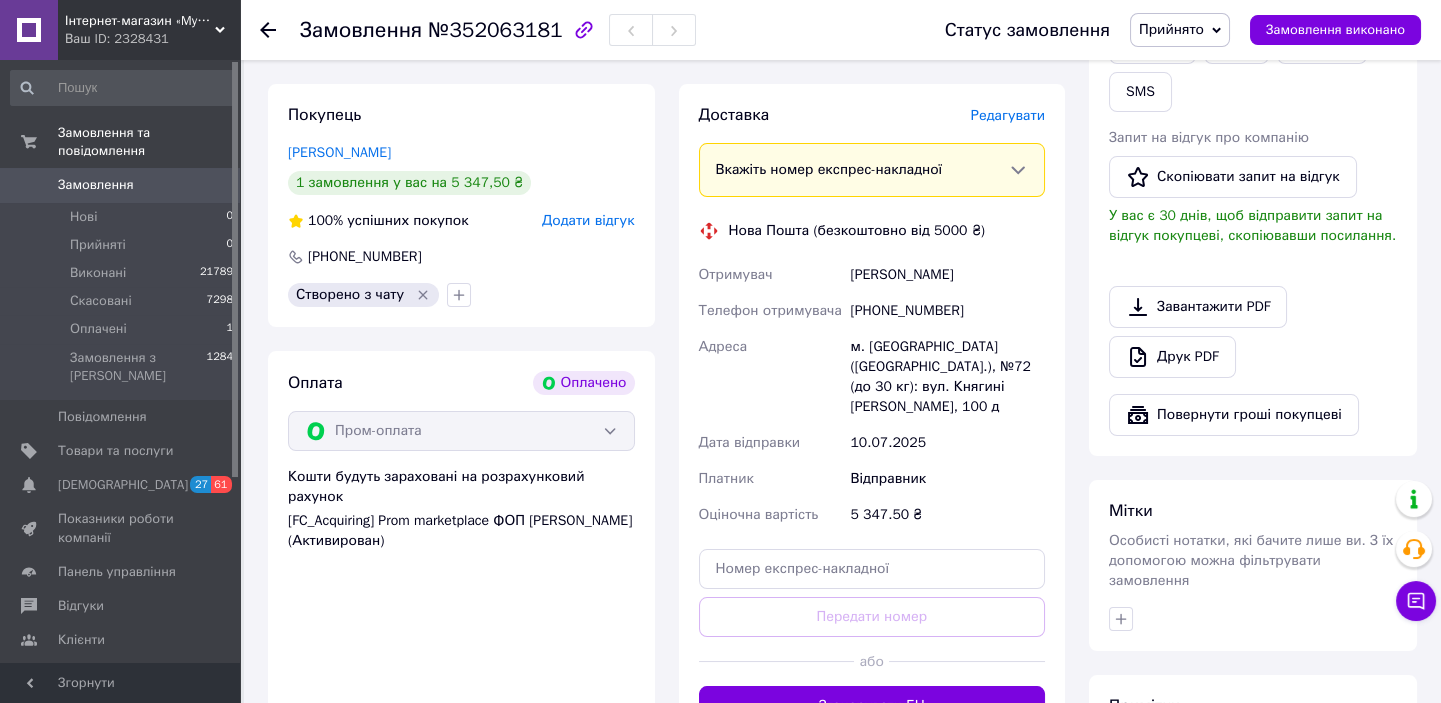 scroll, scrollTop: 636, scrollLeft: 0, axis: vertical 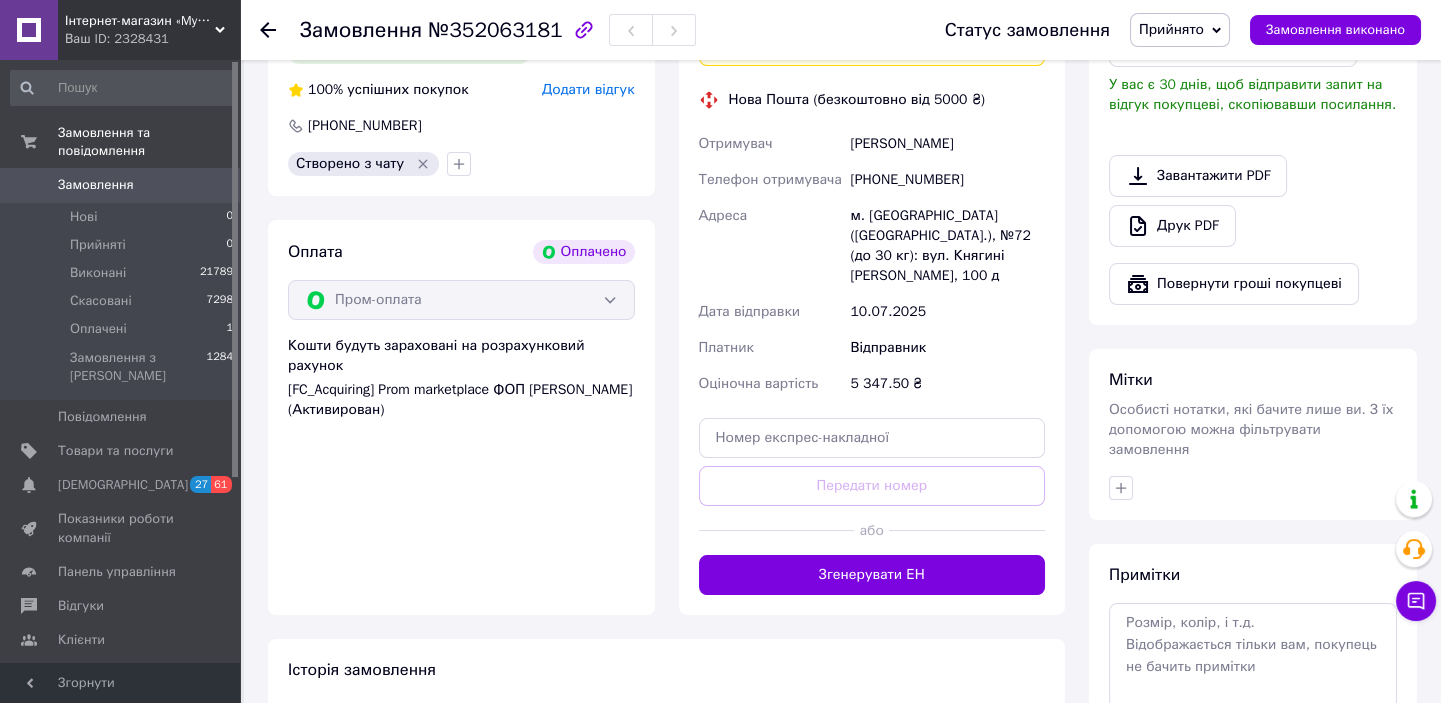 click on "Згенерувати ЕН" at bounding box center [872, 575] 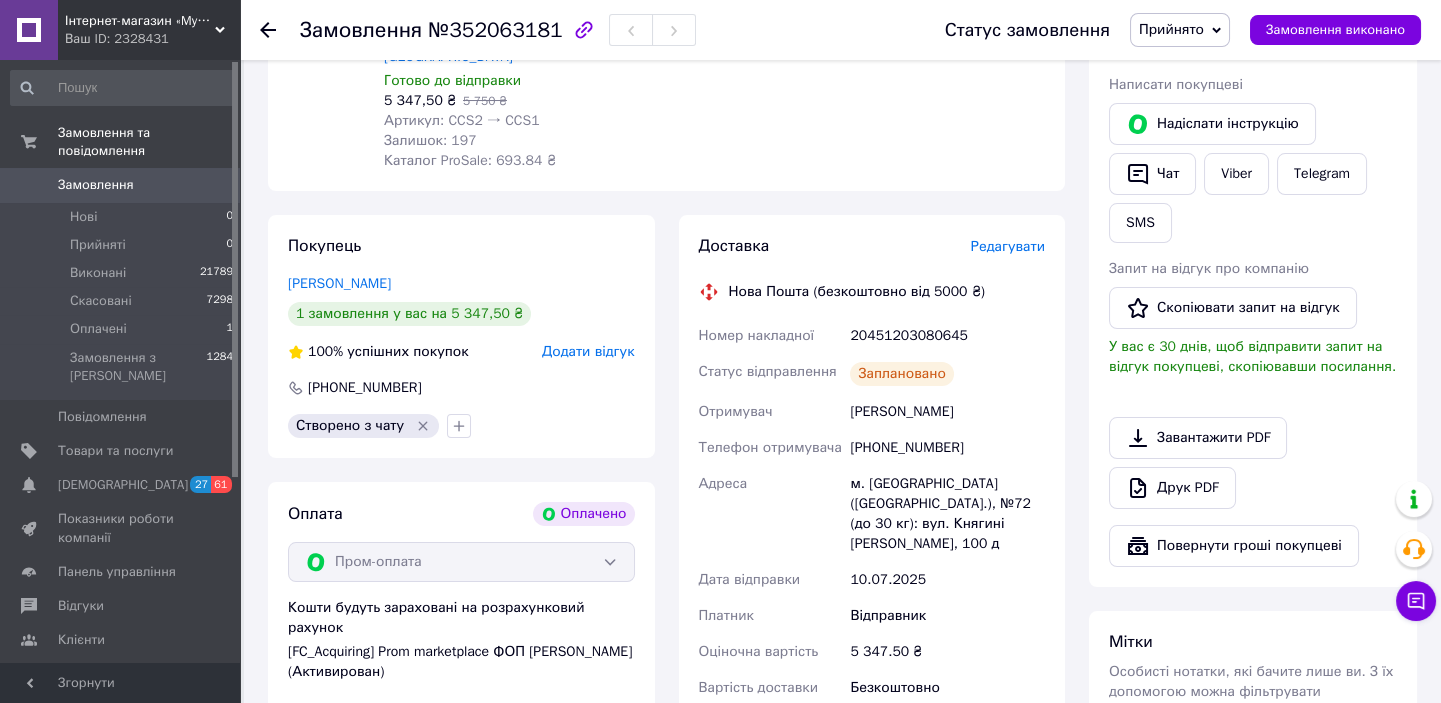 scroll, scrollTop: 363, scrollLeft: 0, axis: vertical 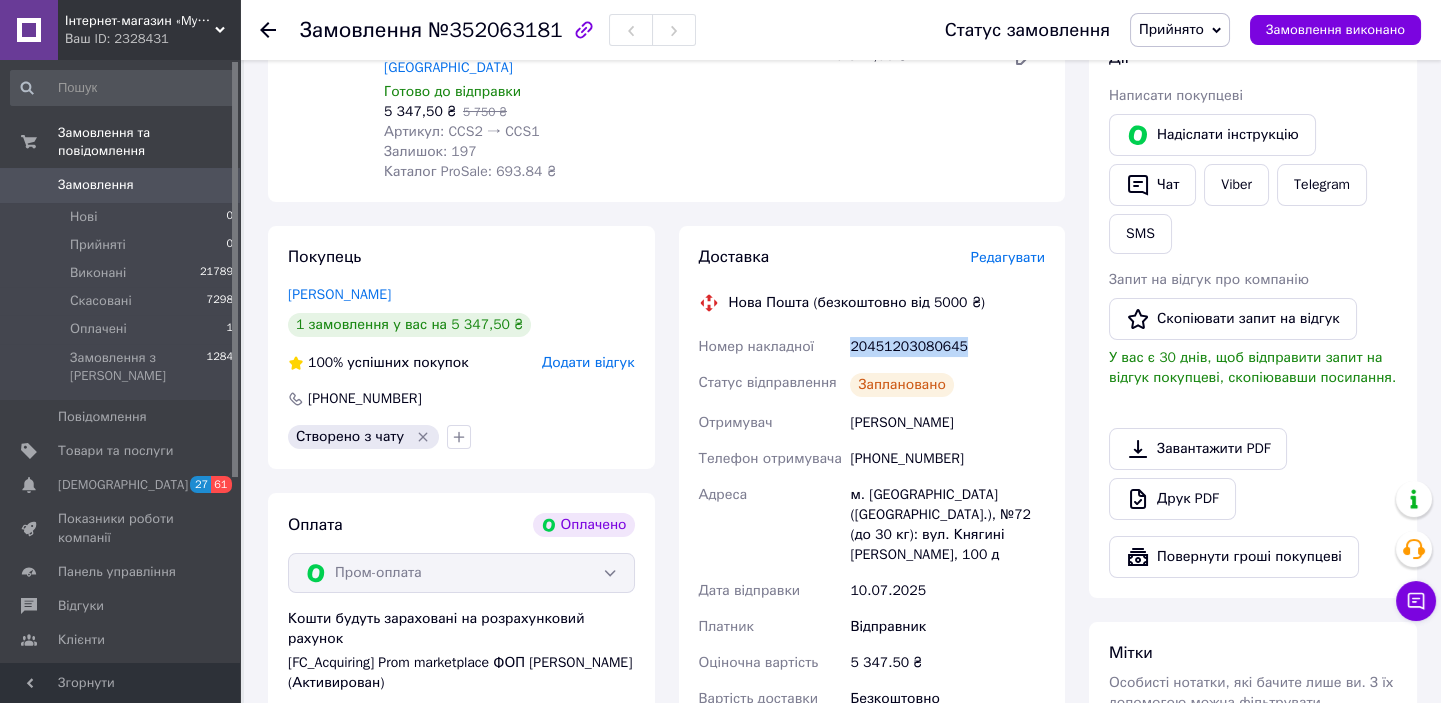 drag, startPoint x: 981, startPoint y: 310, endPoint x: 838, endPoint y: 307, distance: 143.03146 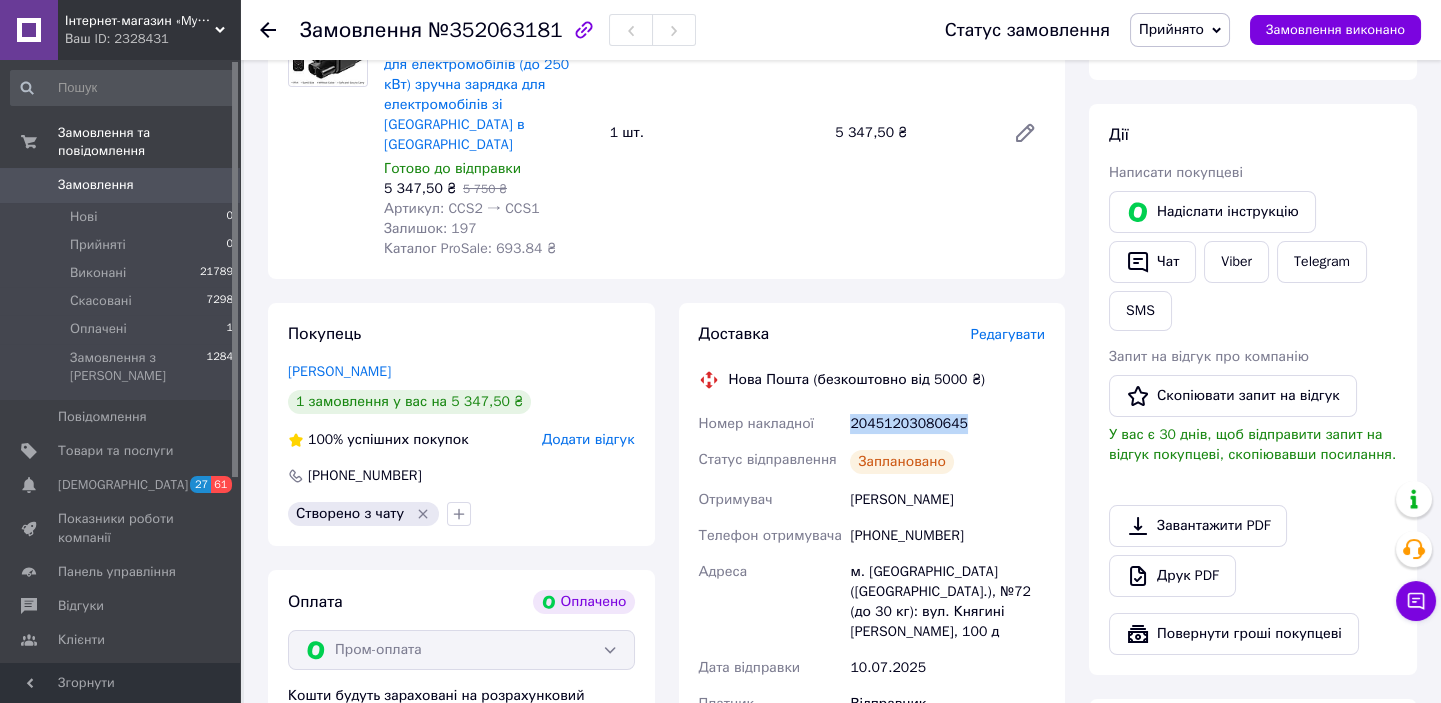 scroll, scrollTop: 181, scrollLeft: 0, axis: vertical 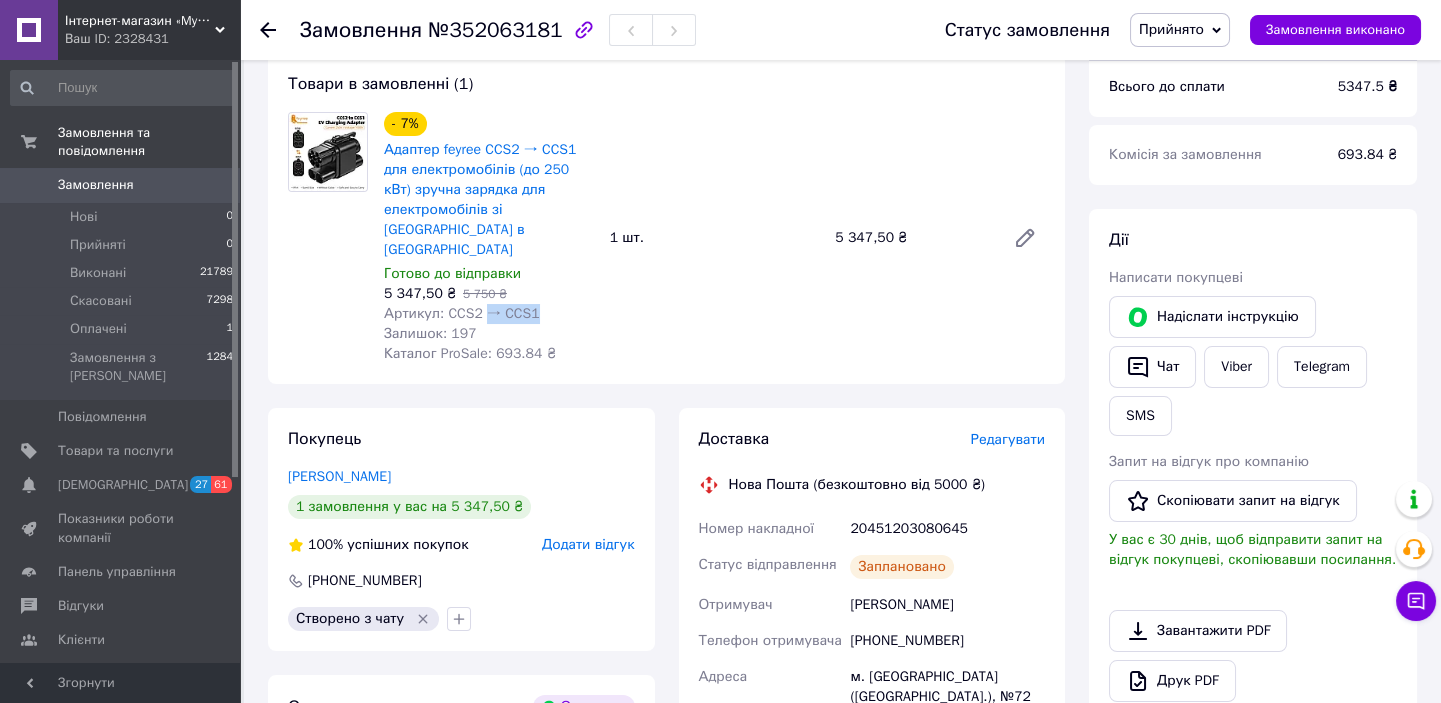 drag, startPoint x: 537, startPoint y: 280, endPoint x: 459, endPoint y: 273, distance: 78.31347 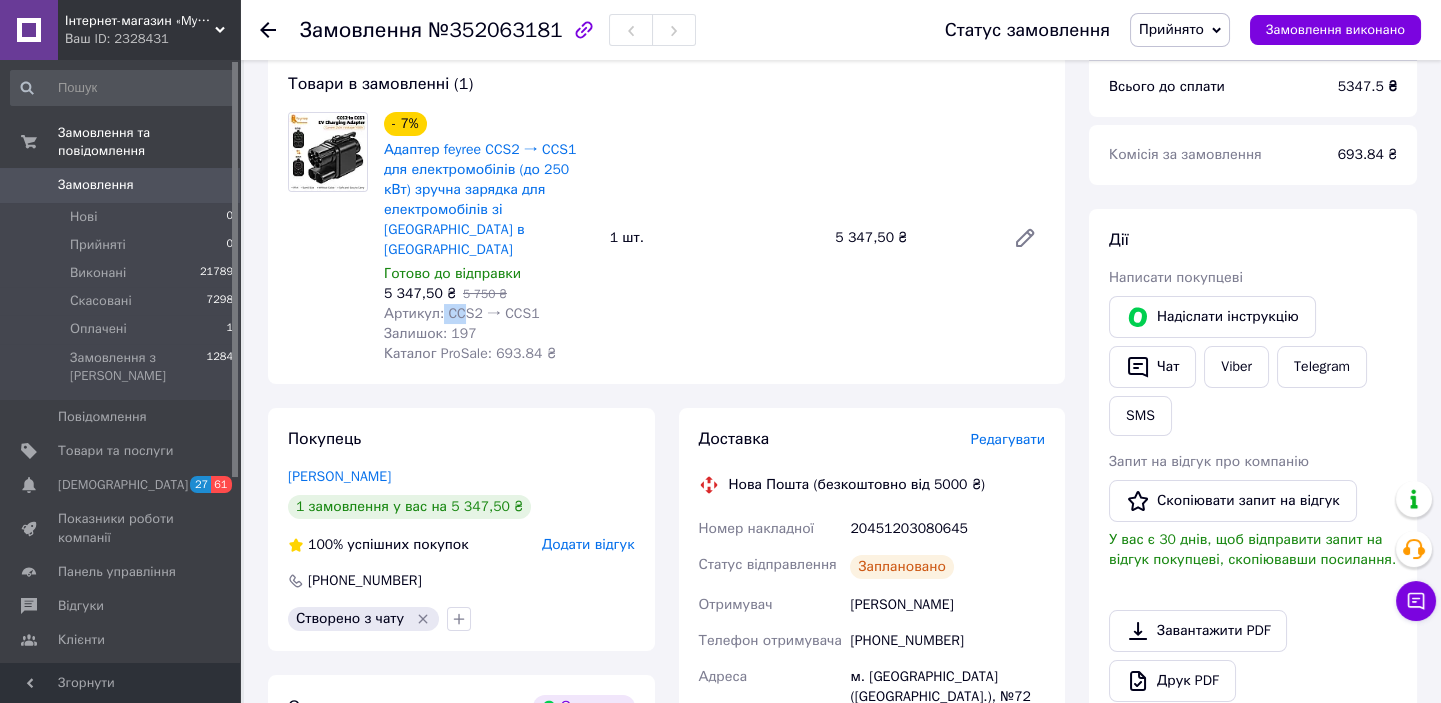 drag, startPoint x: 459, startPoint y: 273, endPoint x: 439, endPoint y: 273, distance: 20 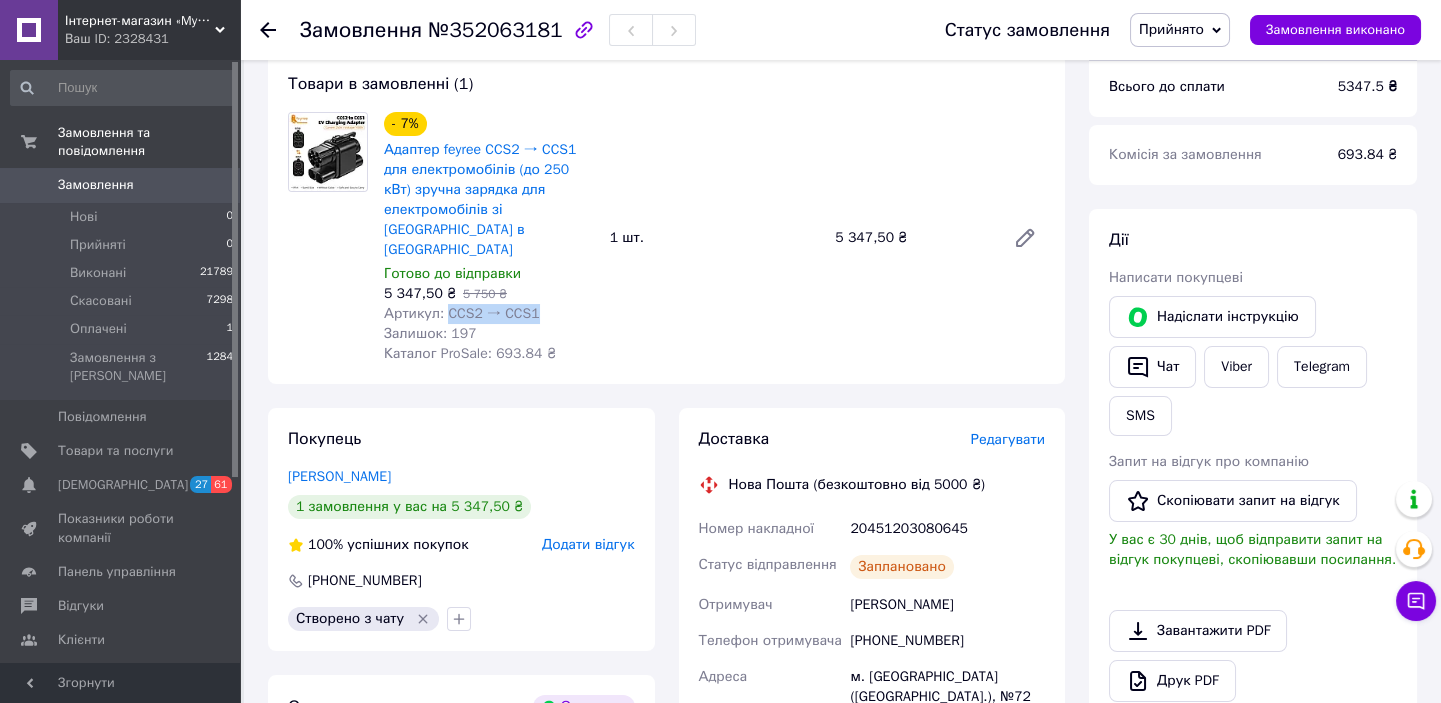 drag, startPoint x: 532, startPoint y: 276, endPoint x: 446, endPoint y: 268, distance: 86.37129 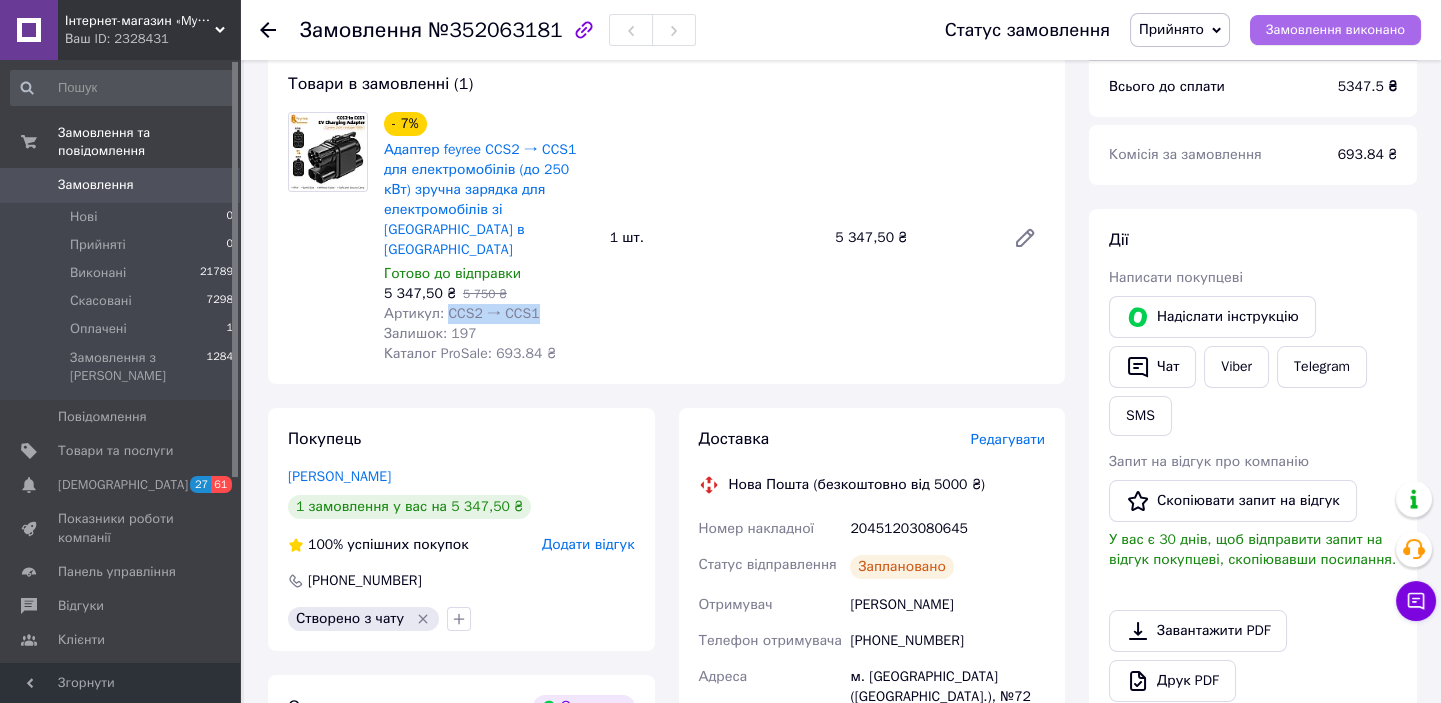click on "Замовлення виконано" at bounding box center [1335, 30] 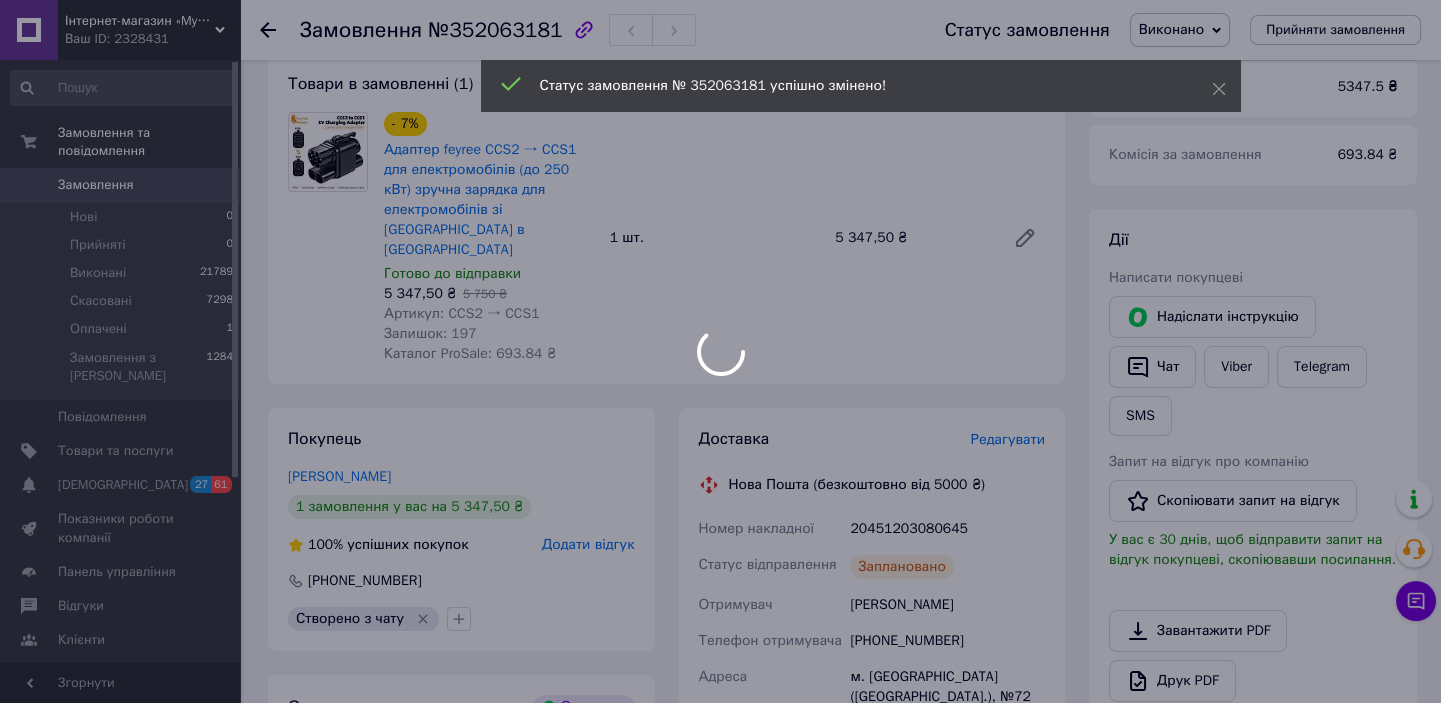 drag, startPoint x: 983, startPoint y: 486, endPoint x: 881, endPoint y: 485, distance: 102.0049 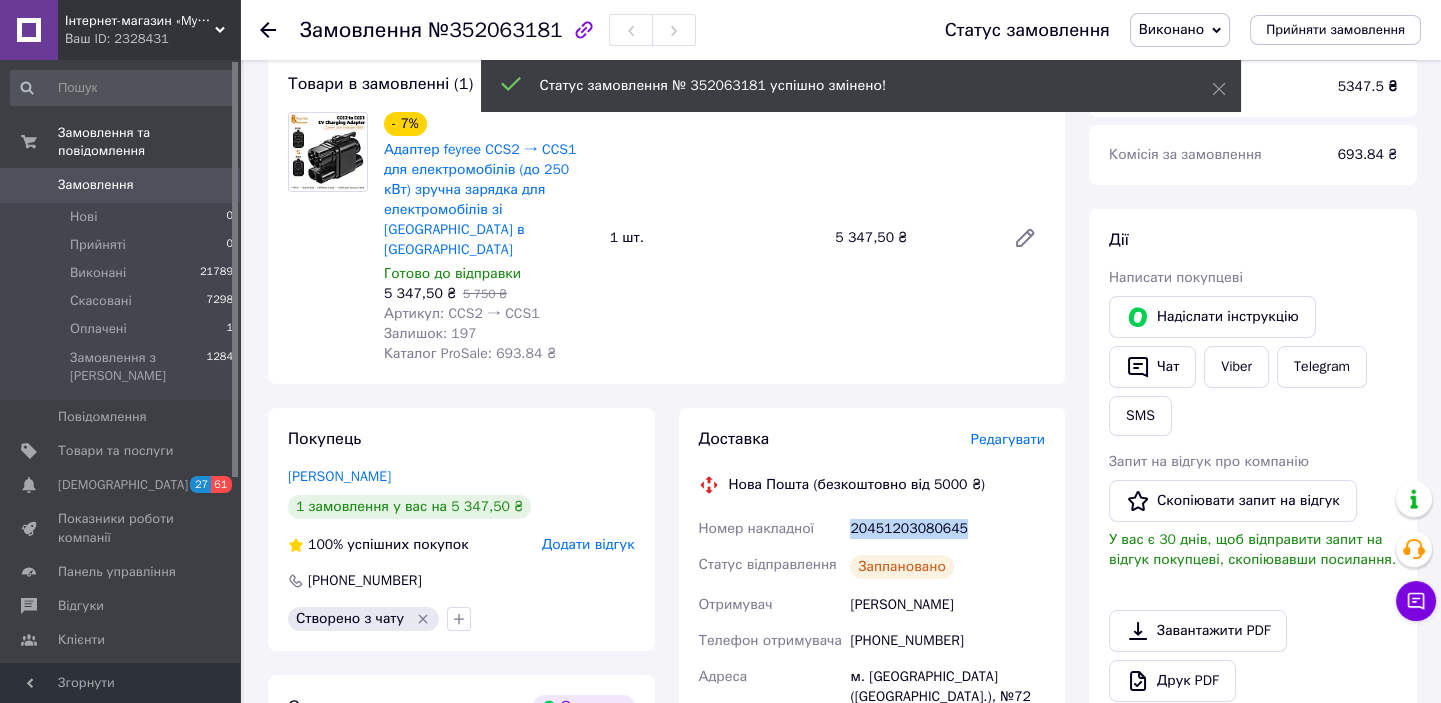 drag, startPoint x: 990, startPoint y: 495, endPoint x: 846, endPoint y: 489, distance: 144.12494 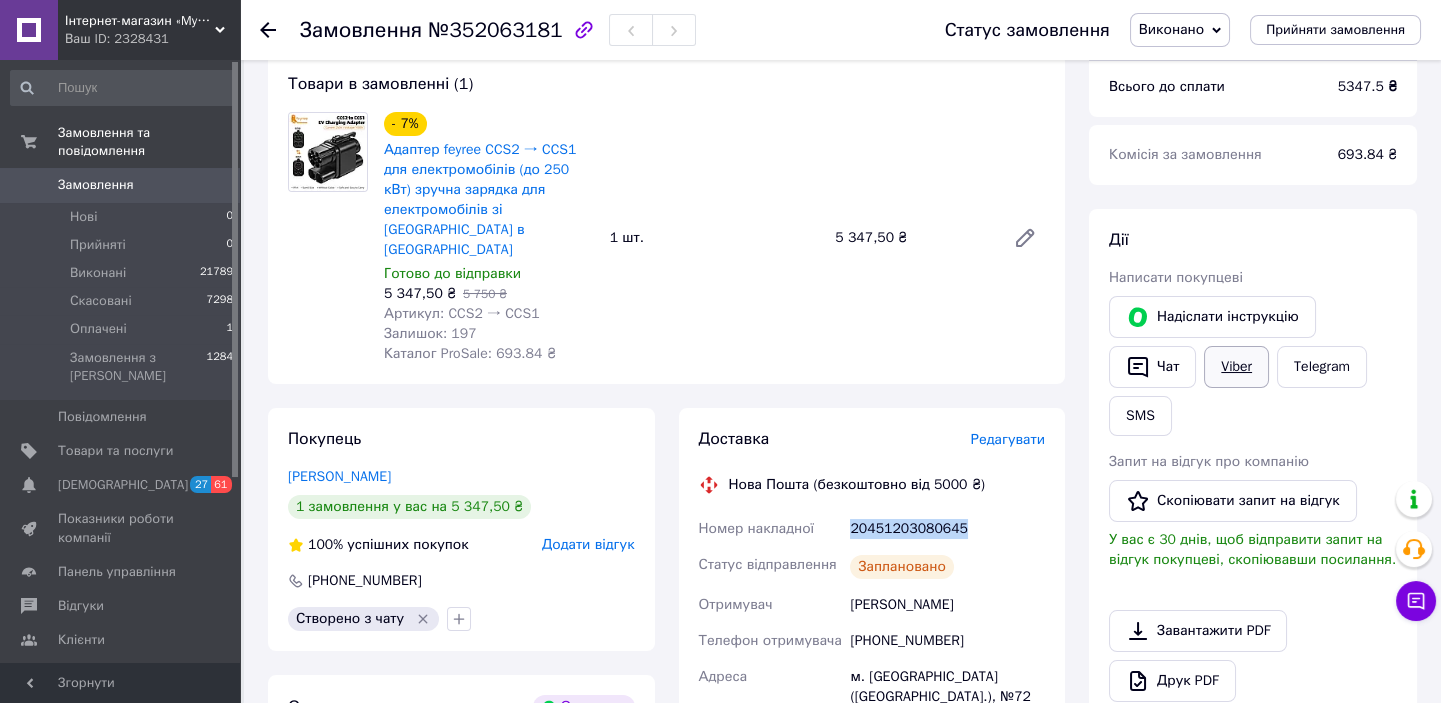 click on "Viber" at bounding box center (1236, 367) 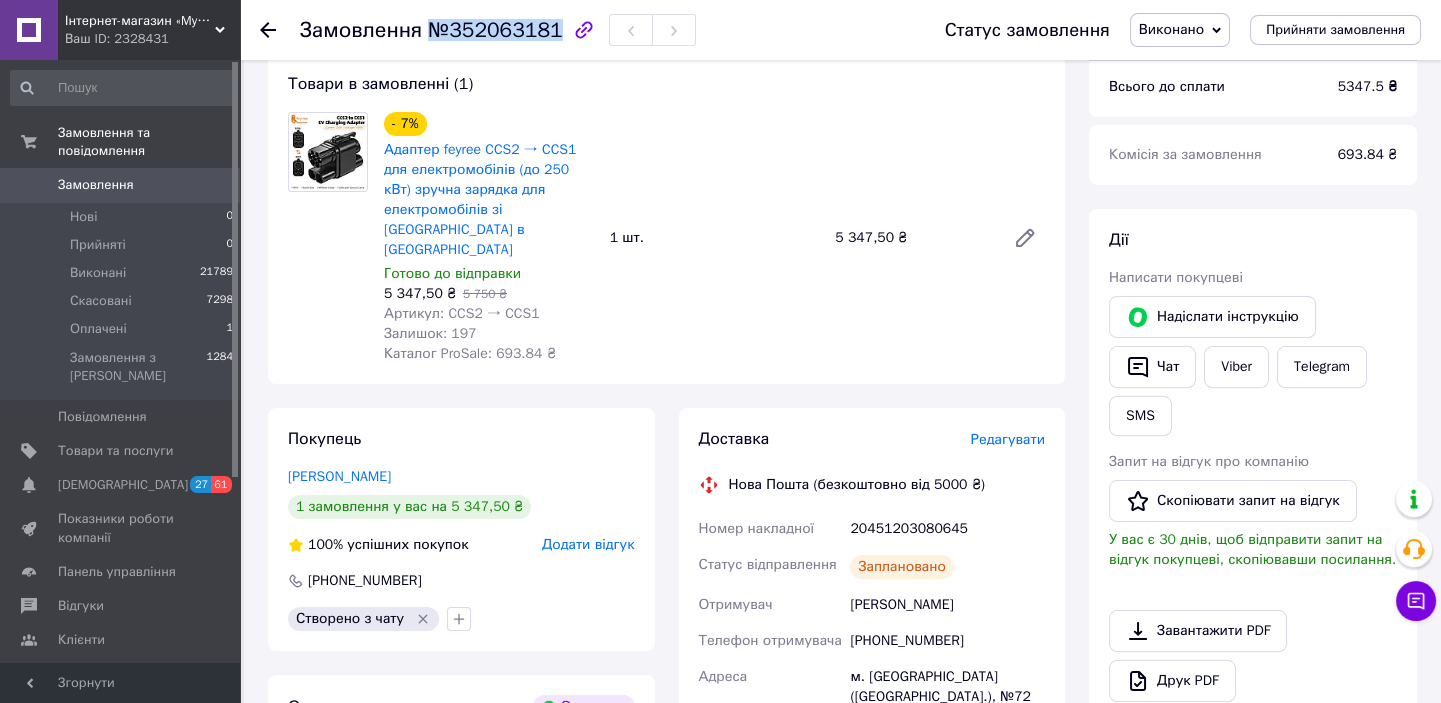 drag, startPoint x: 422, startPoint y: 31, endPoint x: 544, endPoint y: 44, distance: 122.69067 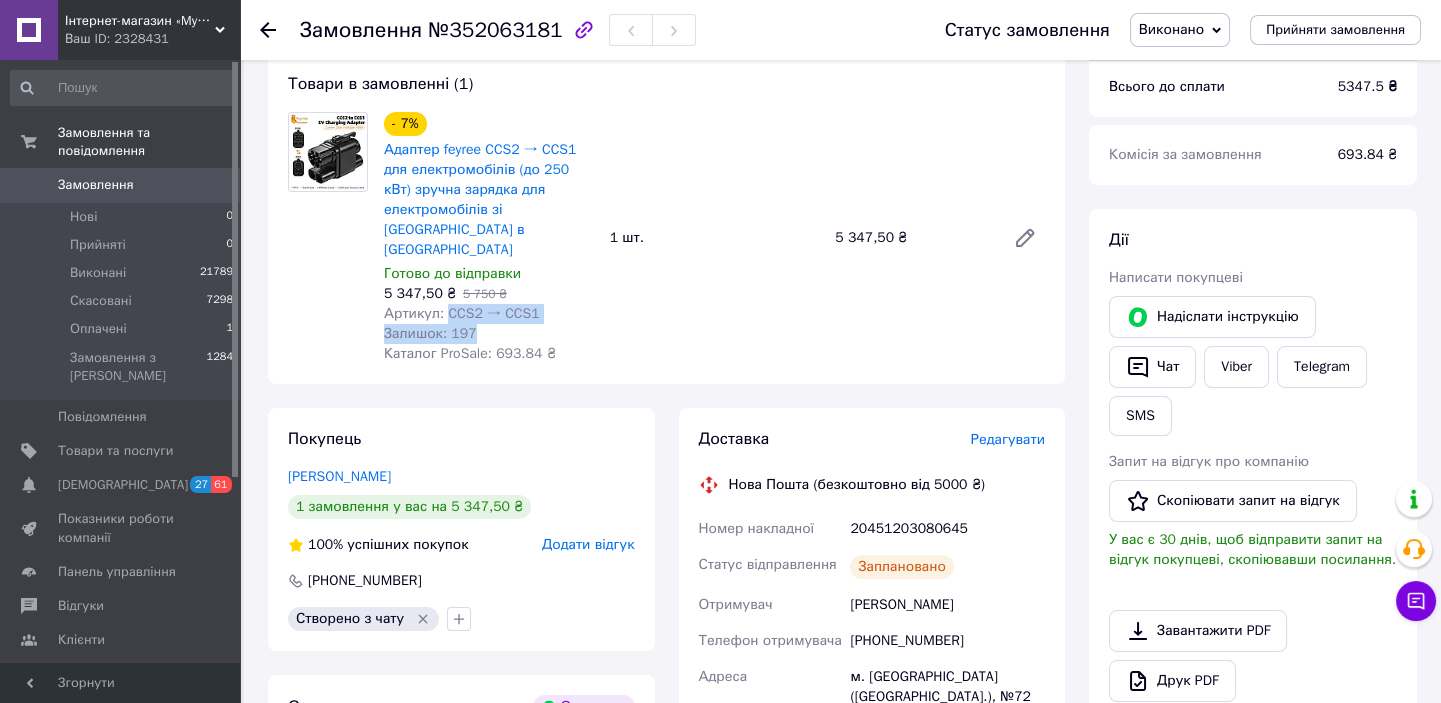 drag, startPoint x: 441, startPoint y: 272, endPoint x: 545, endPoint y: 283, distance: 104.58012 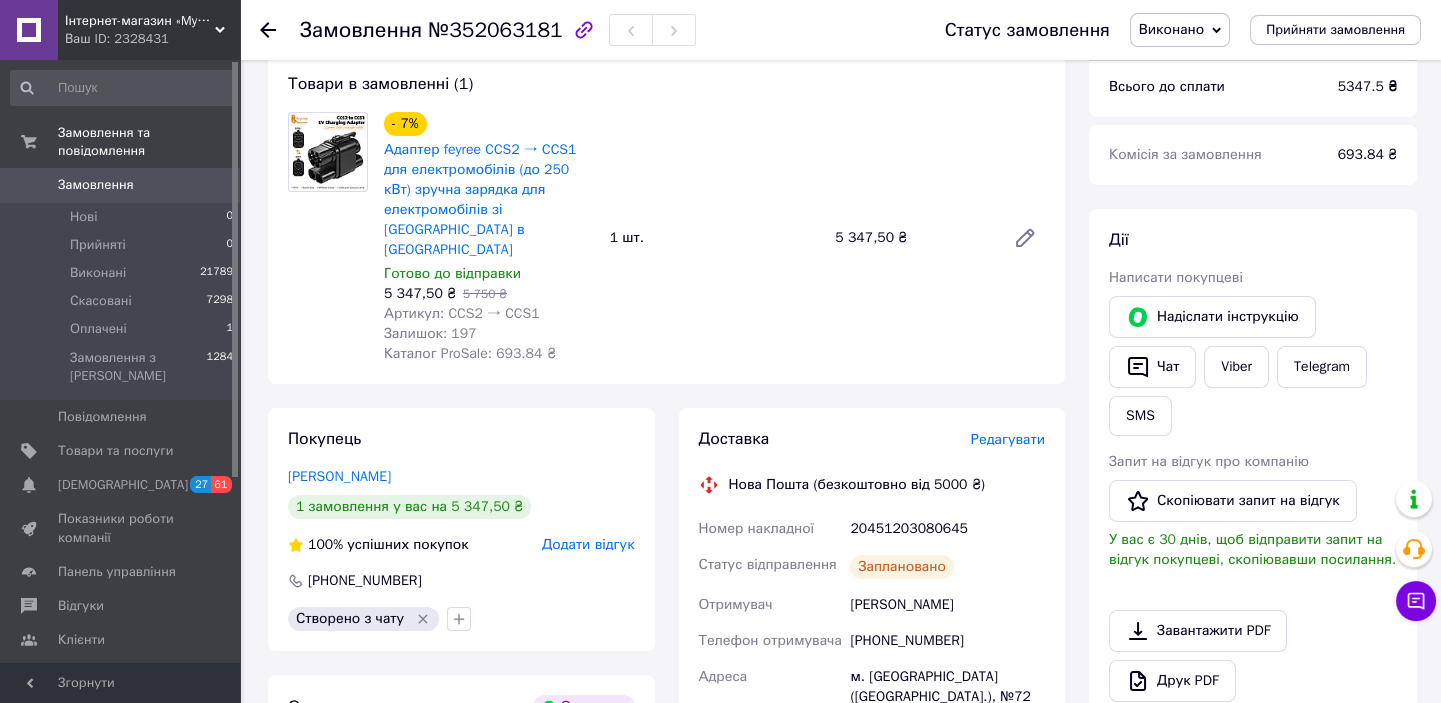 click on "Готово до відправки" at bounding box center (452, 273) 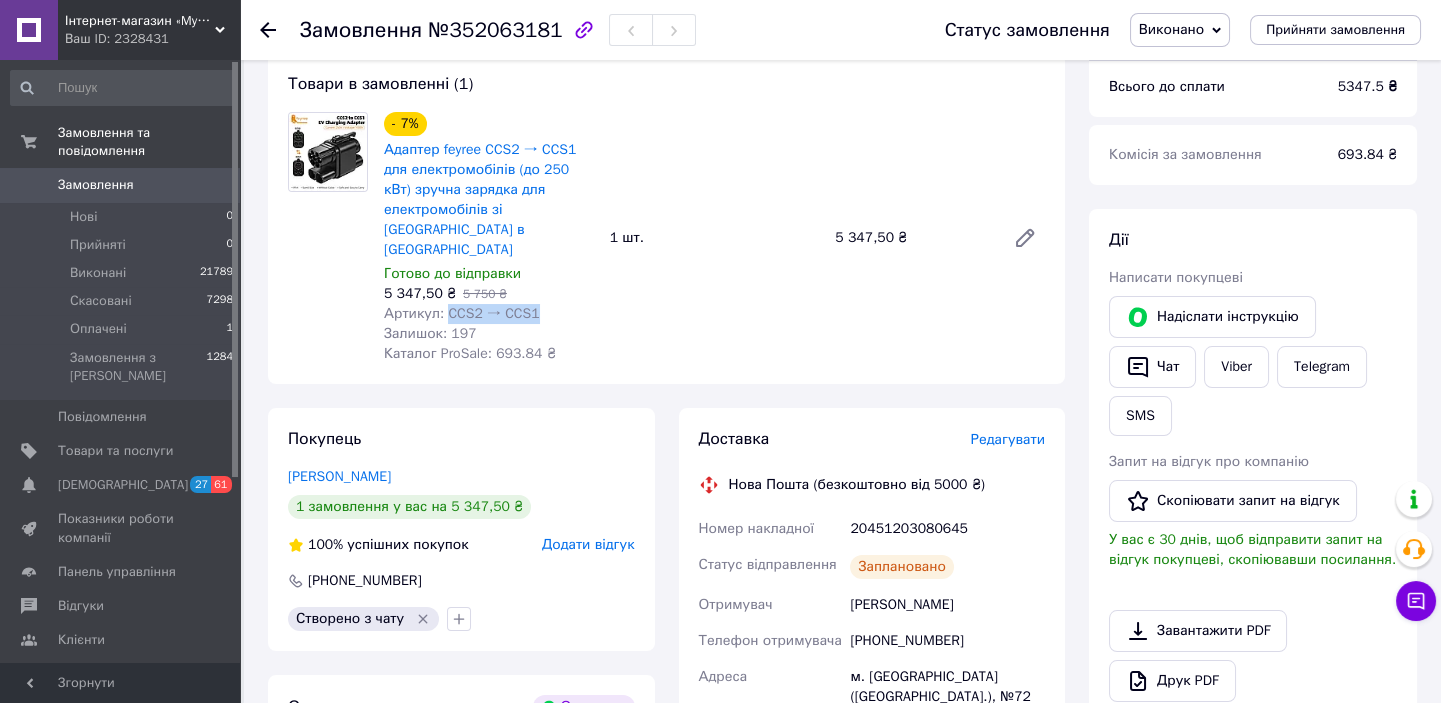 drag, startPoint x: 444, startPoint y: 269, endPoint x: 546, endPoint y: 274, distance: 102.122475 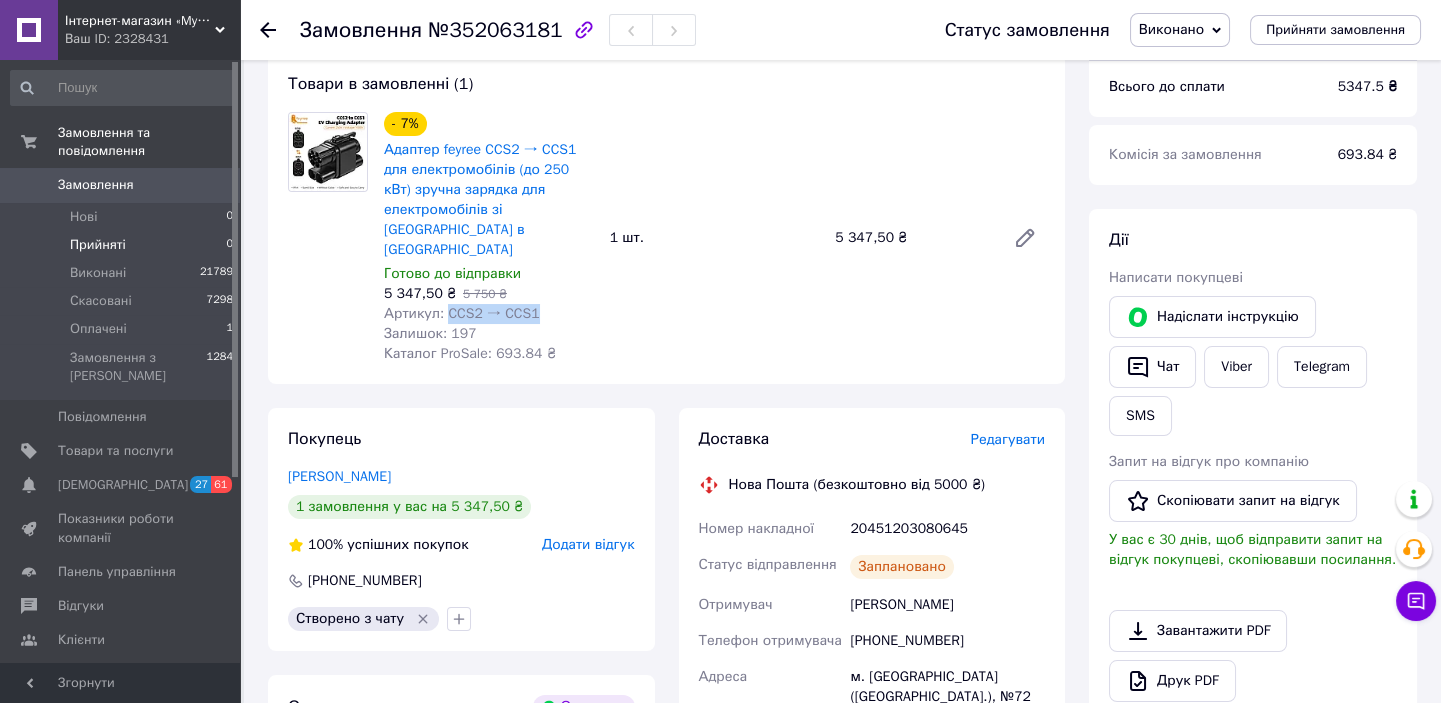 click on "Прийняті 0" at bounding box center (122, 245) 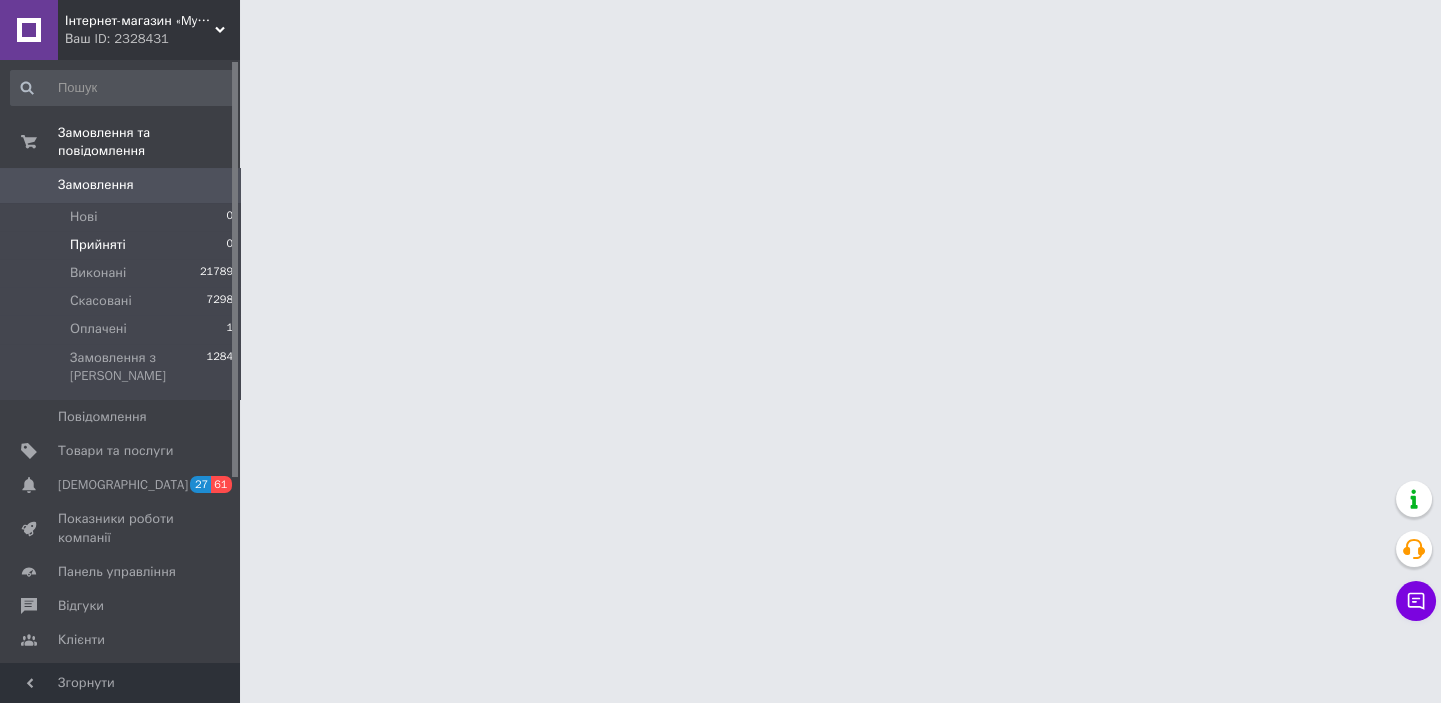 scroll, scrollTop: 0, scrollLeft: 0, axis: both 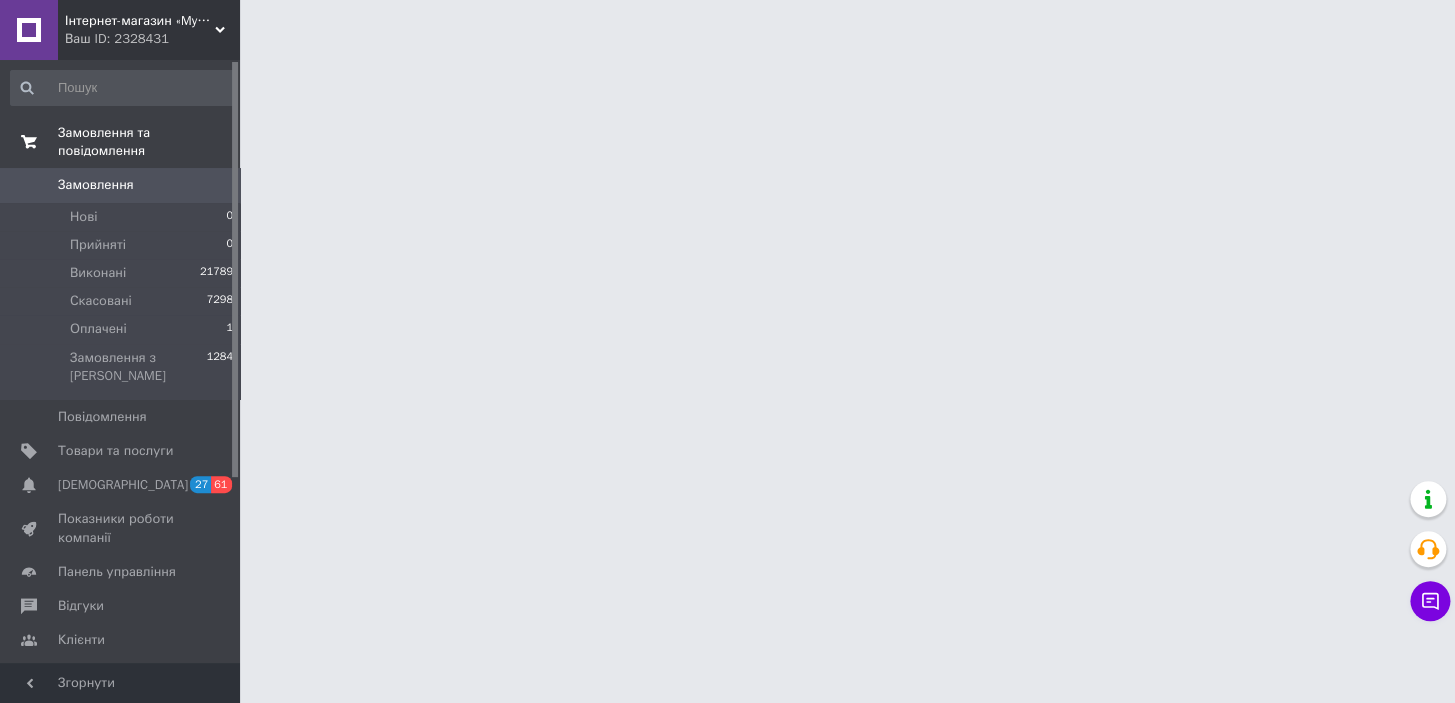 click on "Замовлення та повідомлення" at bounding box center (149, 142) 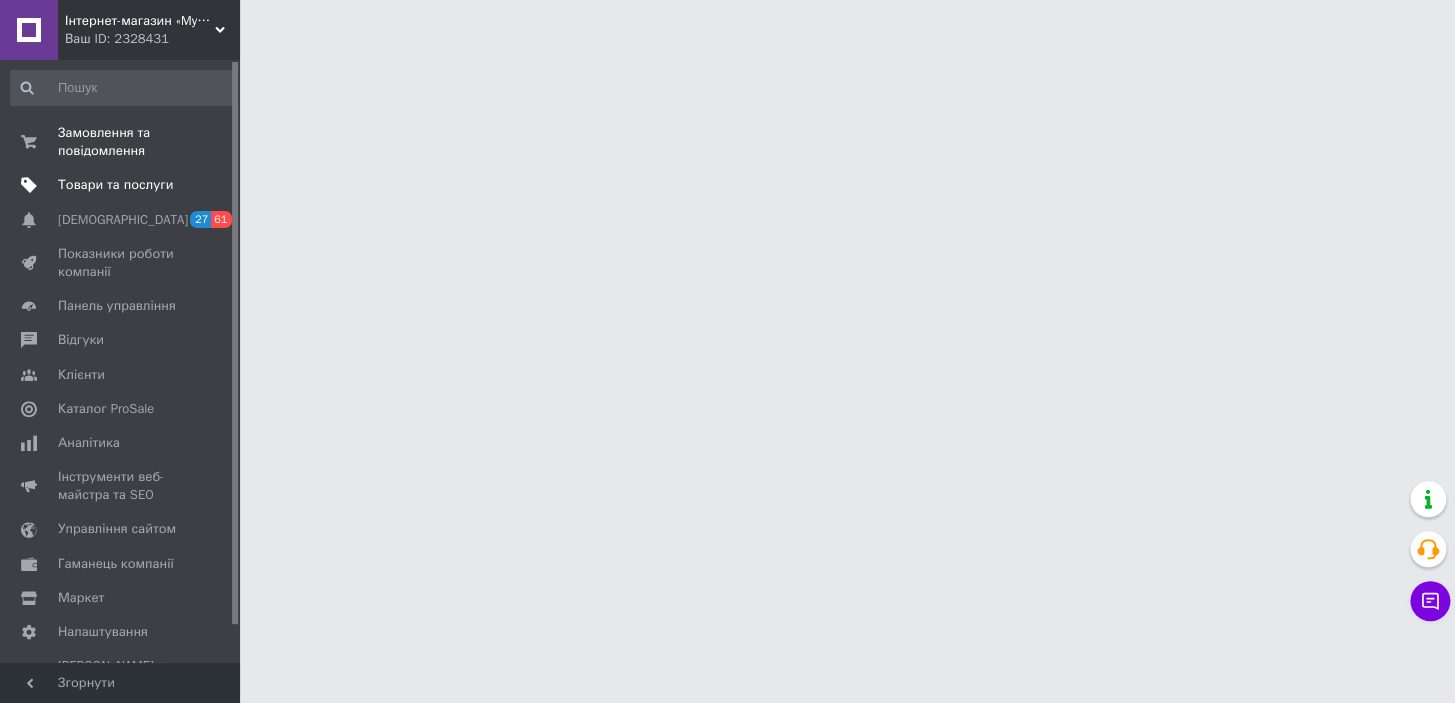 click on "Товари та послуги" at bounding box center [115, 185] 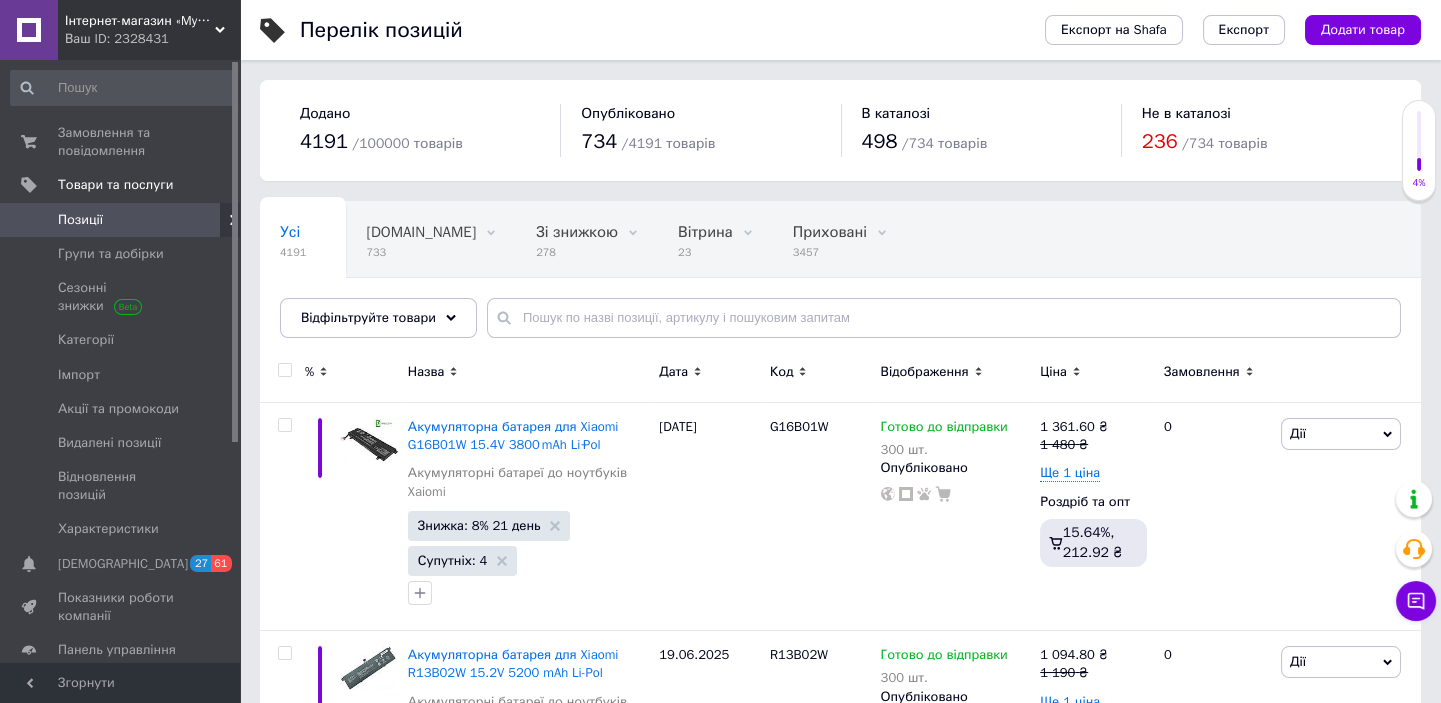 click on "Усі 4191 Bigl.ua 733 Видалити Редагувати Зі знижкою 278 Видалити Редагувати Вітрина 23 Видалити Редагувати Приховані 3457 Видалити Редагувати Опубліковані 734 Видалити Редагувати Ok Відфільтровано...  Зберегти" at bounding box center [840, 279] 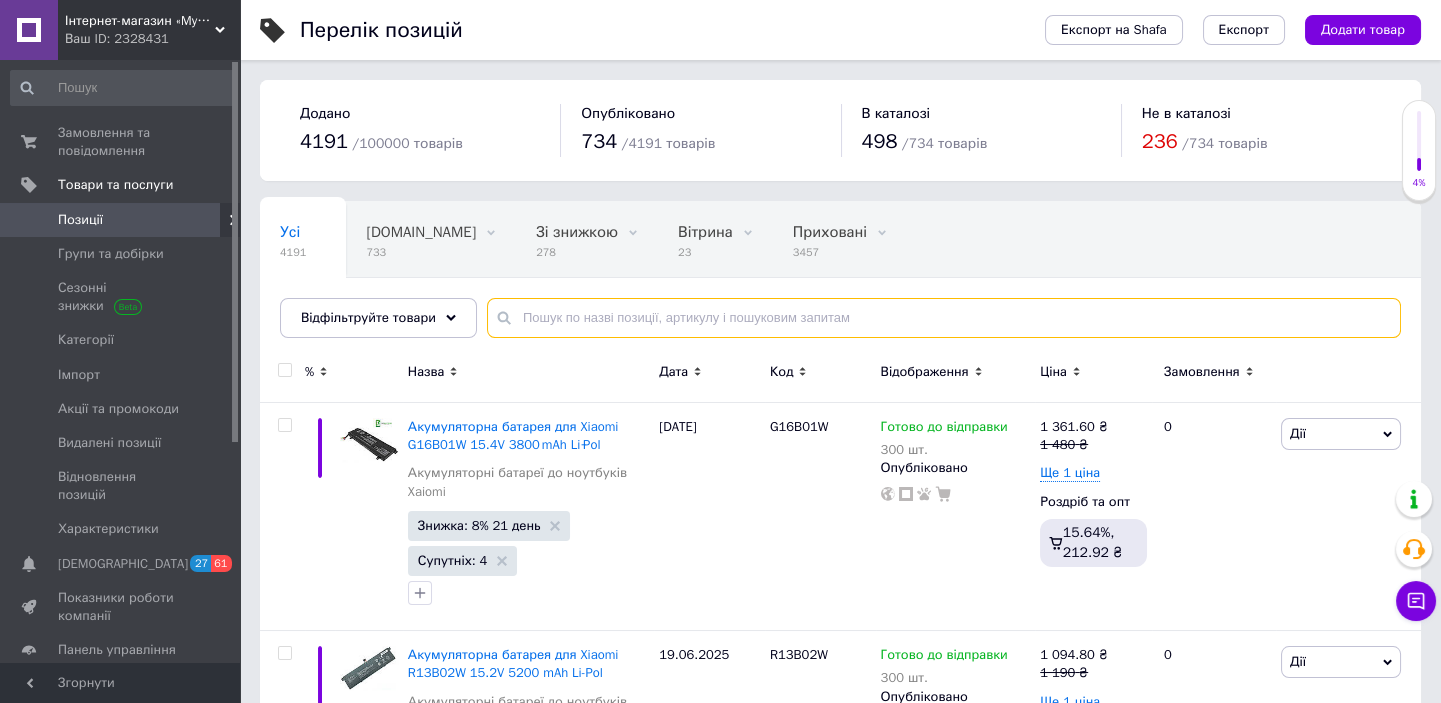 click at bounding box center (944, 318) 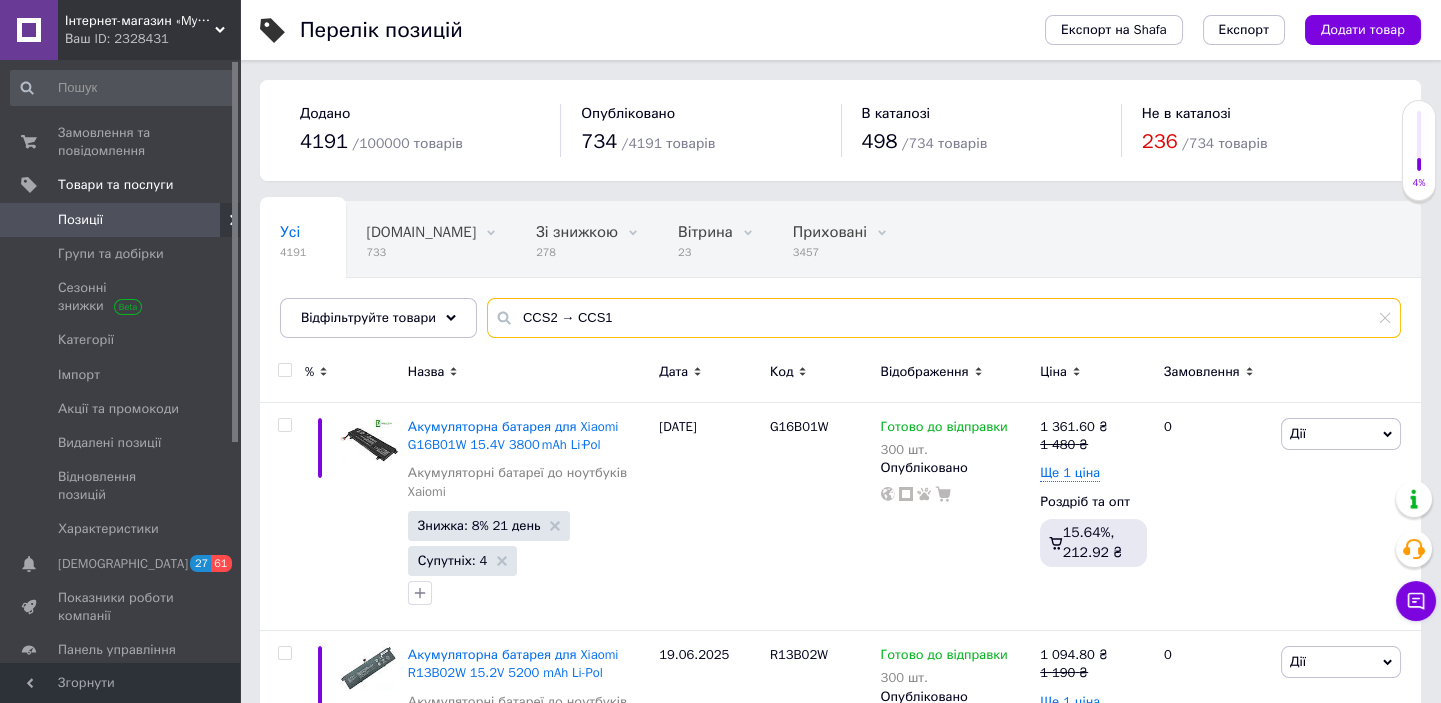 type on "CCS2 → CCS1" 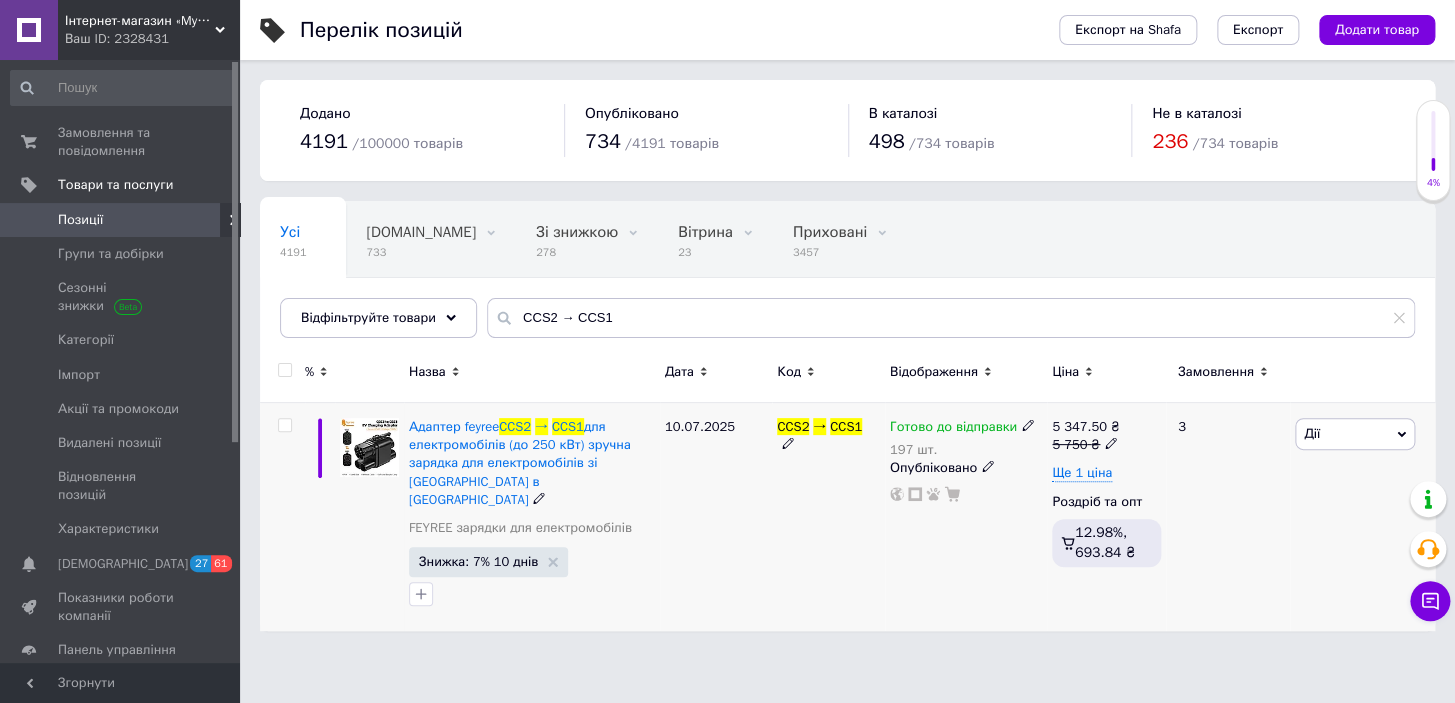 click on "Дії" at bounding box center [1355, 434] 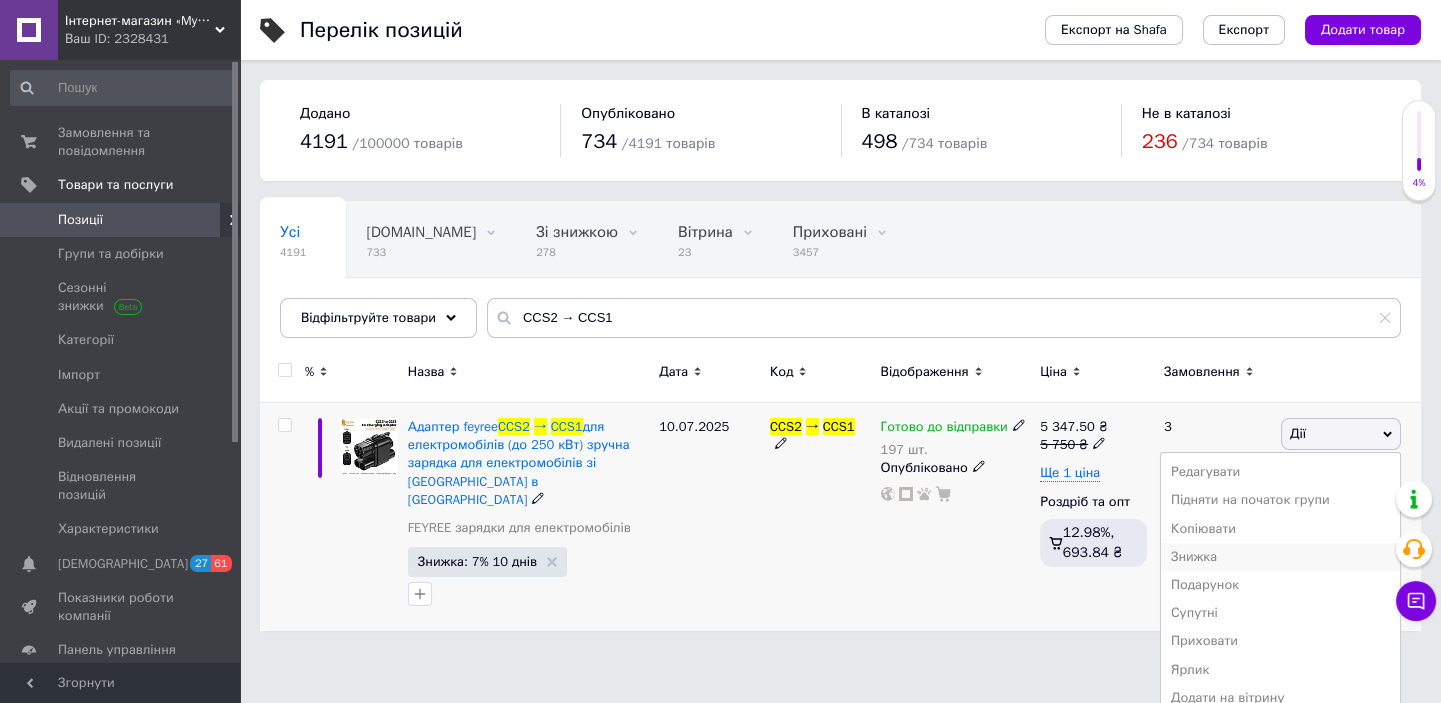 click on "Знижка" at bounding box center [1280, 557] 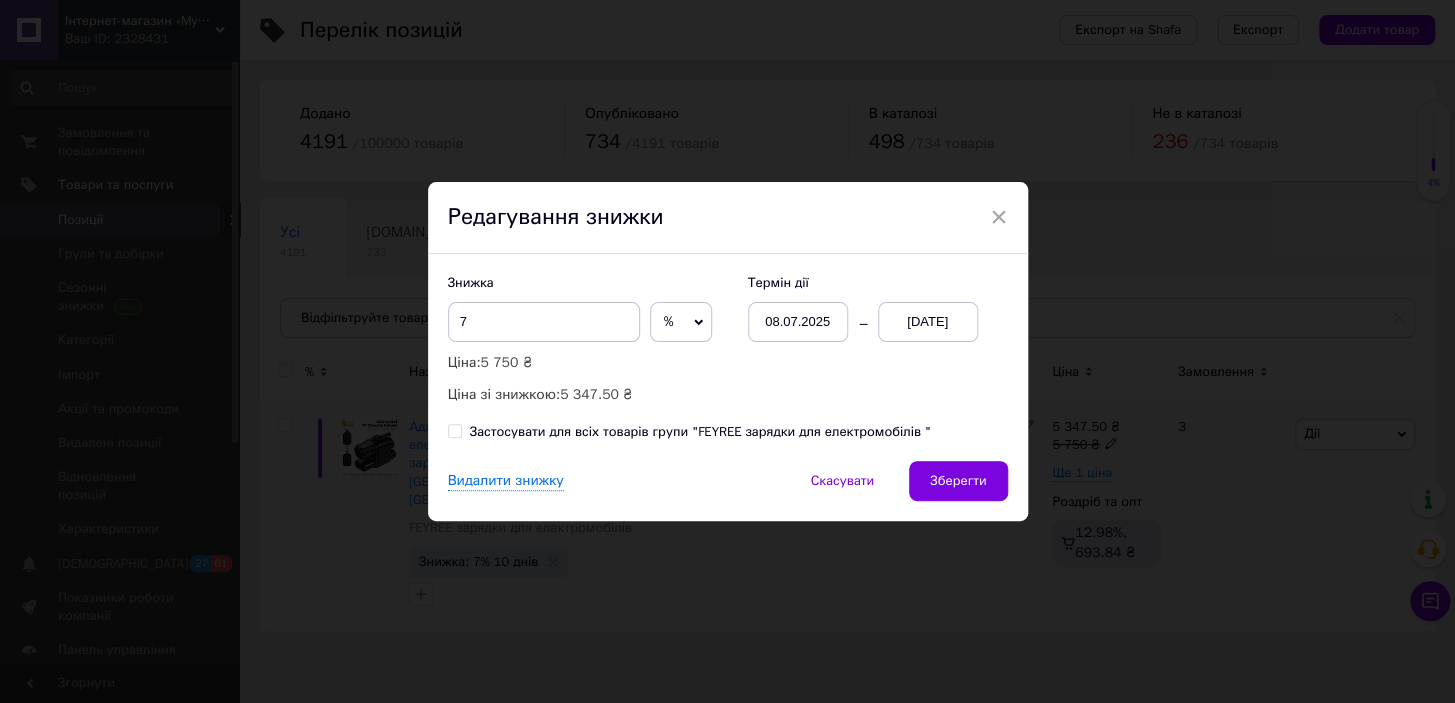 click on "Знижка 7 % ₴ Ціна:  5 750   ₴ Ціна зі знижкою:  5 347.50   ₴" at bounding box center [588, 340] 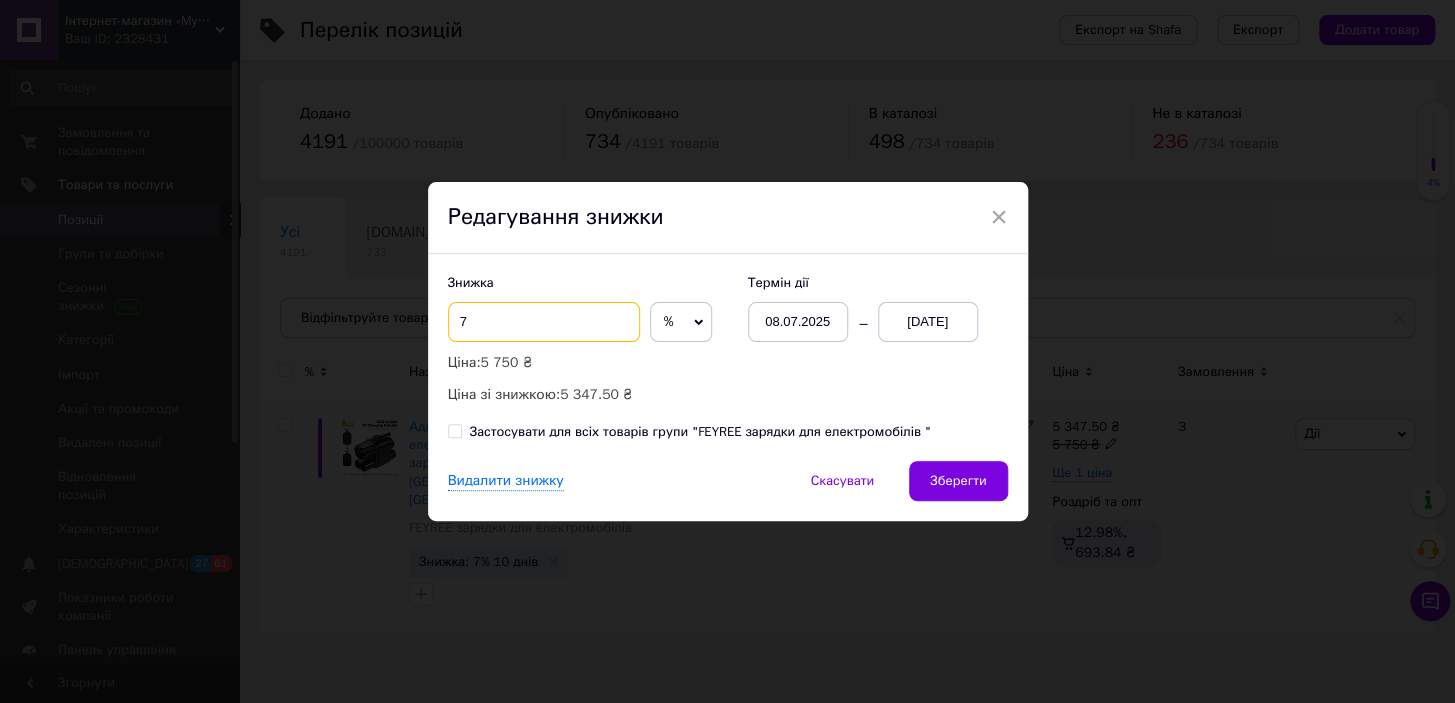 click on "7" at bounding box center (544, 322) 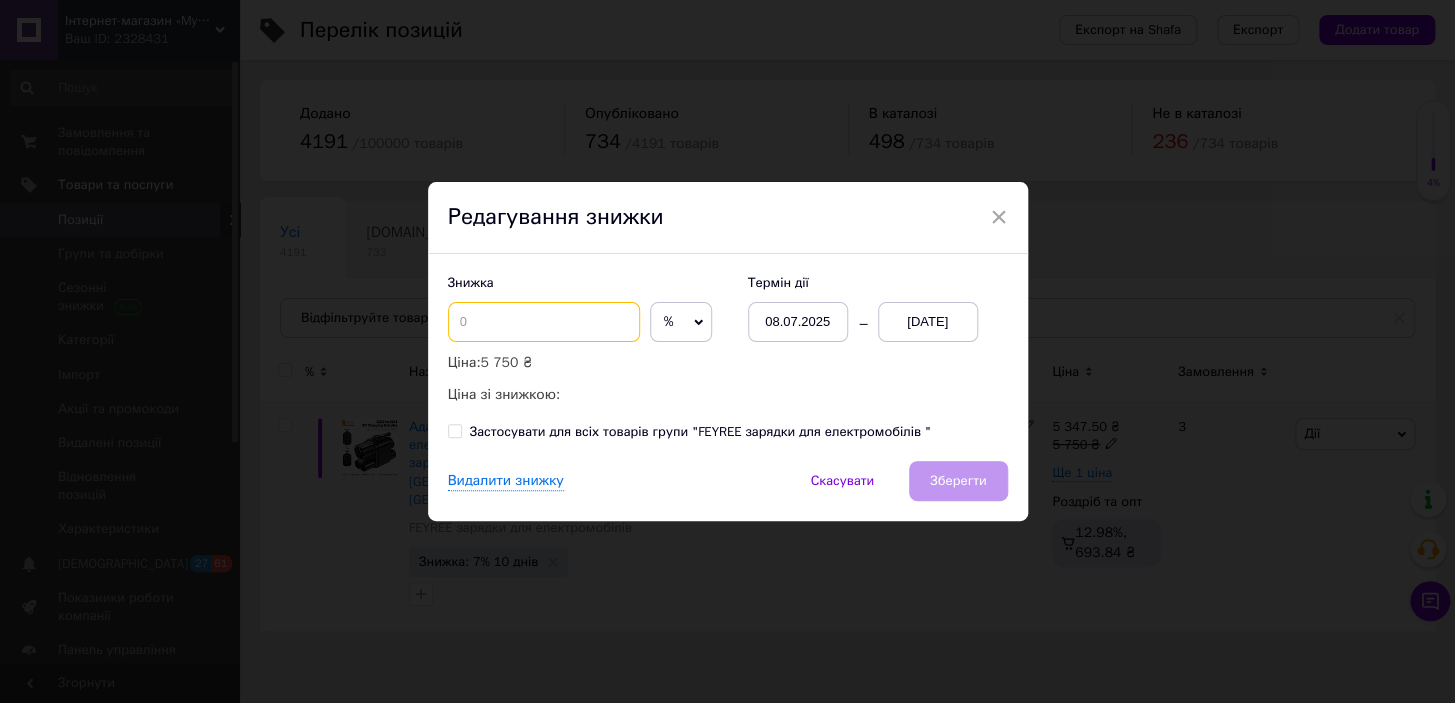type on "2" 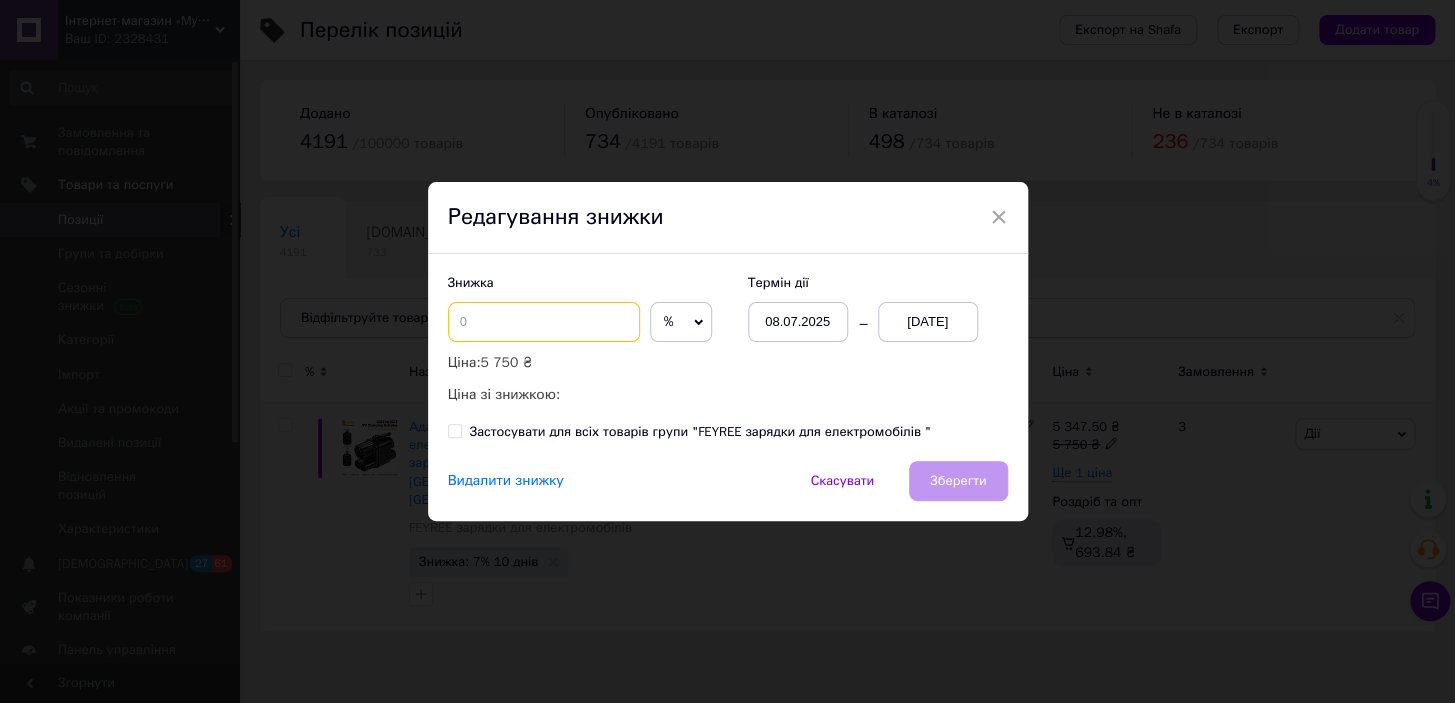 type 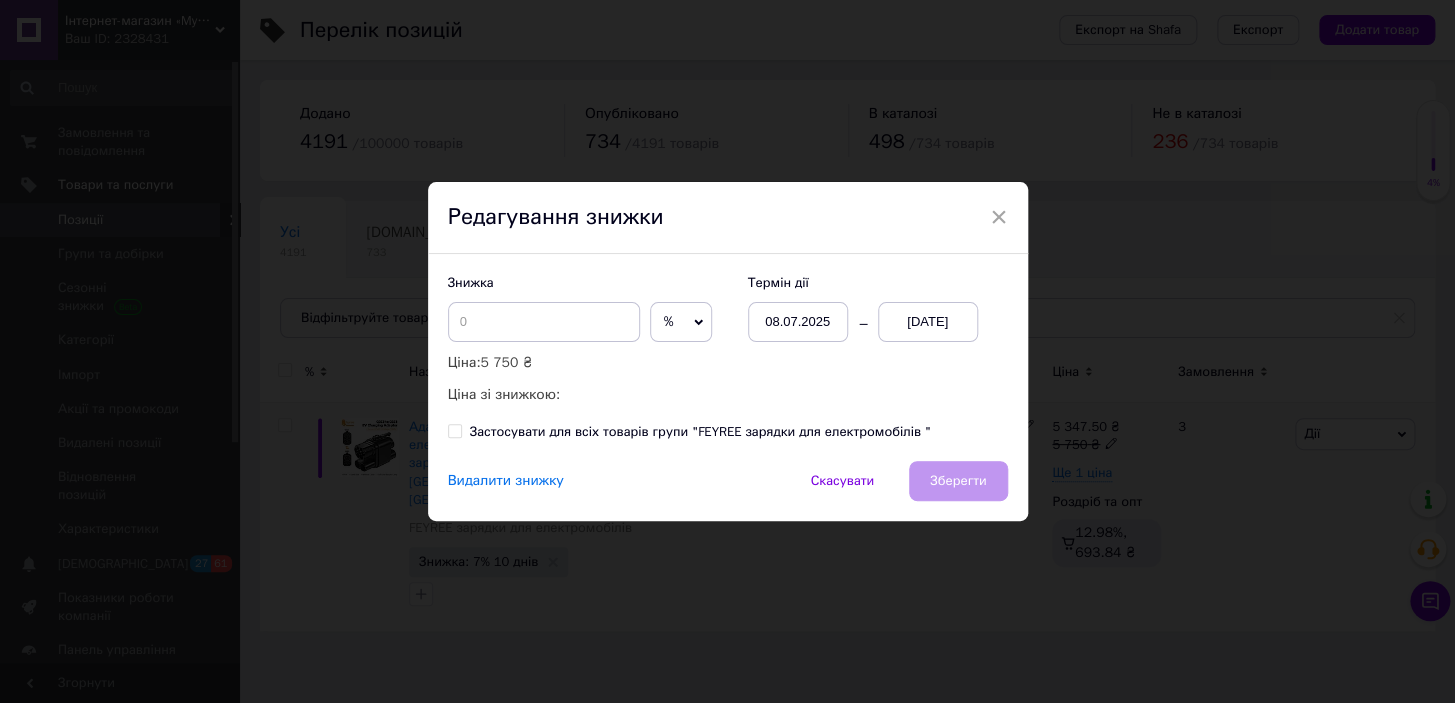 click on "Видалити знижку" at bounding box center [506, 481] 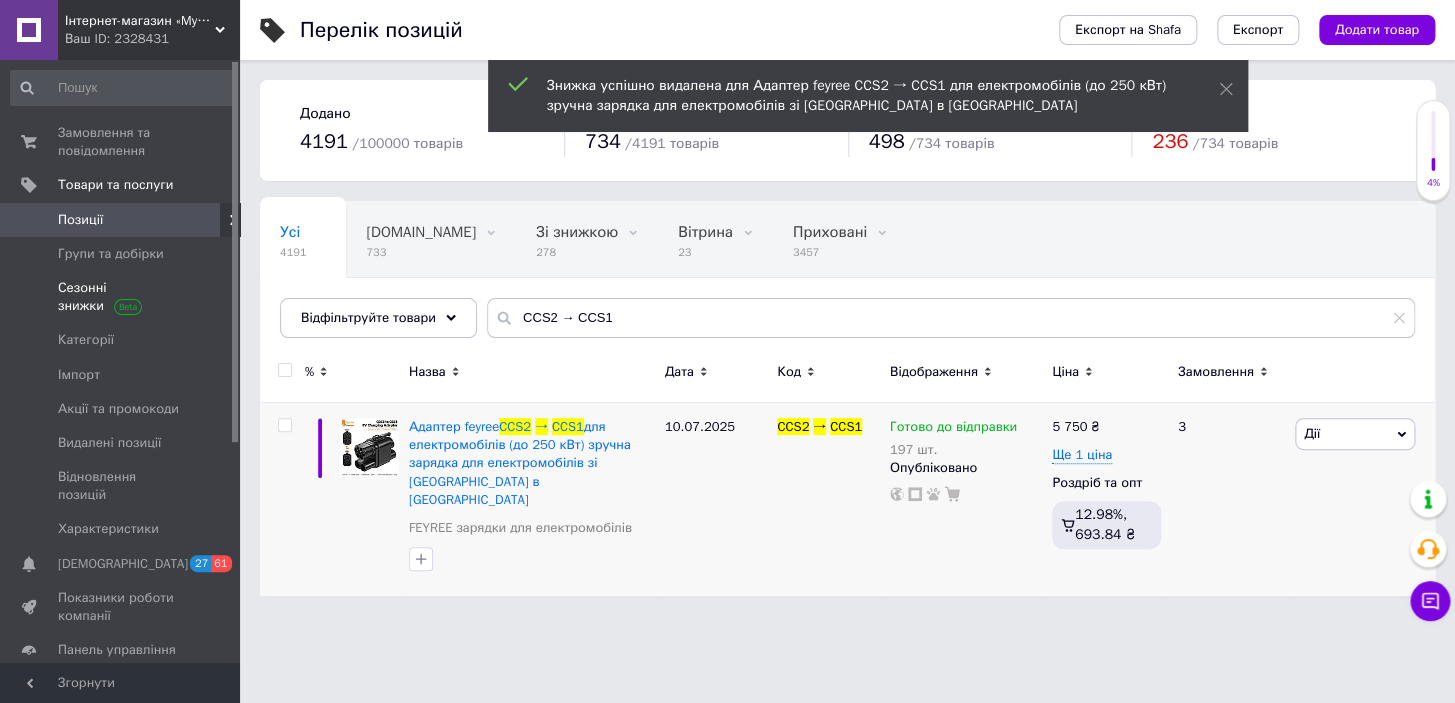 click on "Сезонні знижки" at bounding box center (121, 297) 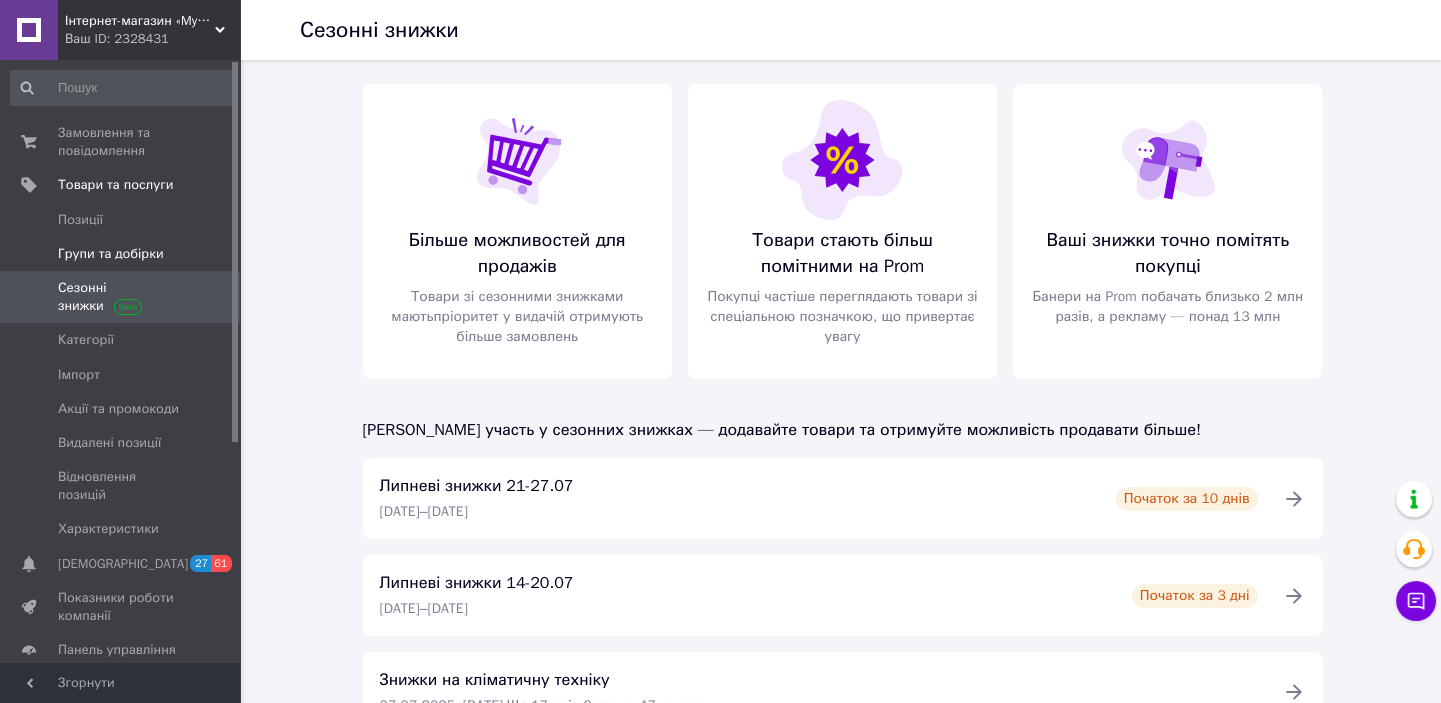 click on "Групи та добірки" at bounding box center (111, 254) 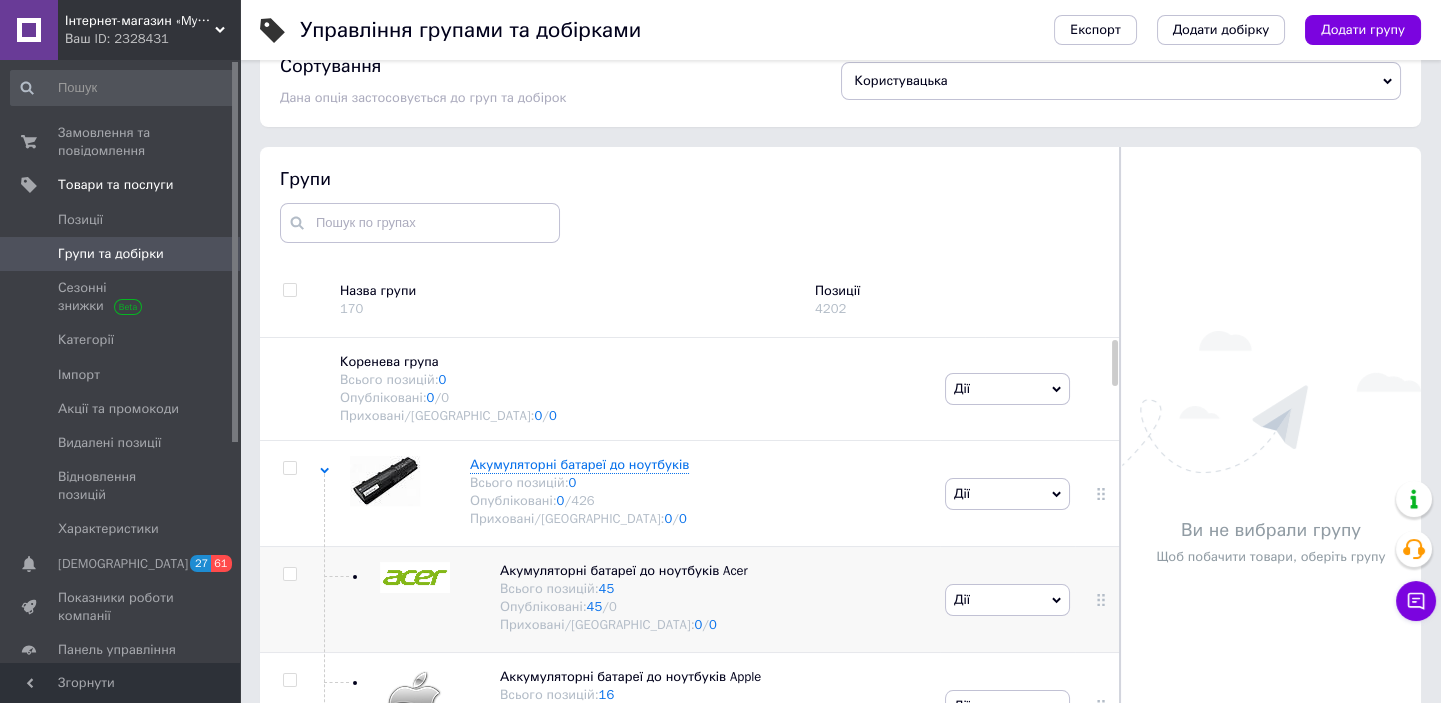 scroll, scrollTop: 110, scrollLeft: 0, axis: vertical 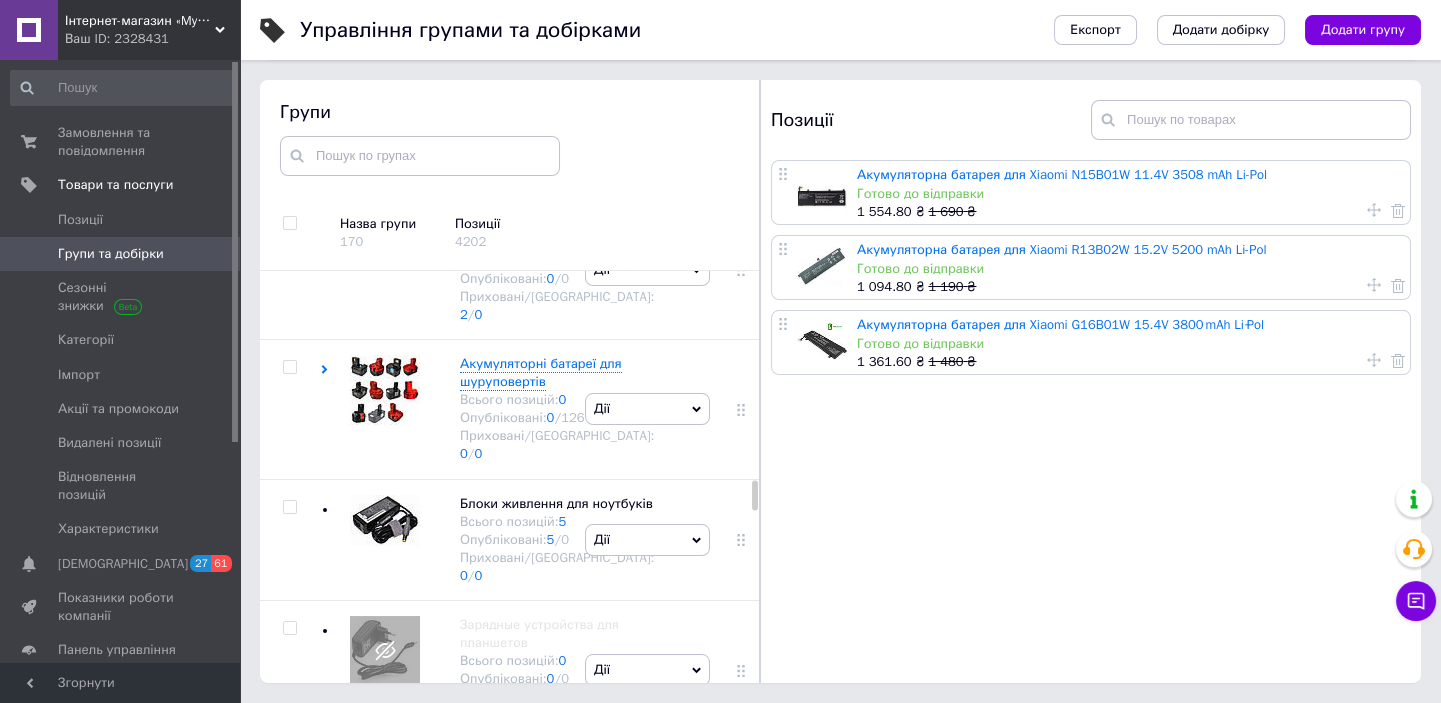click on "Всього позицій:  10" at bounding box center [557, -558] 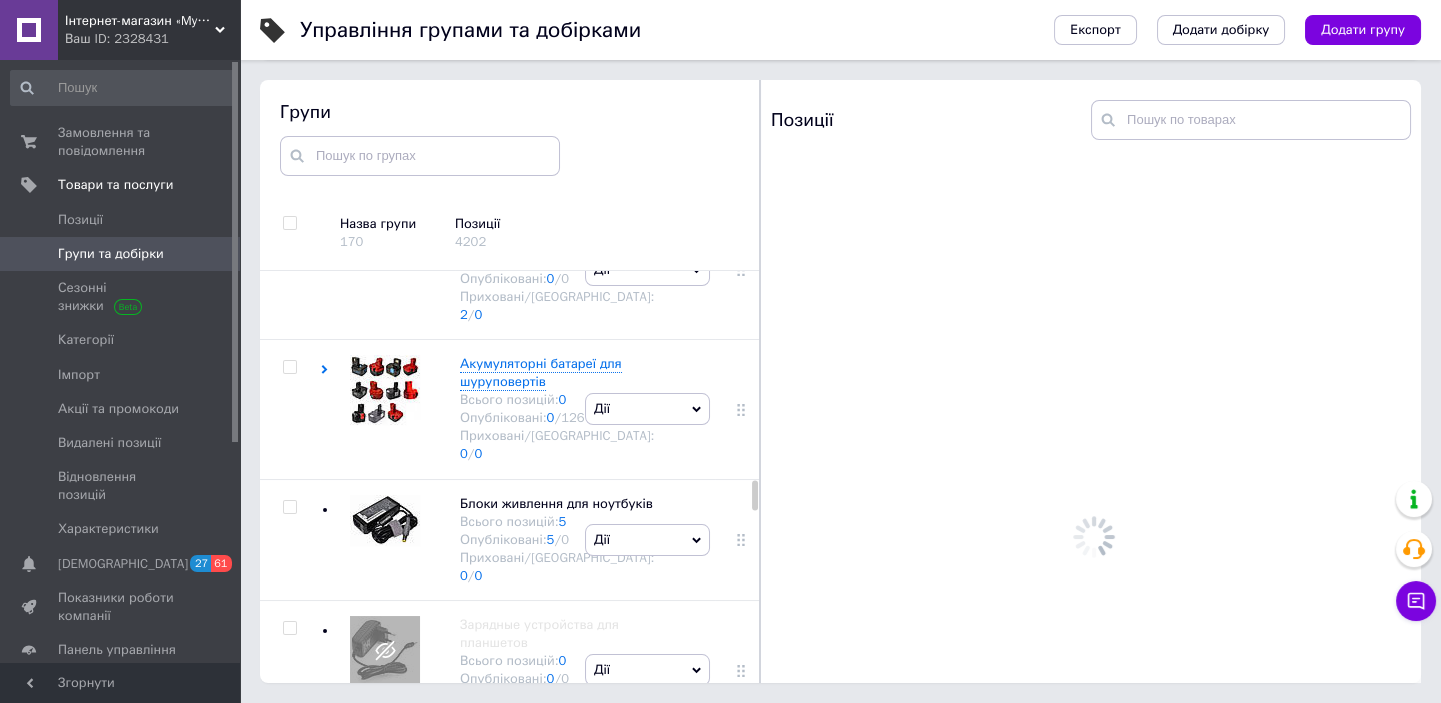 click on "10" at bounding box center [567, -559] 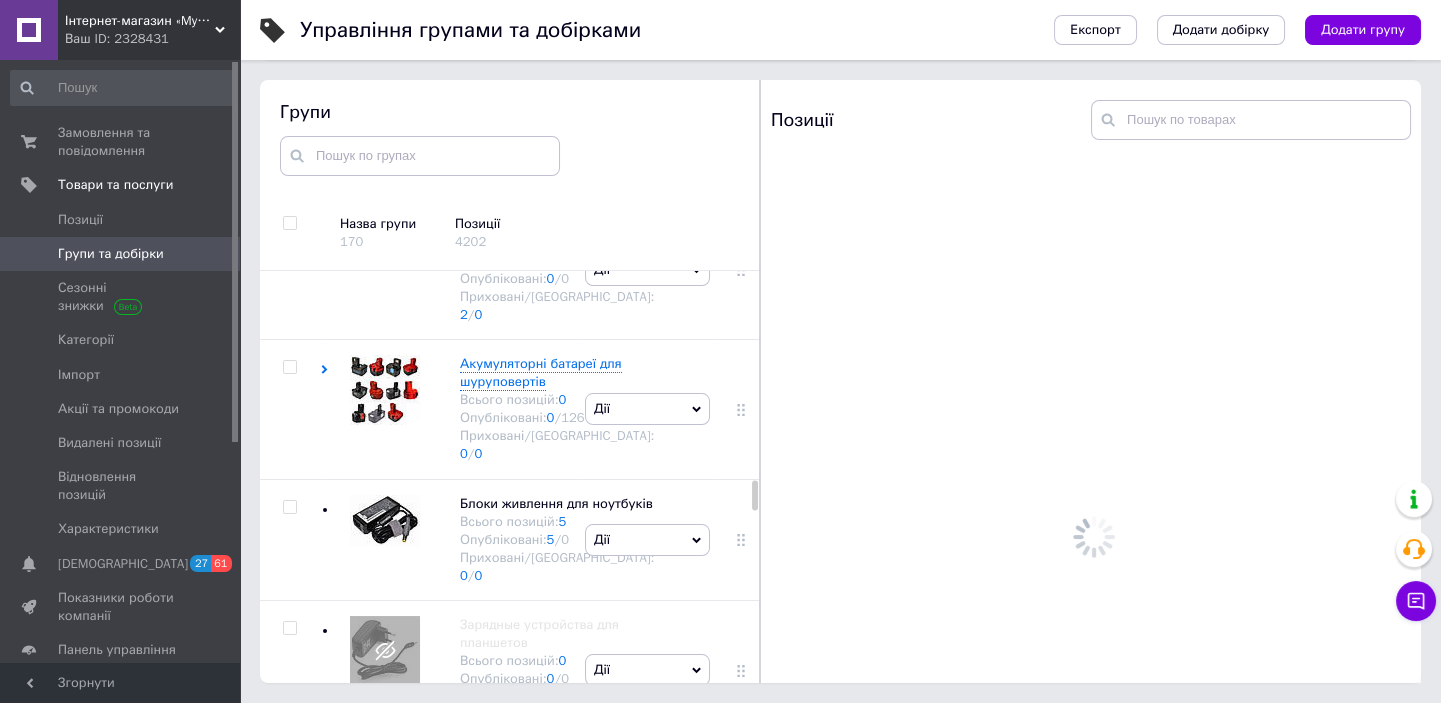 scroll, scrollTop: 0, scrollLeft: 0, axis: both 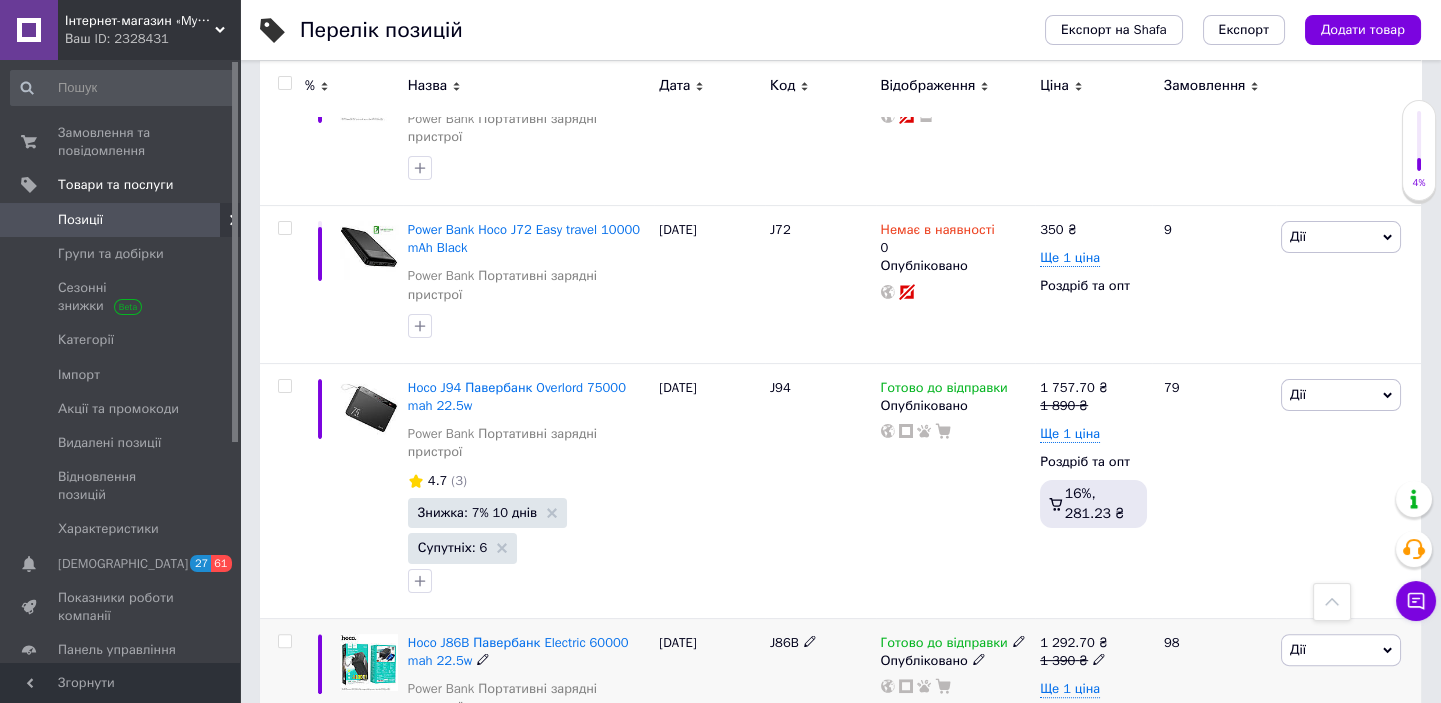 click on "Дії" at bounding box center [1341, 650] 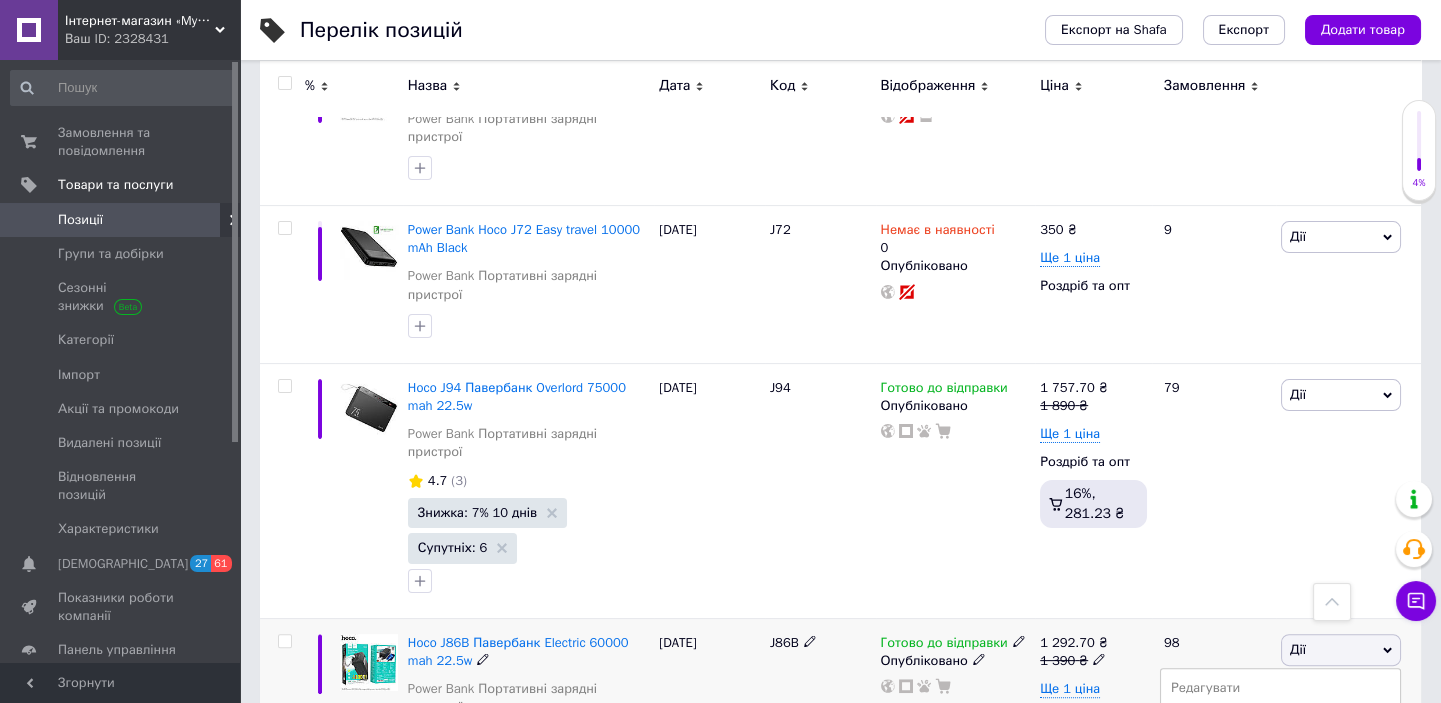 click on "Знижка" at bounding box center (1280, 772) 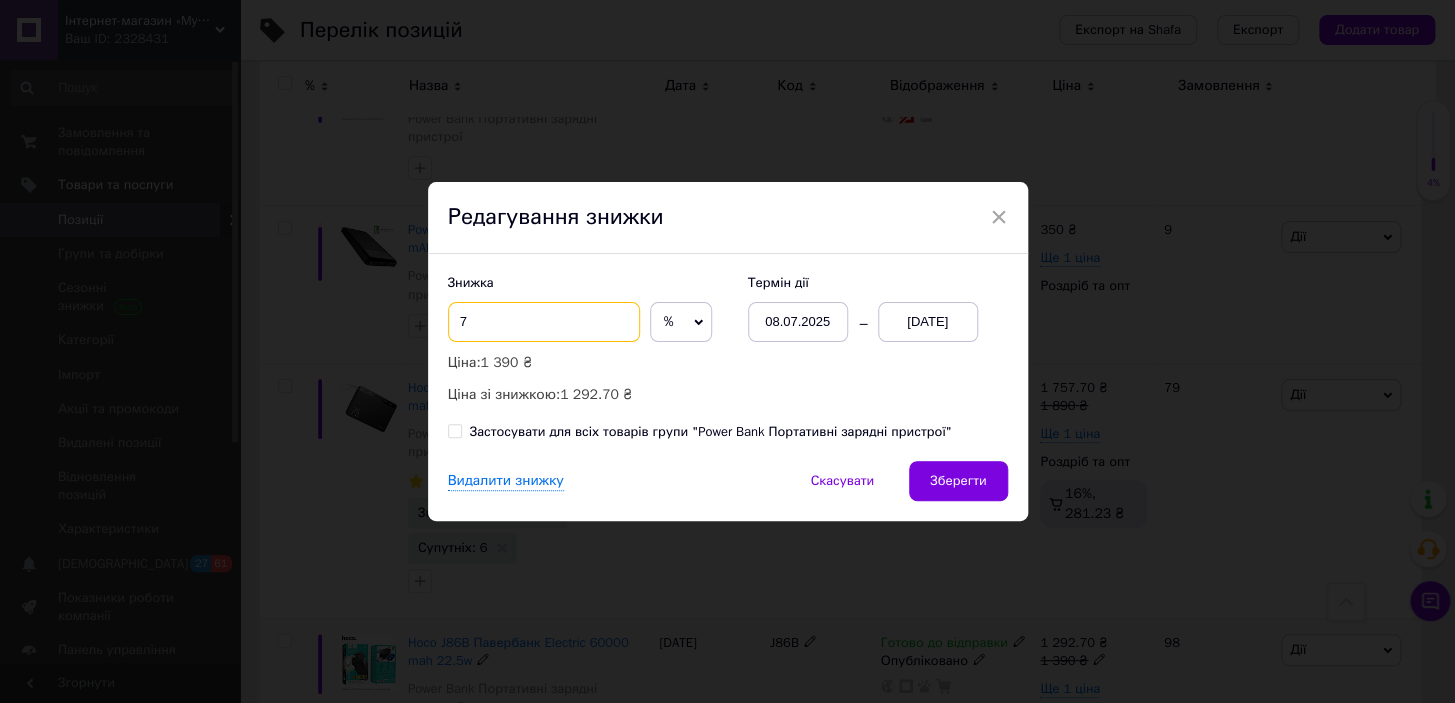 click on "7" at bounding box center [544, 322] 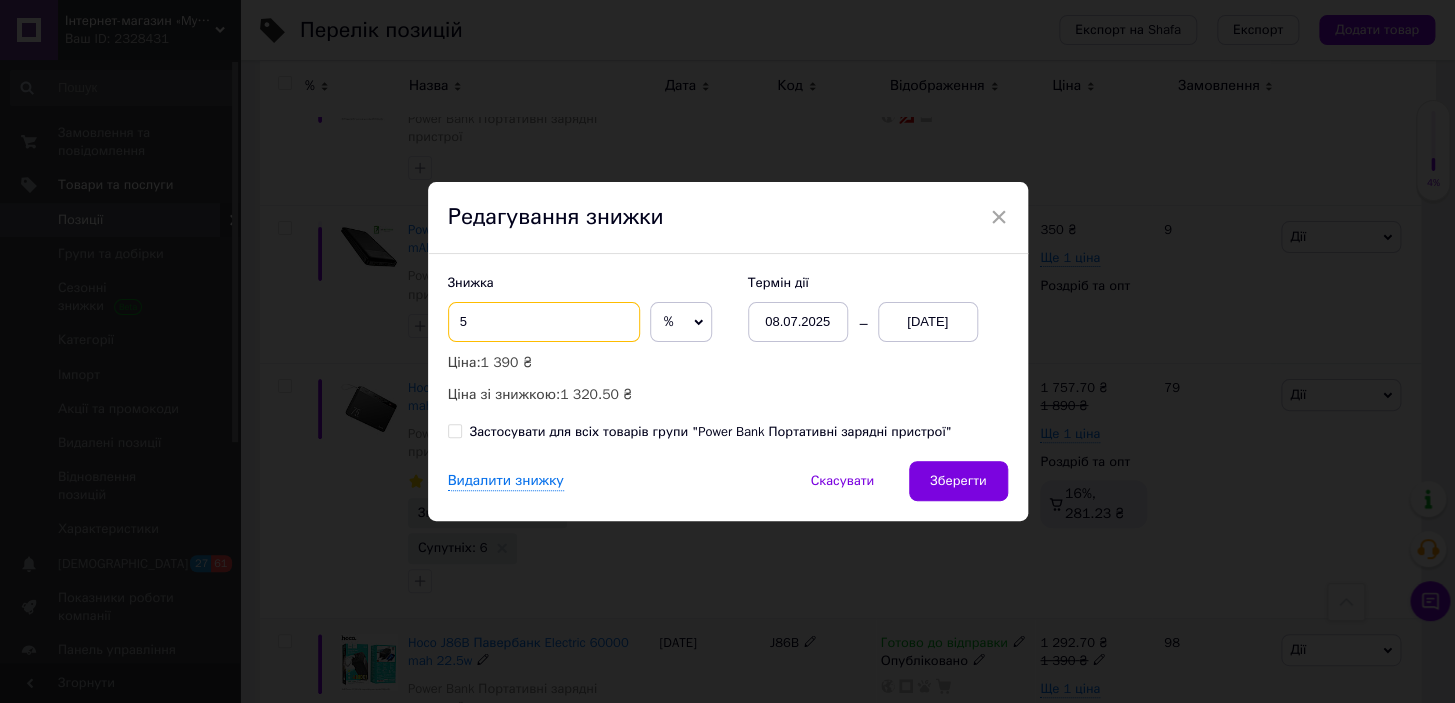 type on "5" 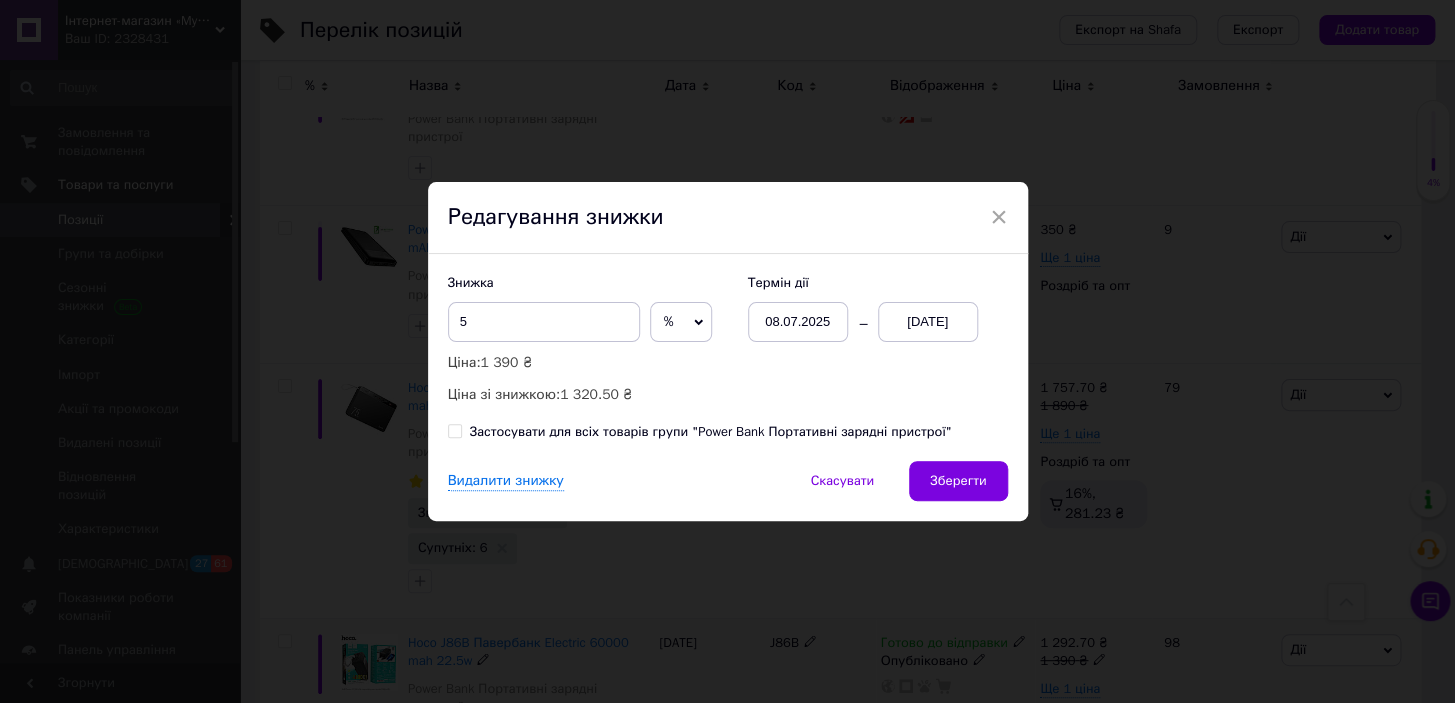 click on "20.07.2025" at bounding box center (928, 322) 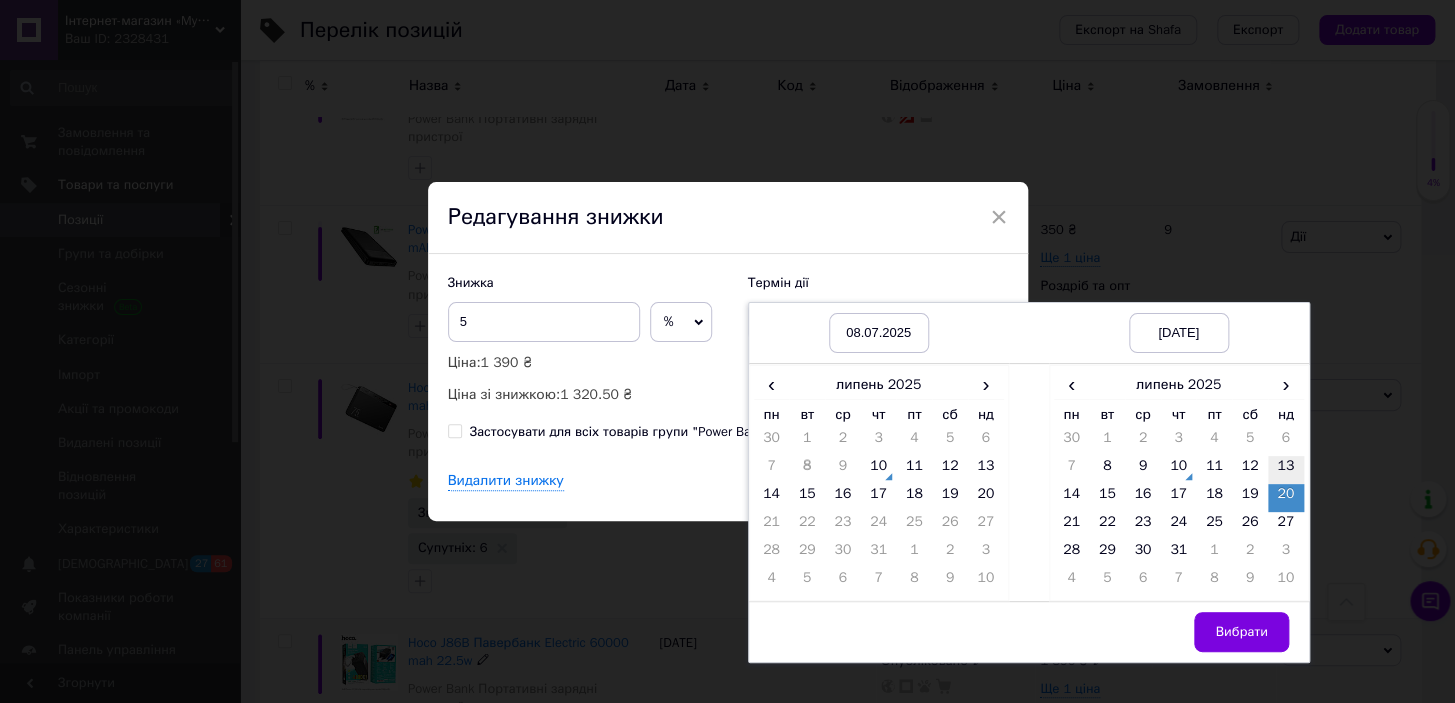 click on "13" at bounding box center (1286, 470) 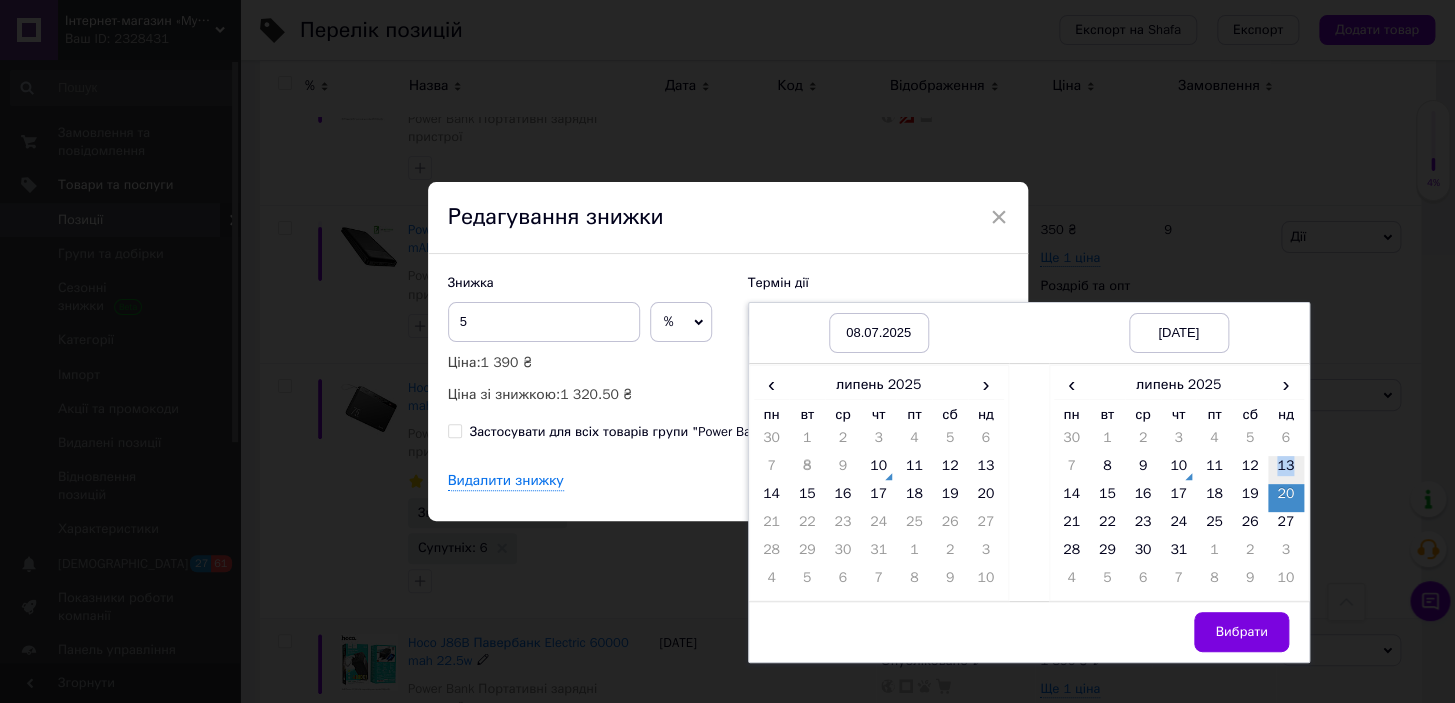 click on "13" at bounding box center [1286, 470] 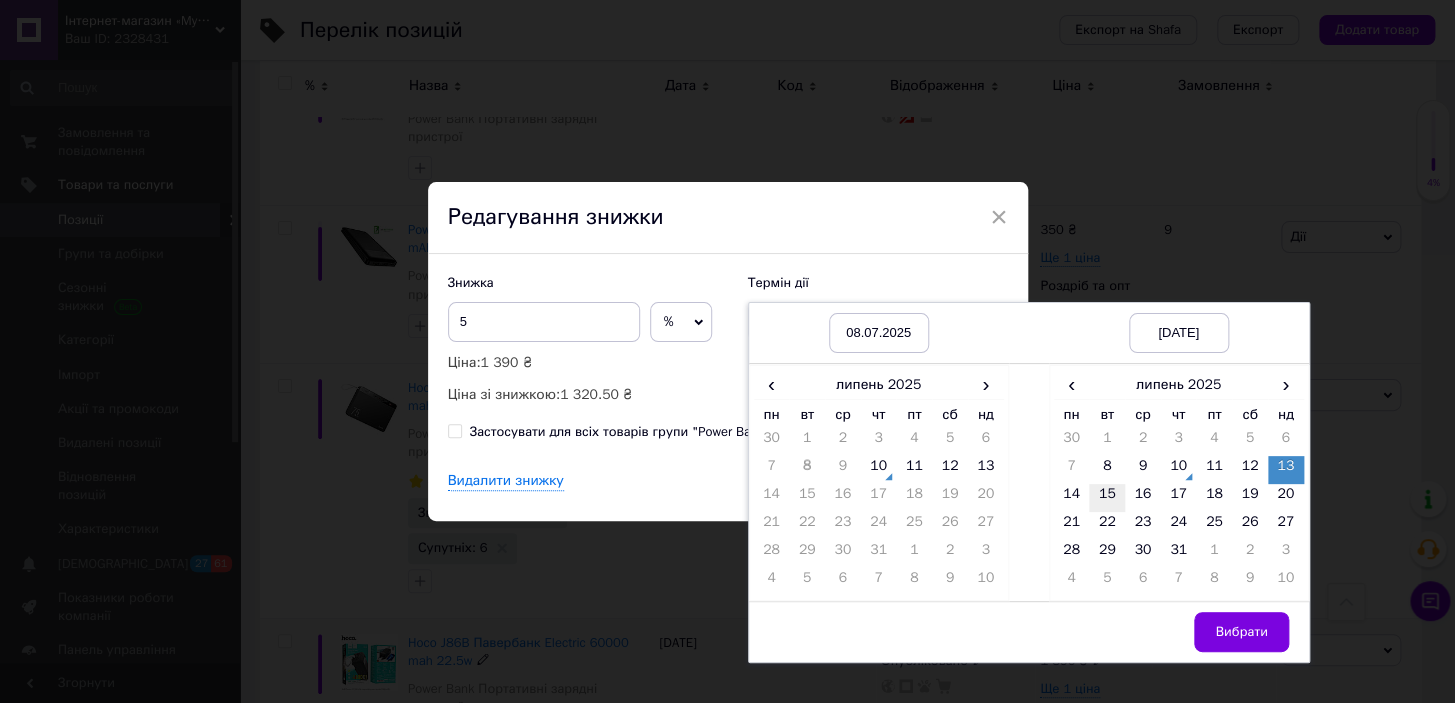 click on "15" at bounding box center (1107, 498) 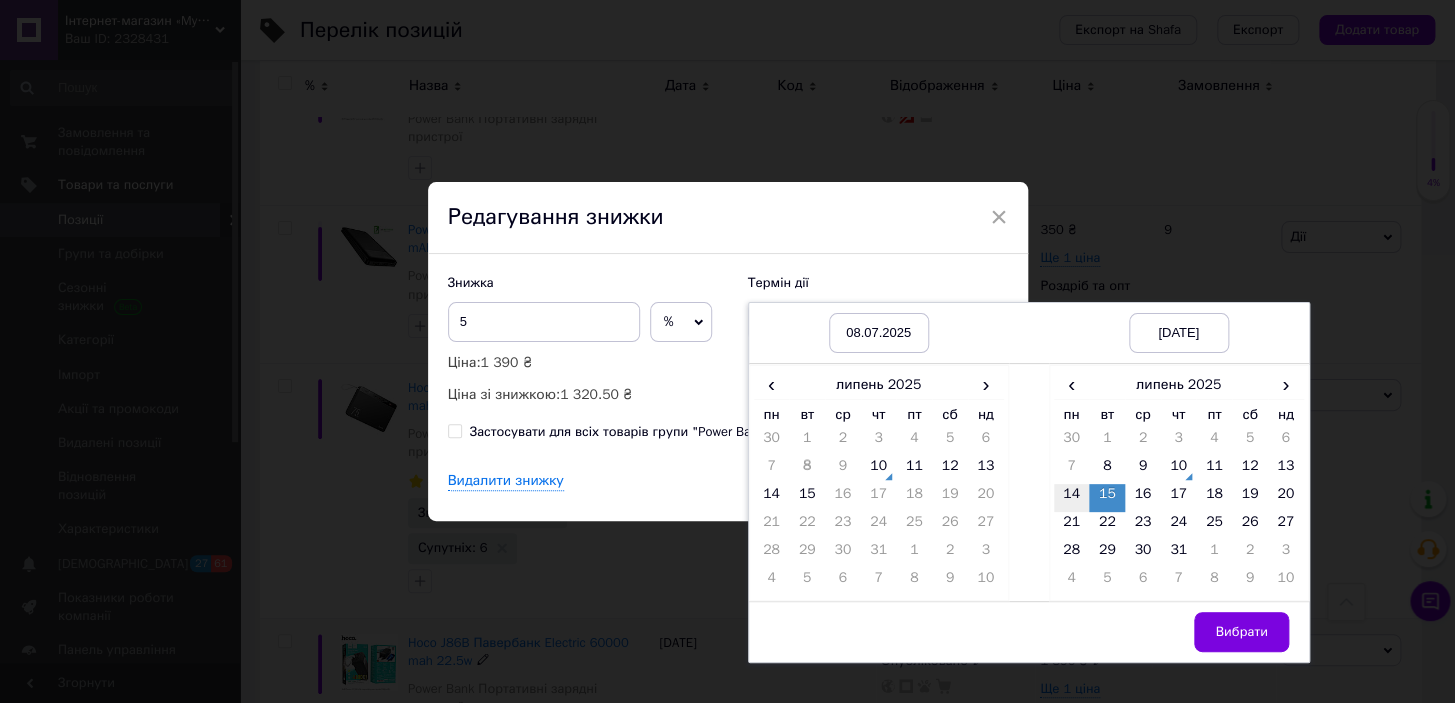 click on "14" at bounding box center (1072, 498) 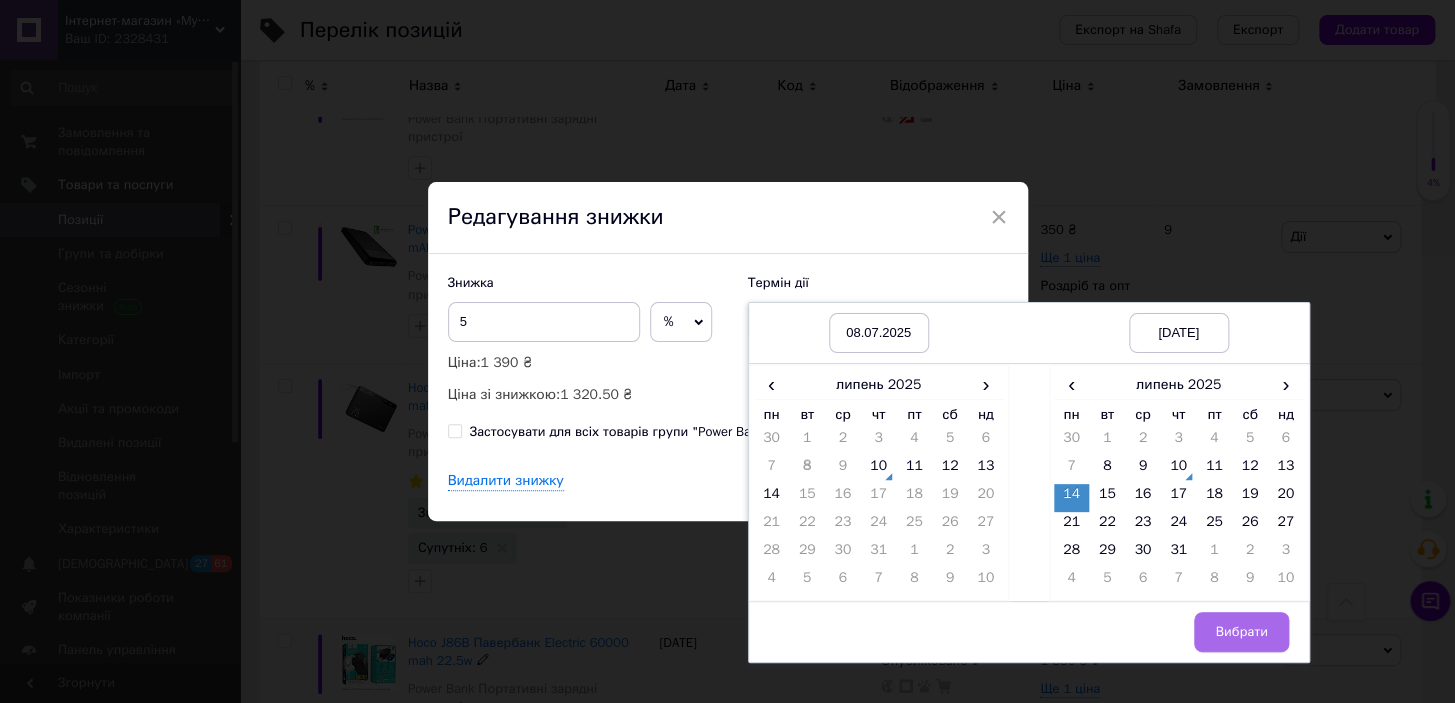 click on "Вибрати" at bounding box center (1241, 632) 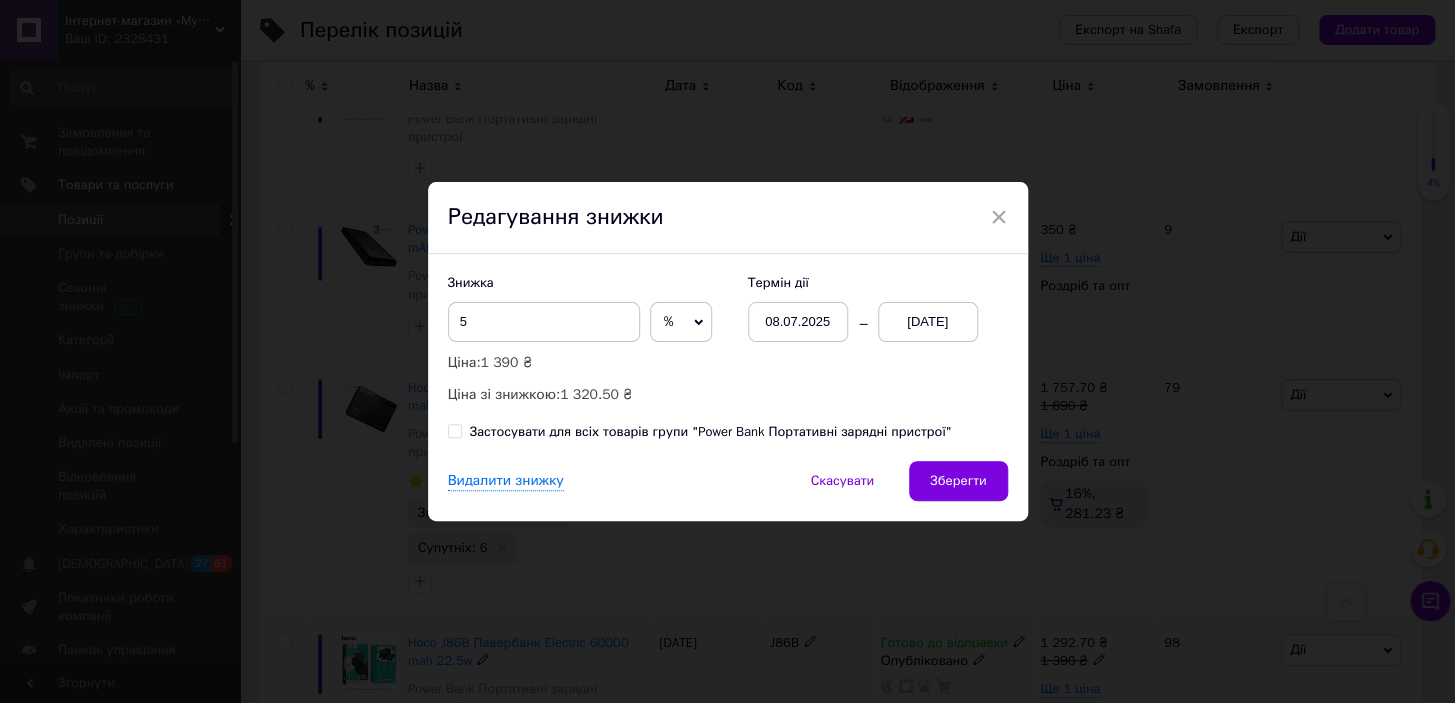 click on "Зберегти" at bounding box center (958, 481) 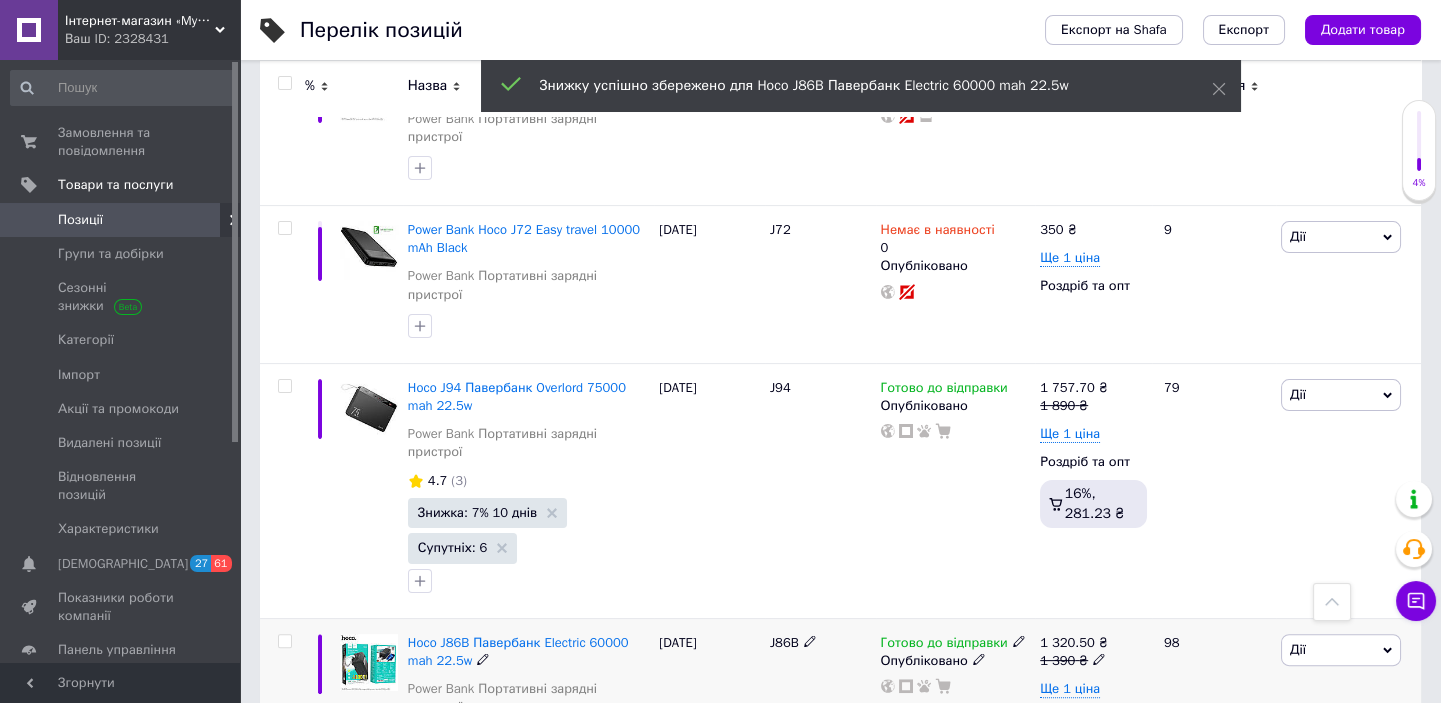 scroll, scrollTop: 0, scrollLeft: 5, axis: horizontal 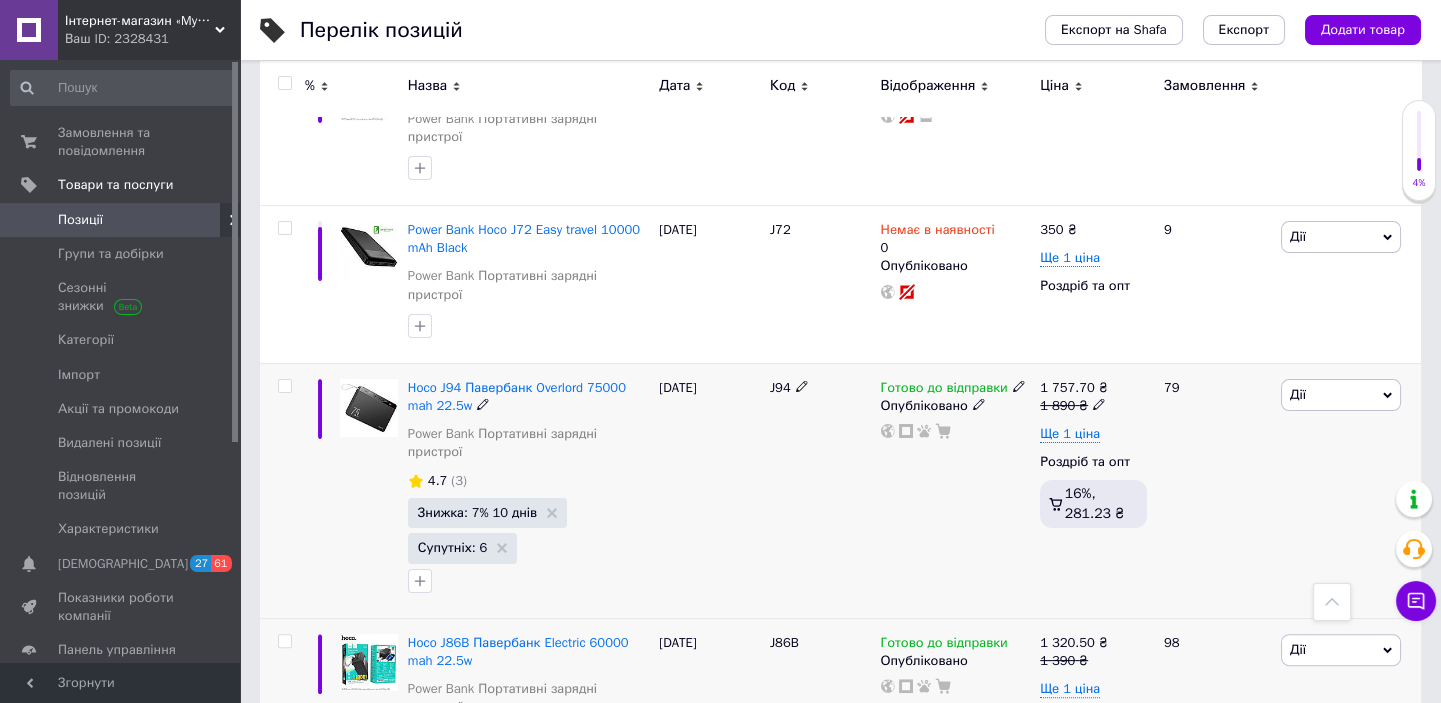click on "Дії" at bounding box center [1341, 395] 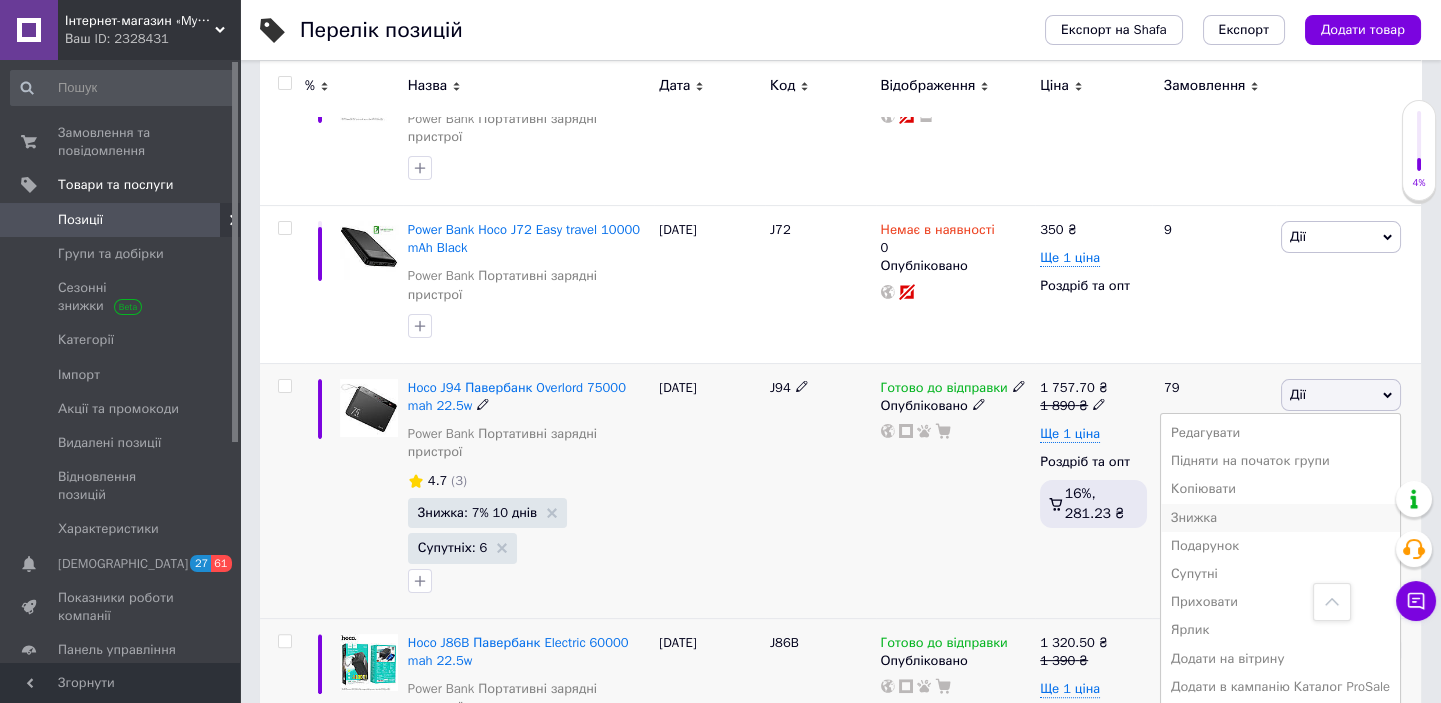 click on "Знижка" at bounding box center (1280, 518) 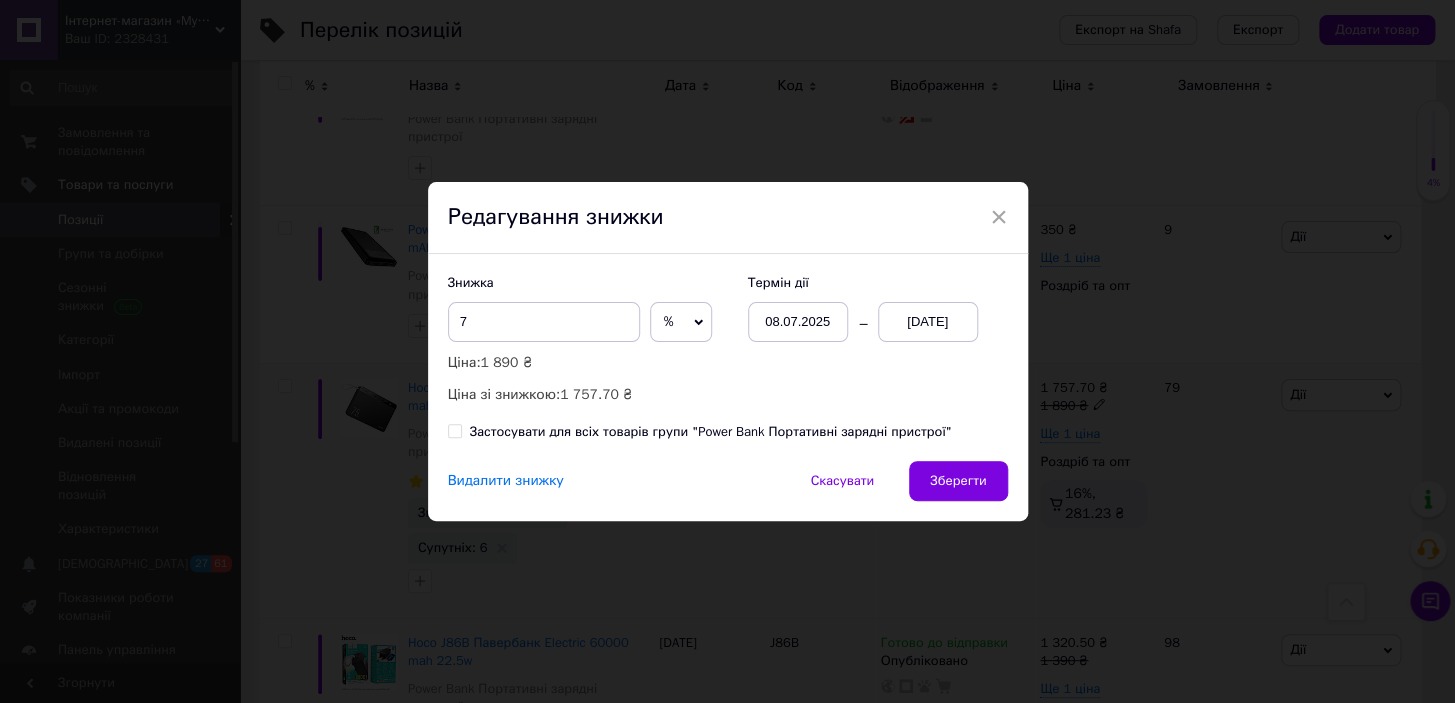 click on "Видалити знижку" at bounding box center (506, 481) 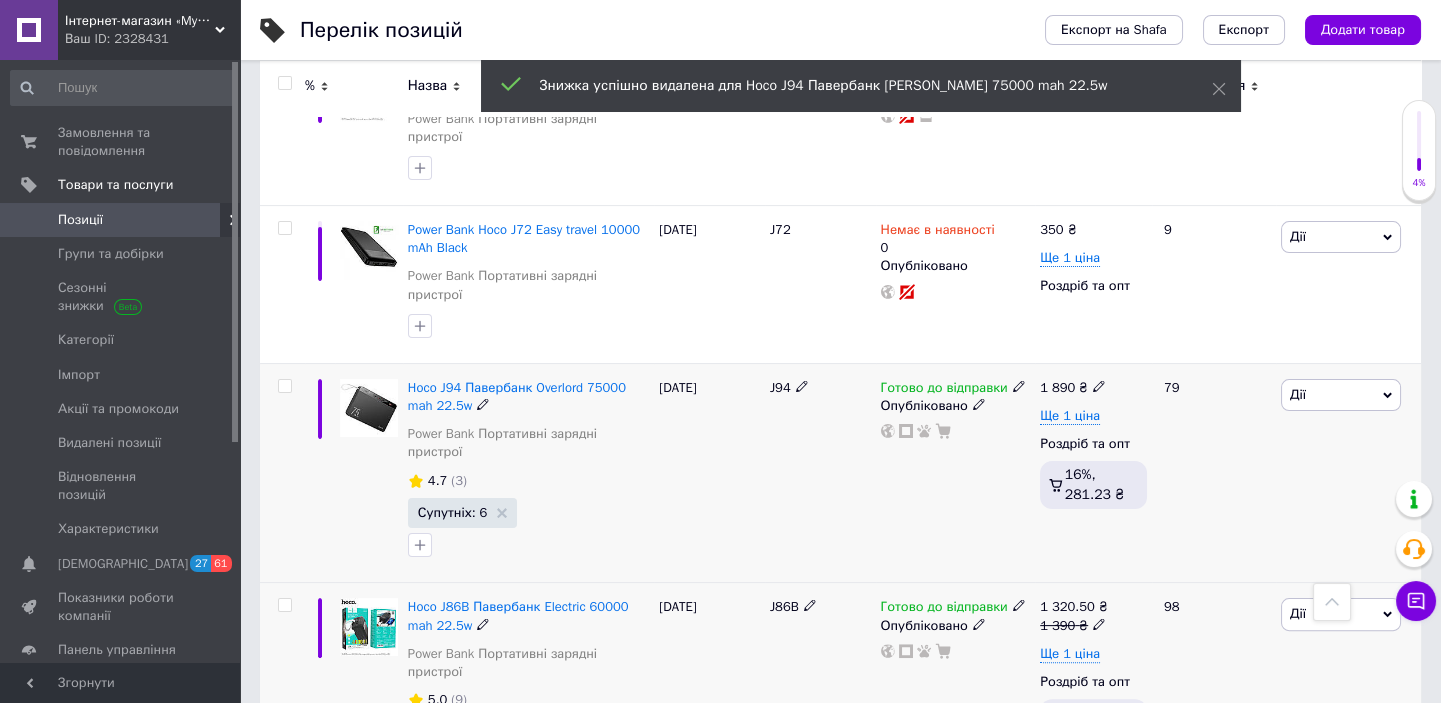 scroll, scrollTop: 0, scrollLeft: 5, axis: horizontal 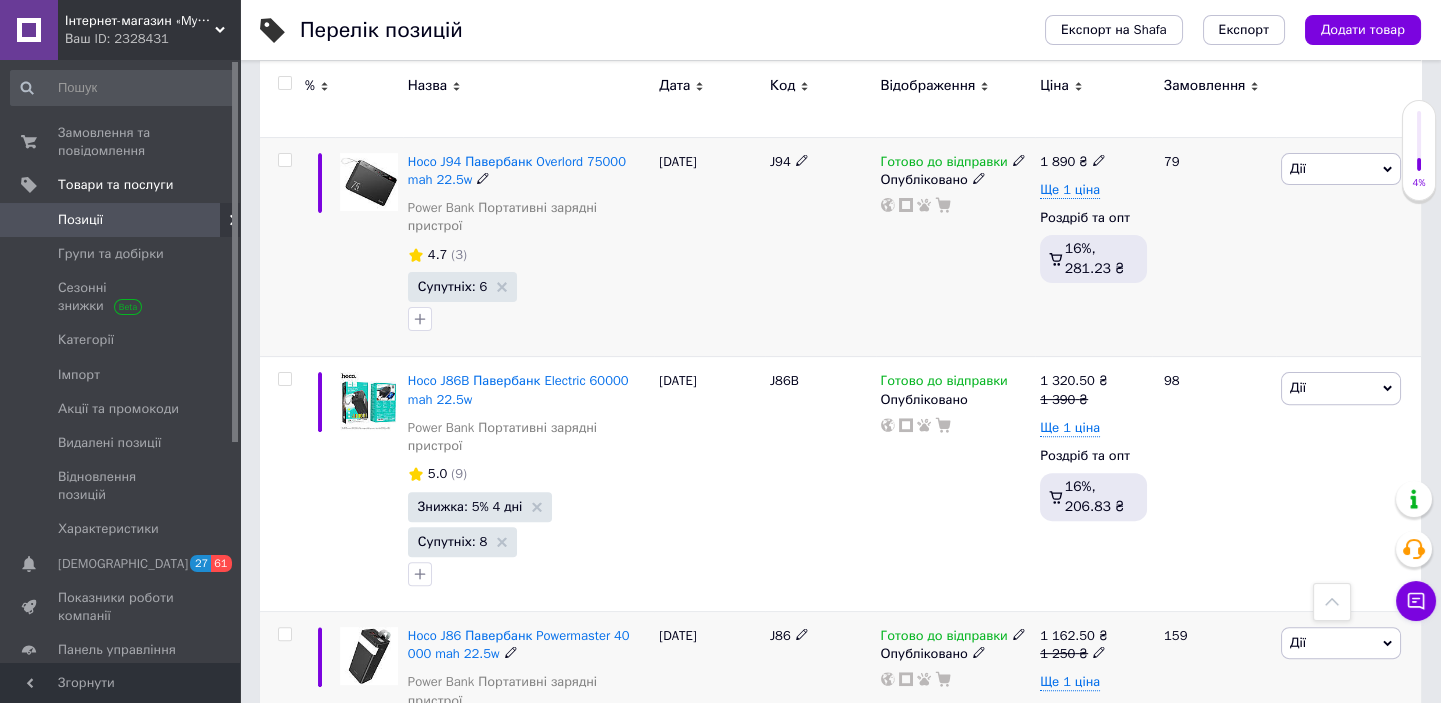click on "Дії" at bounding box center (1341, 643) 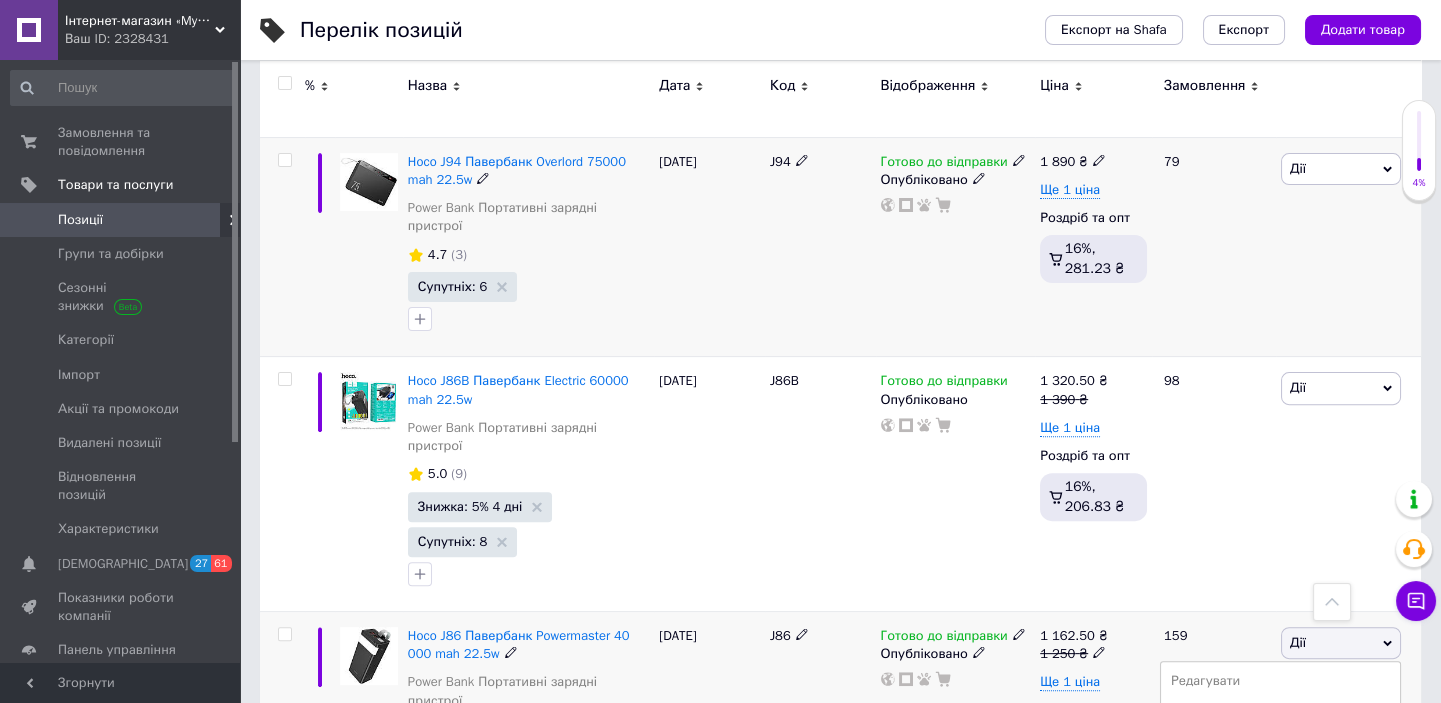 click on "Знижка" at bounding box center [1280, 766] 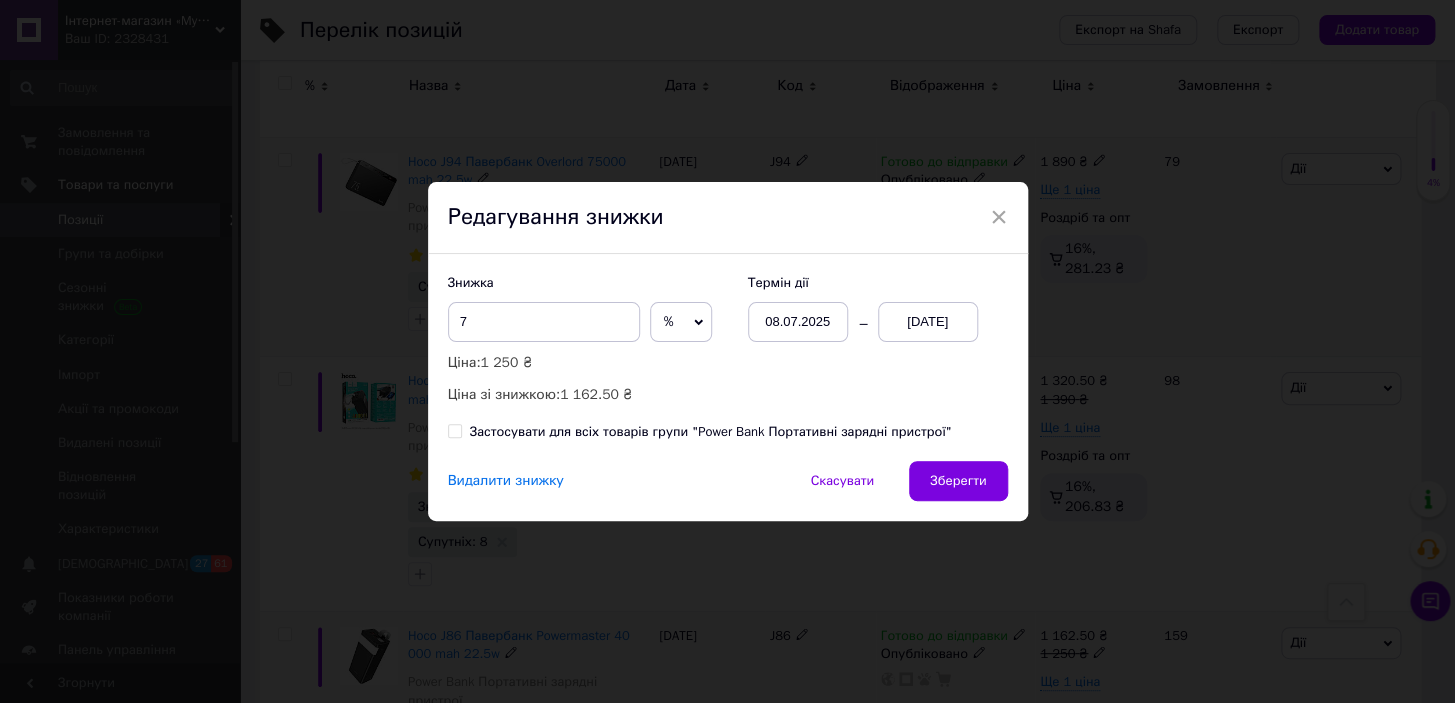 click on "Видалити знижку" at bounding box center (506, 481) 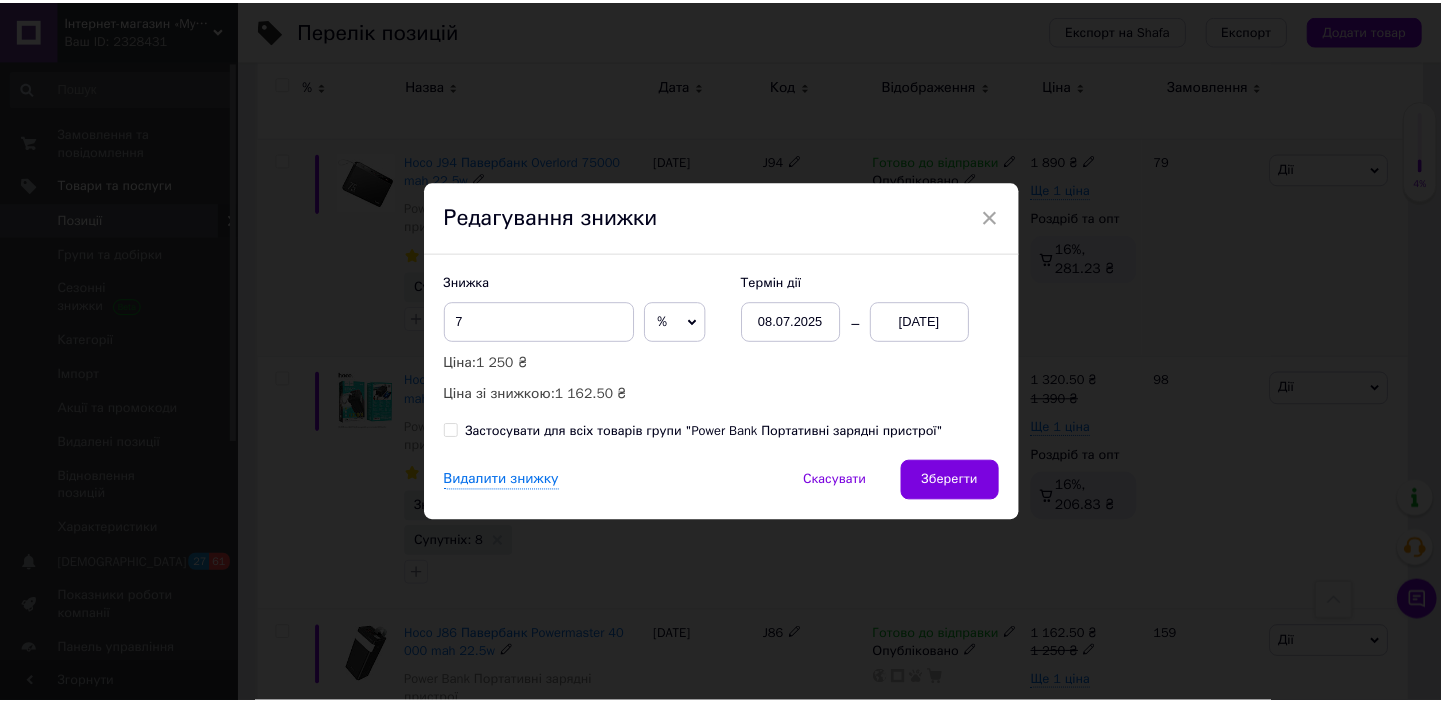 scroll, scrollTop: 1553, scrollLeft: 0, axis: vertical 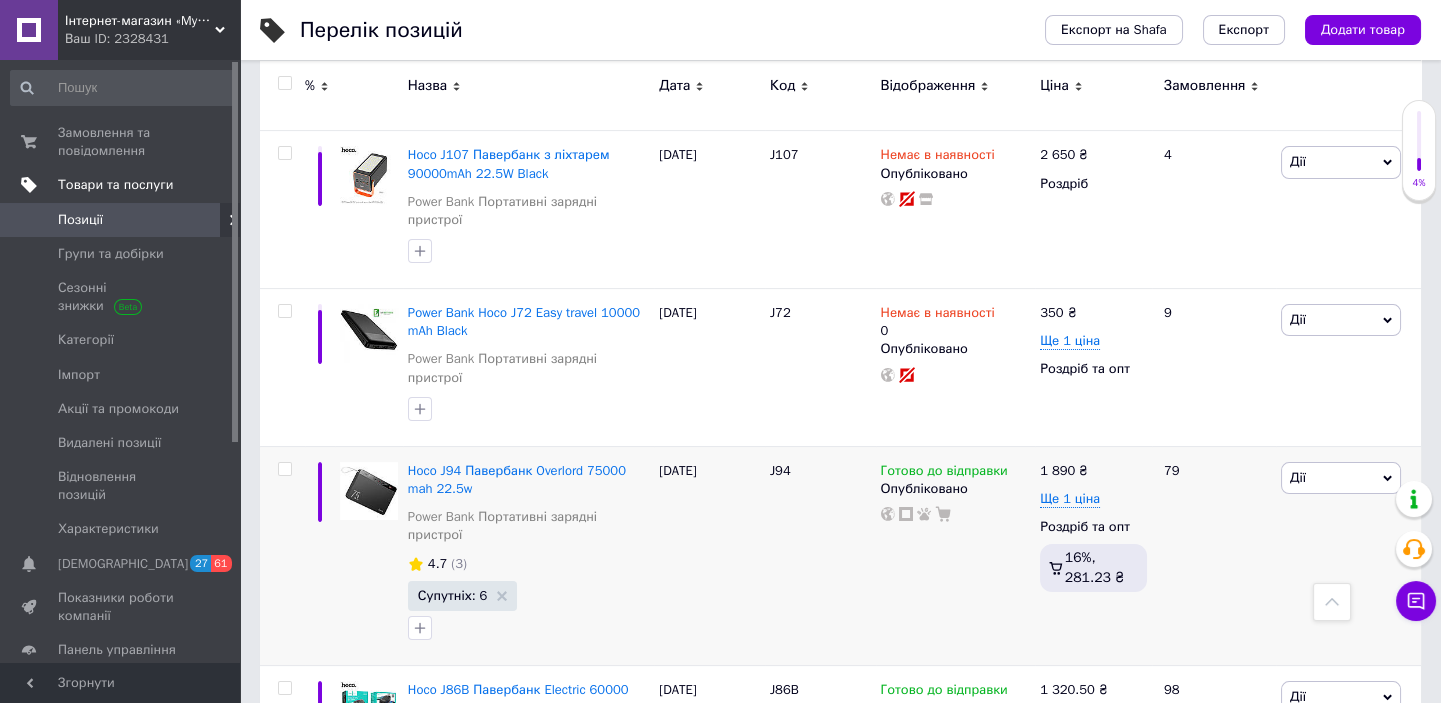 click on "Товари та послуги" at bounding box center (122, 185) 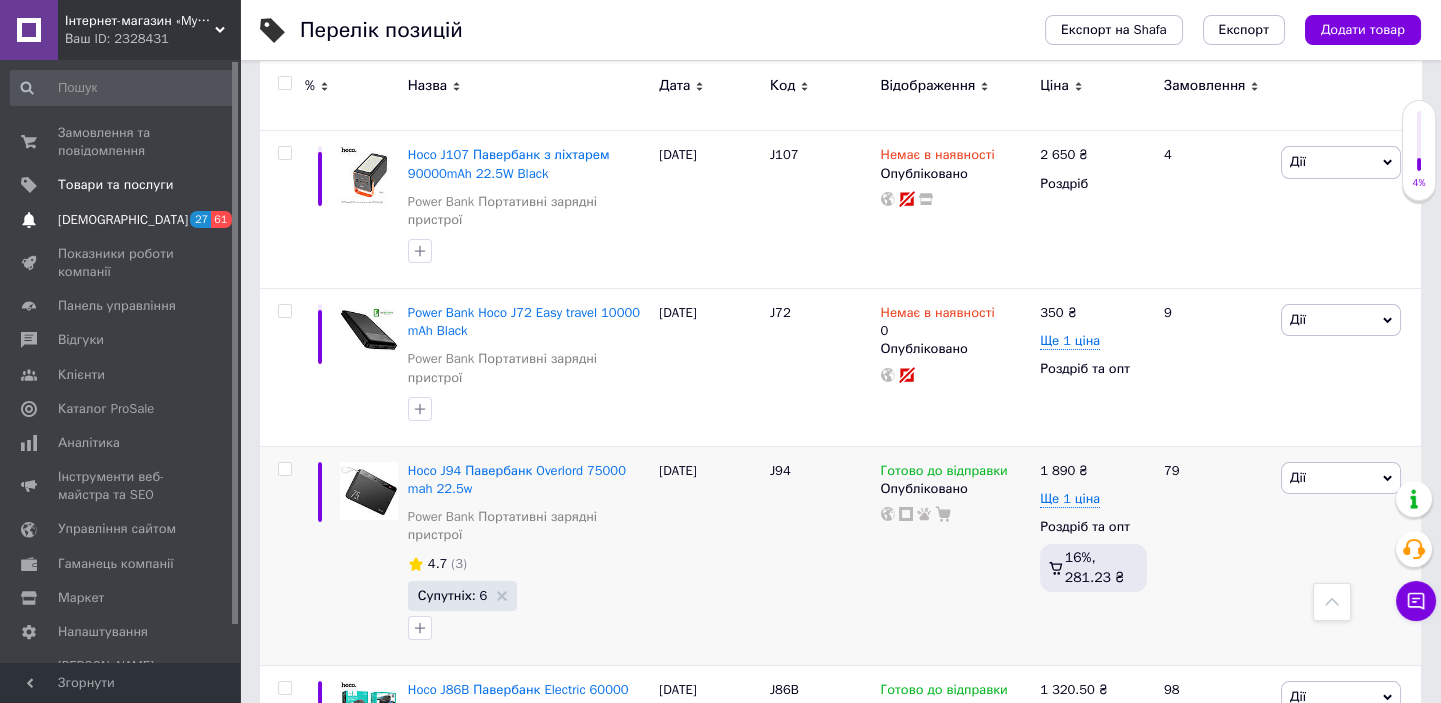 click on "[DEMOGRAPHIC_DATA]" at bounding box center (123, 220) 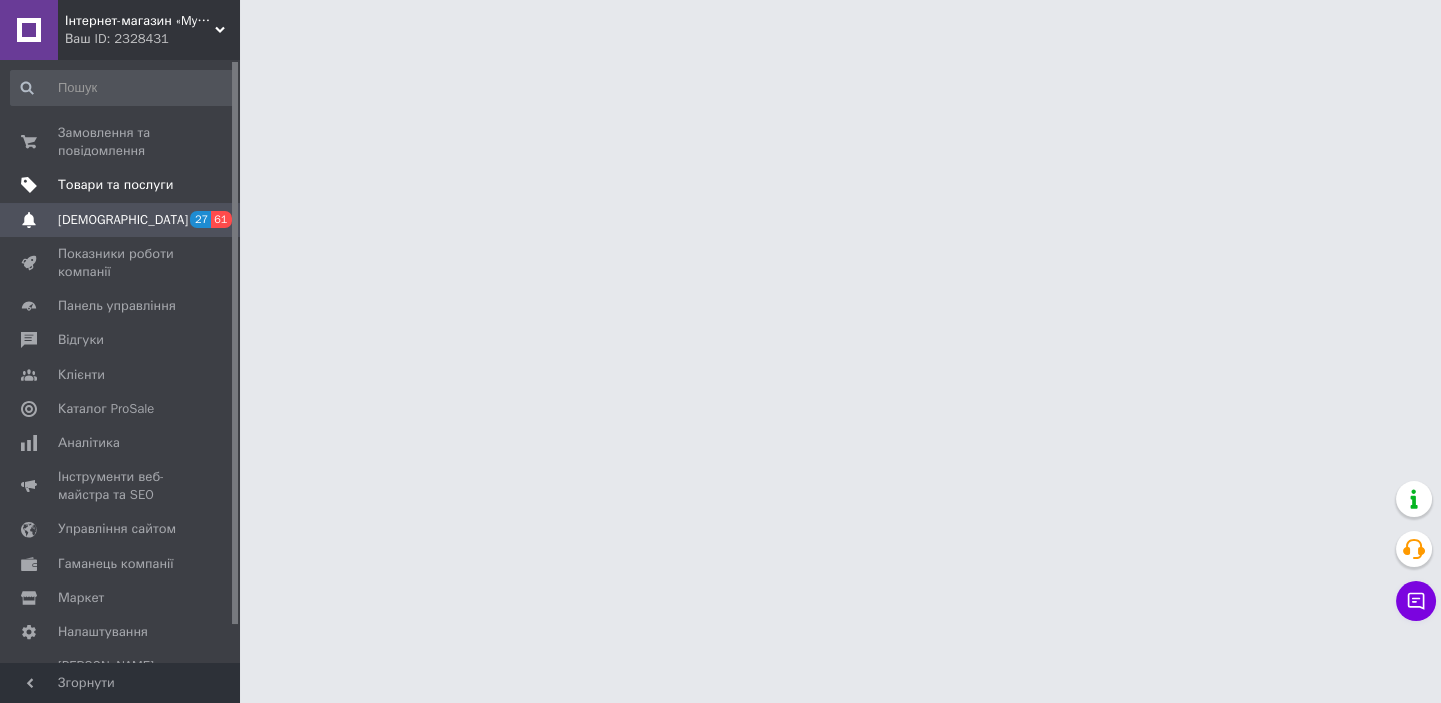 scroll, scrollTop: 0, scrollLeft: 0, axis: both 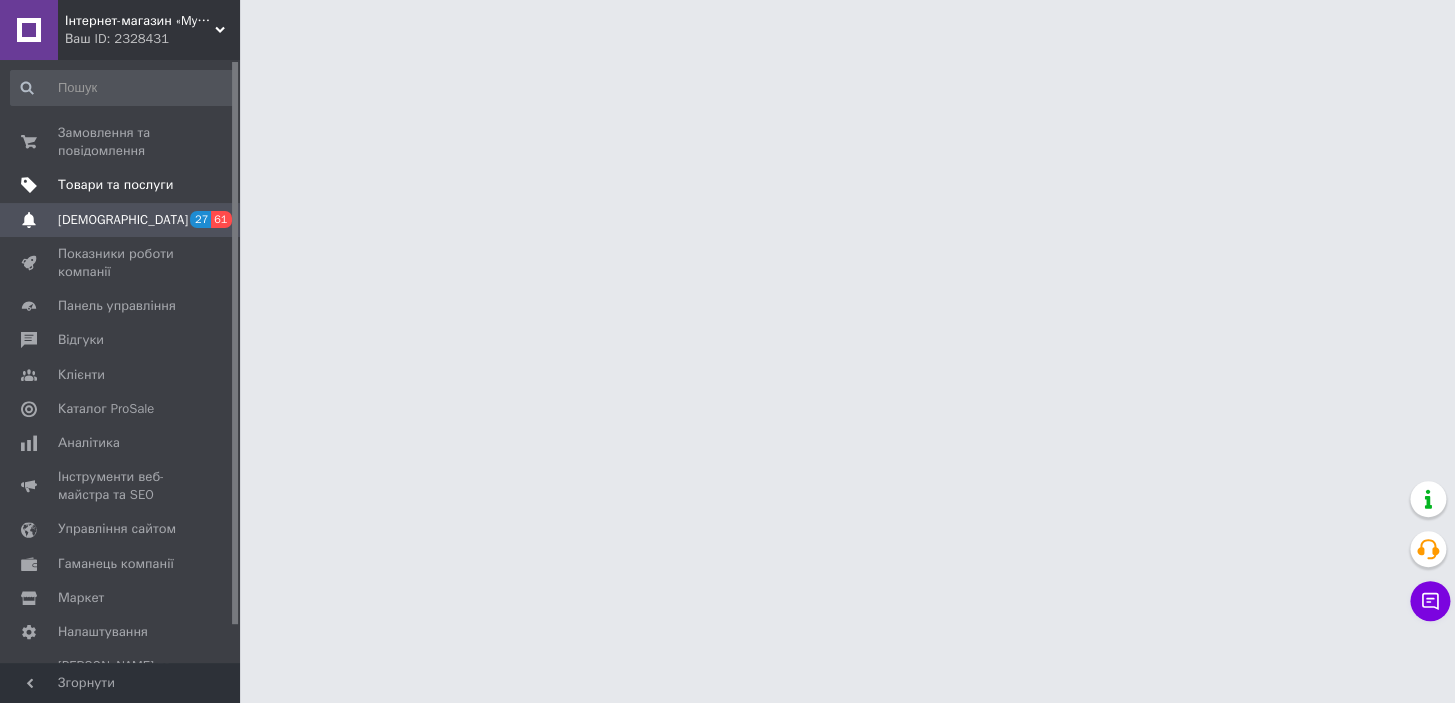 click on "Товари та послуги" at bounding box center [115, 185] 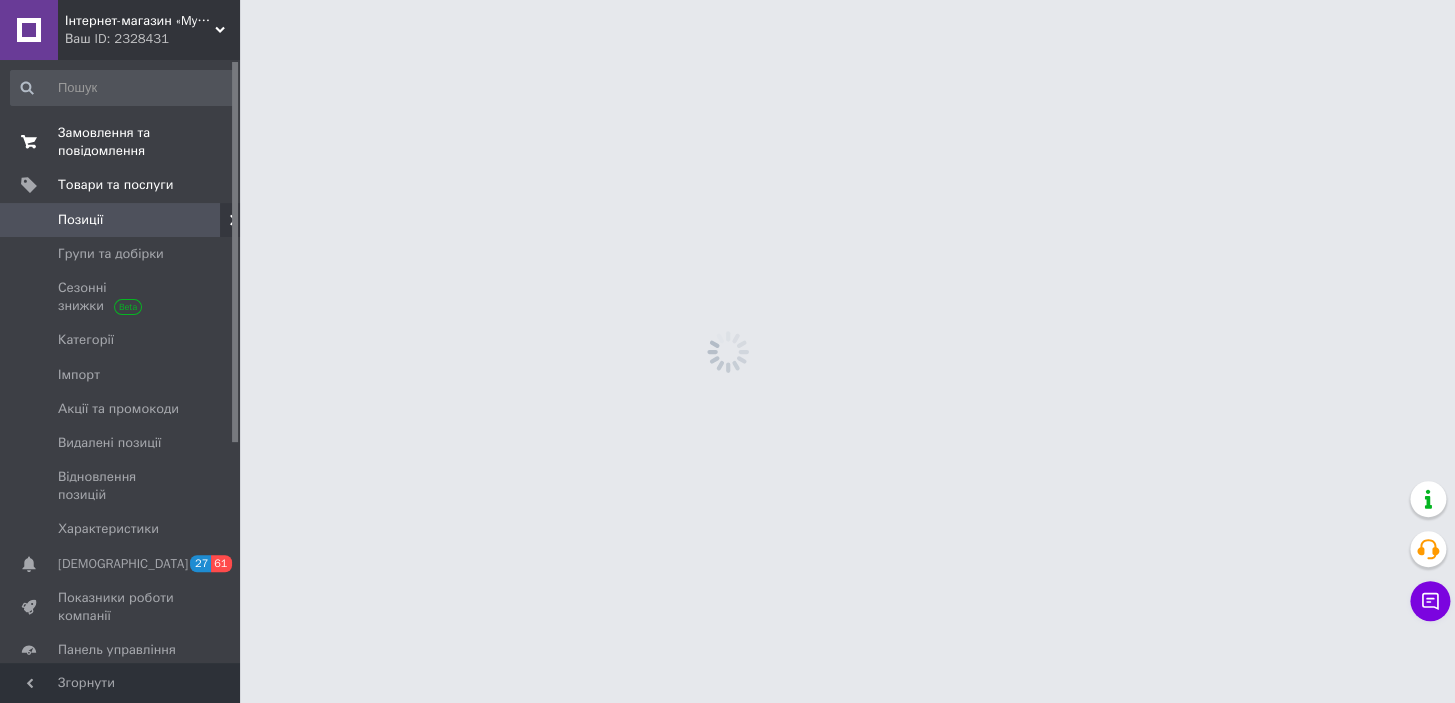 click on "Замовлення та повідомлення 0 0" at bounding box center [122, 142] 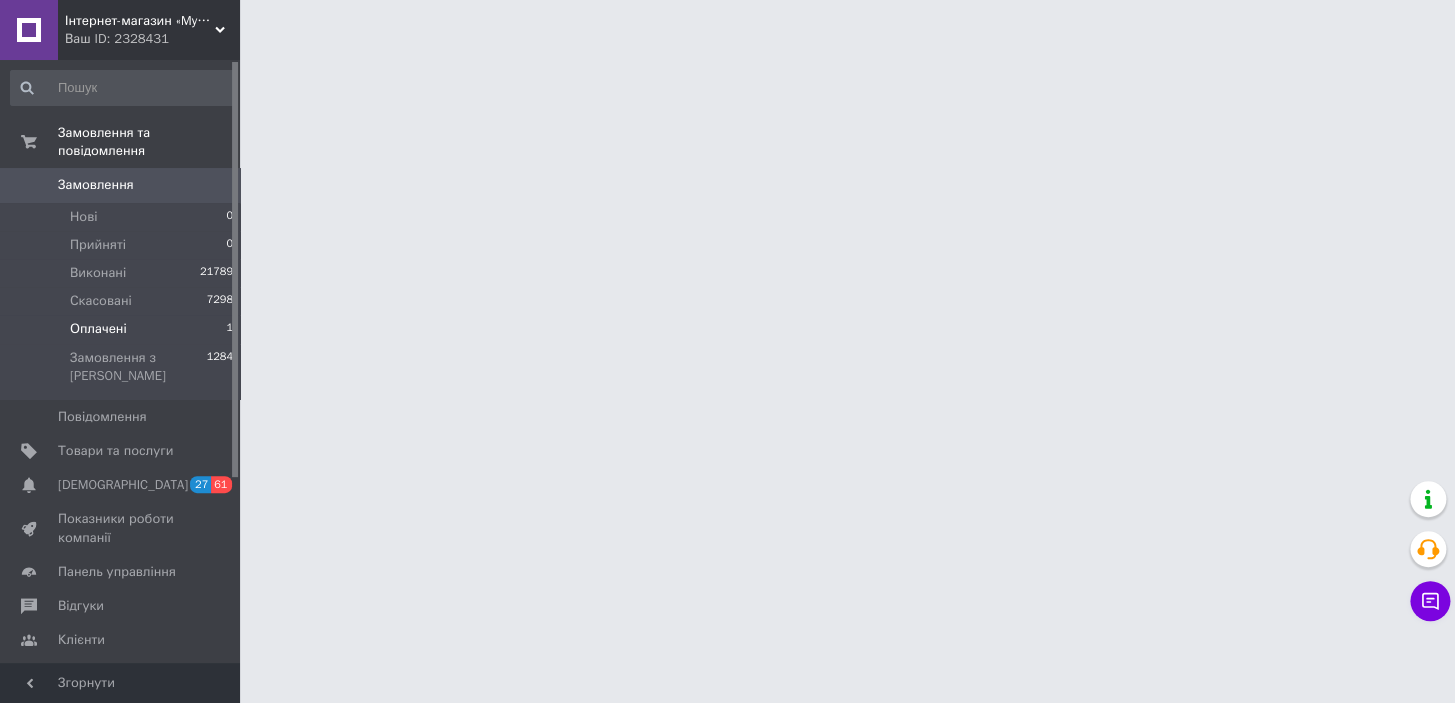 click on "Оплачені 1" at bounding box center [122, 329] 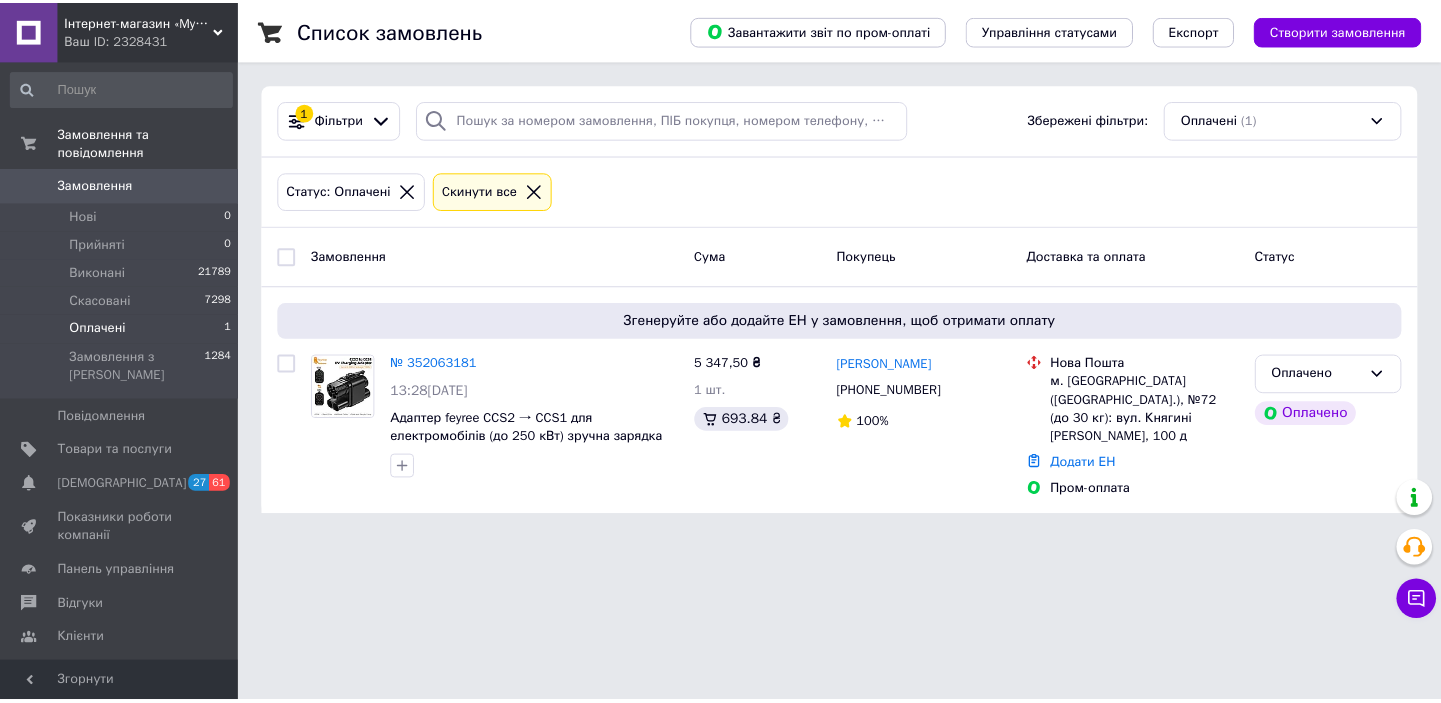 scroll, scrollTop: 0, scrollLeft: 0, axis: both 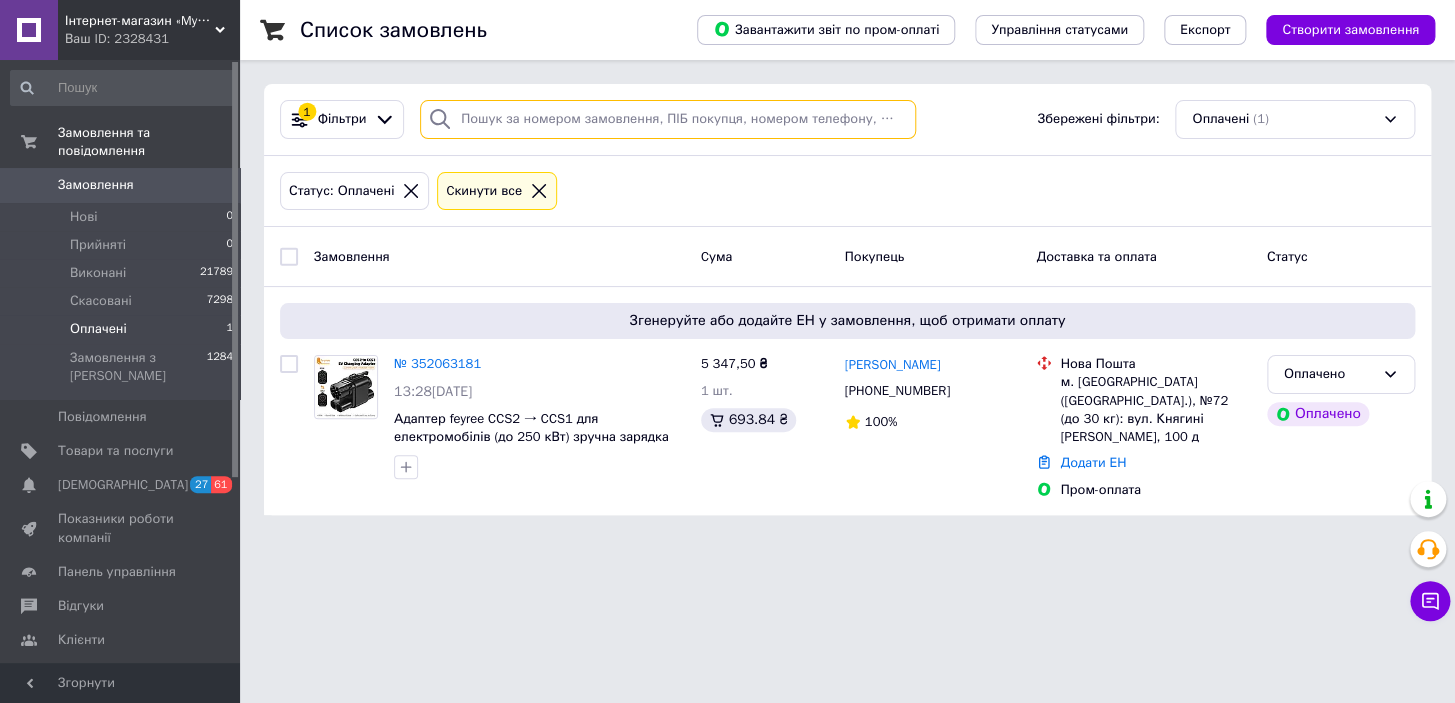 click at bounding box center (668, 119) 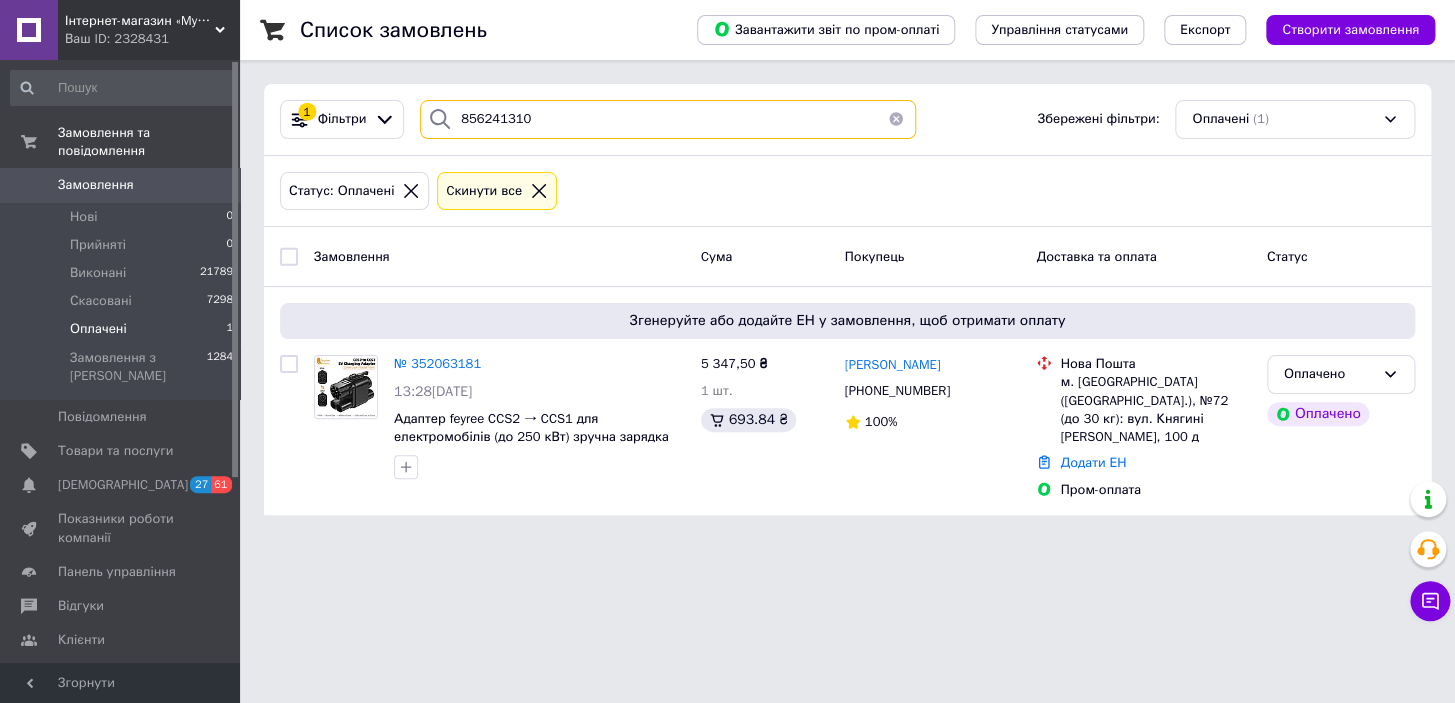 type on "856241310" 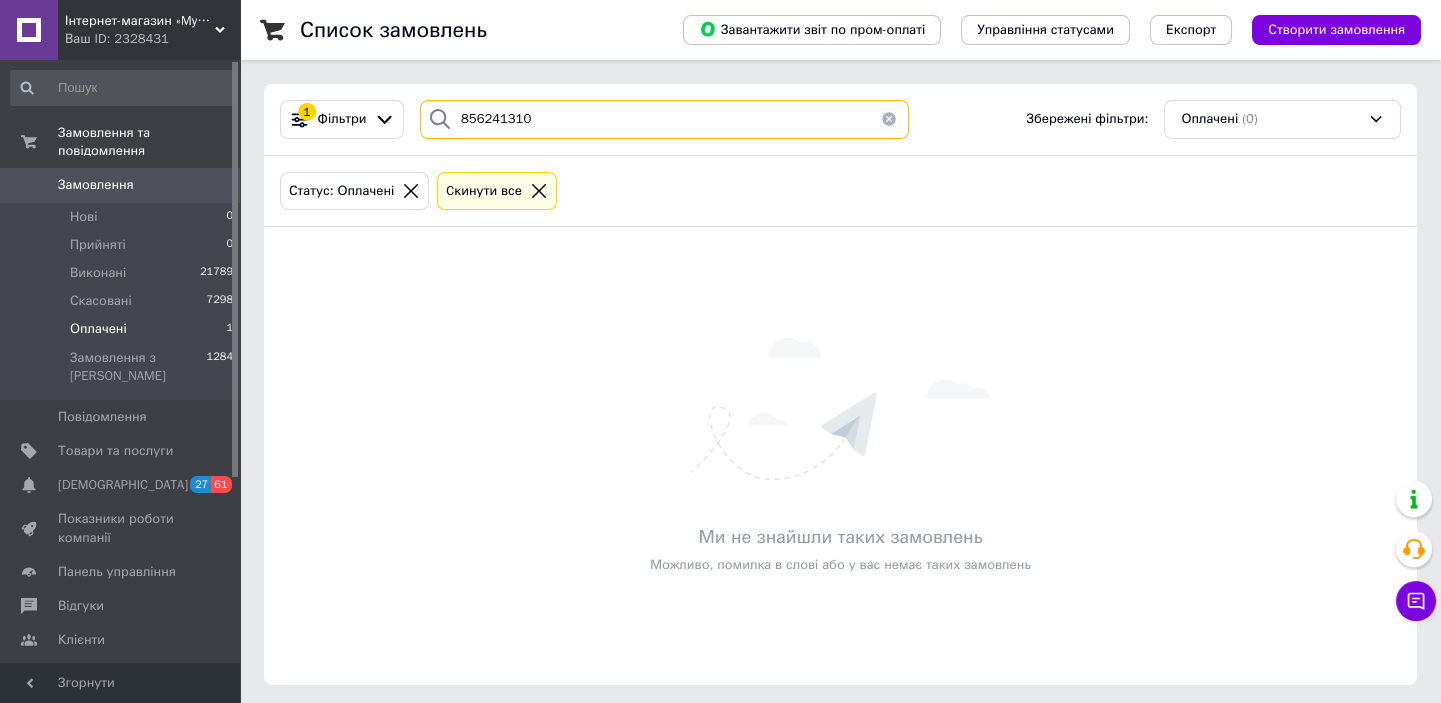 click on "856241310" at bounding box center [664, 119] 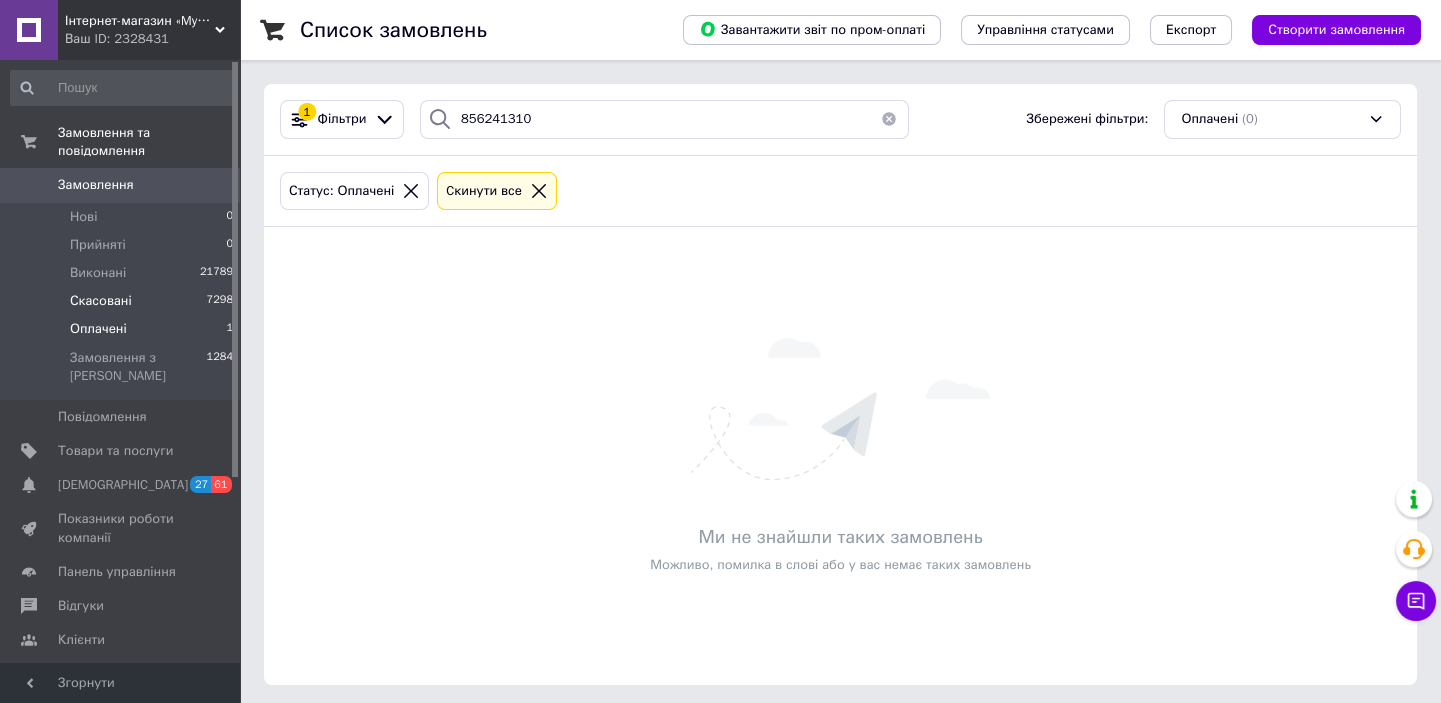 click on "Скасовані 7298" at bounding box center [122, 301] 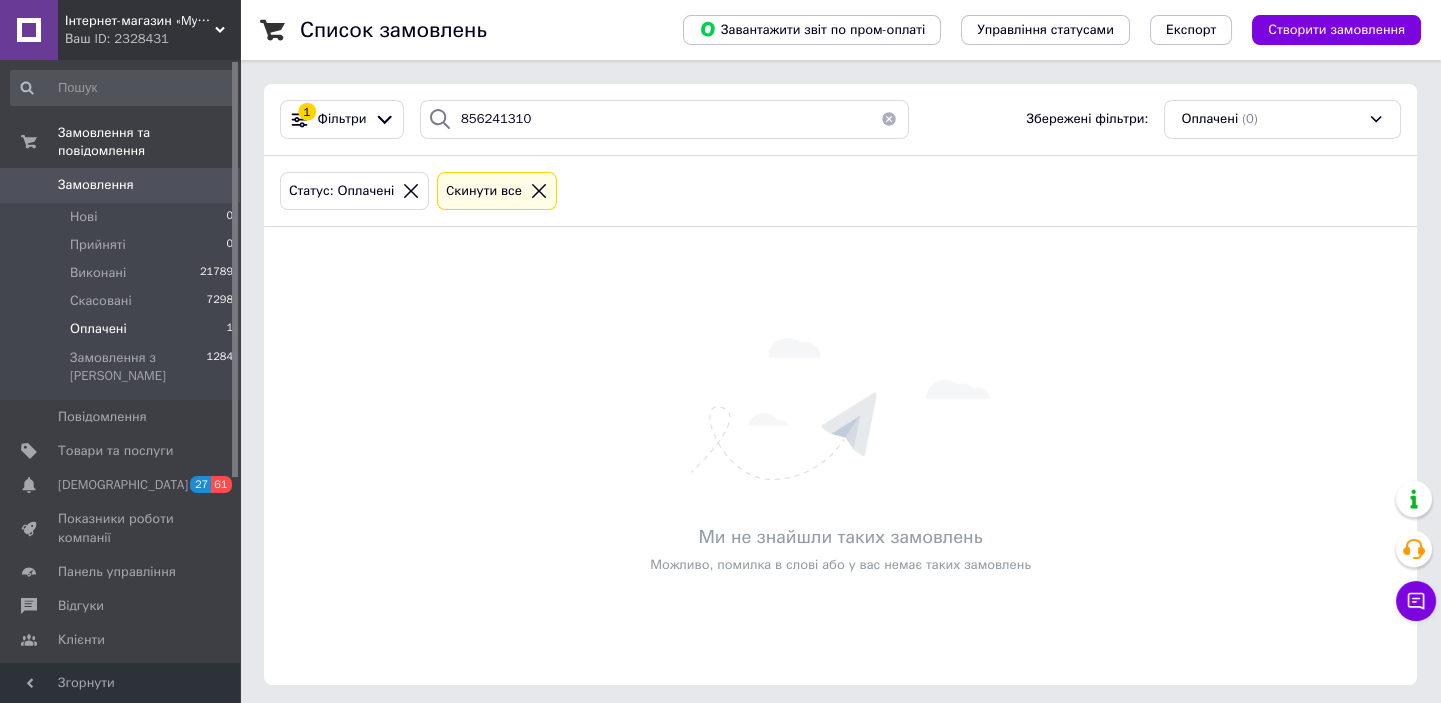 type 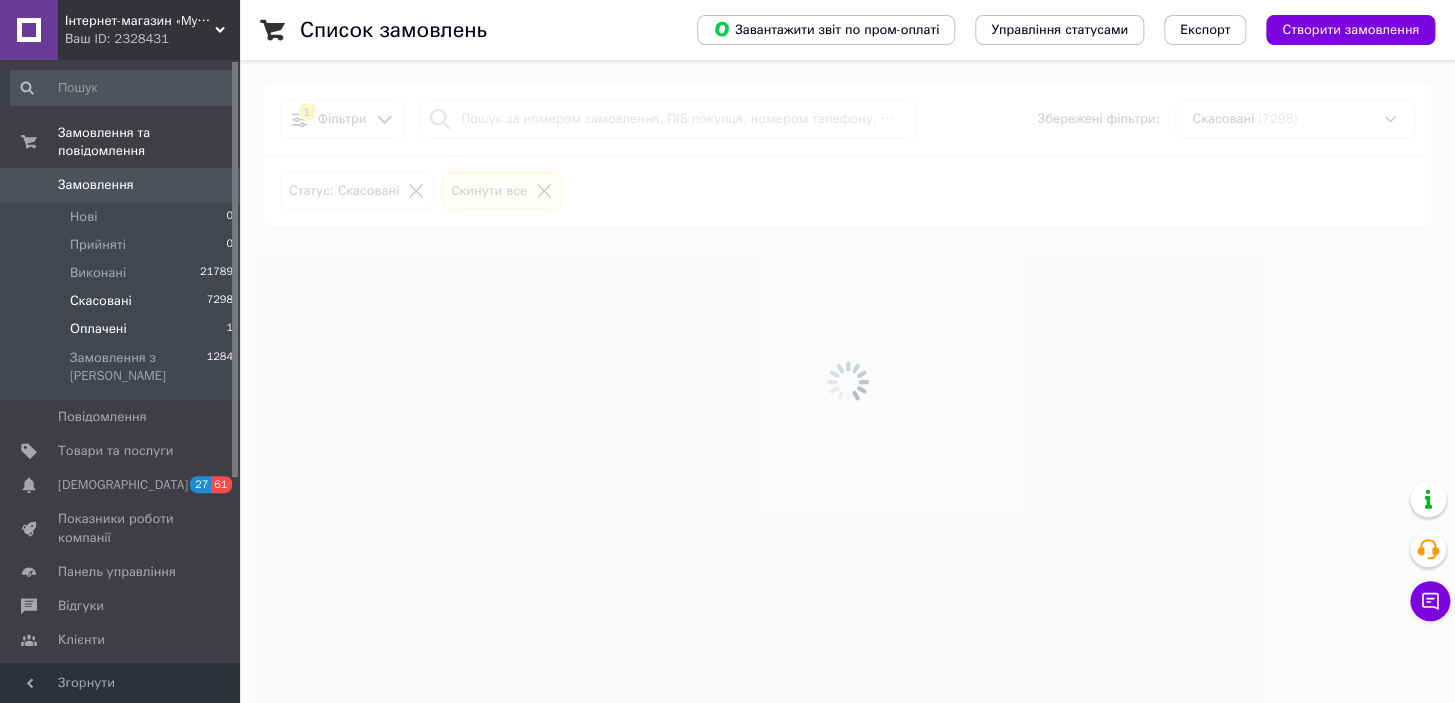 click on "Оплачені 1" at bounding box center [122, 329] 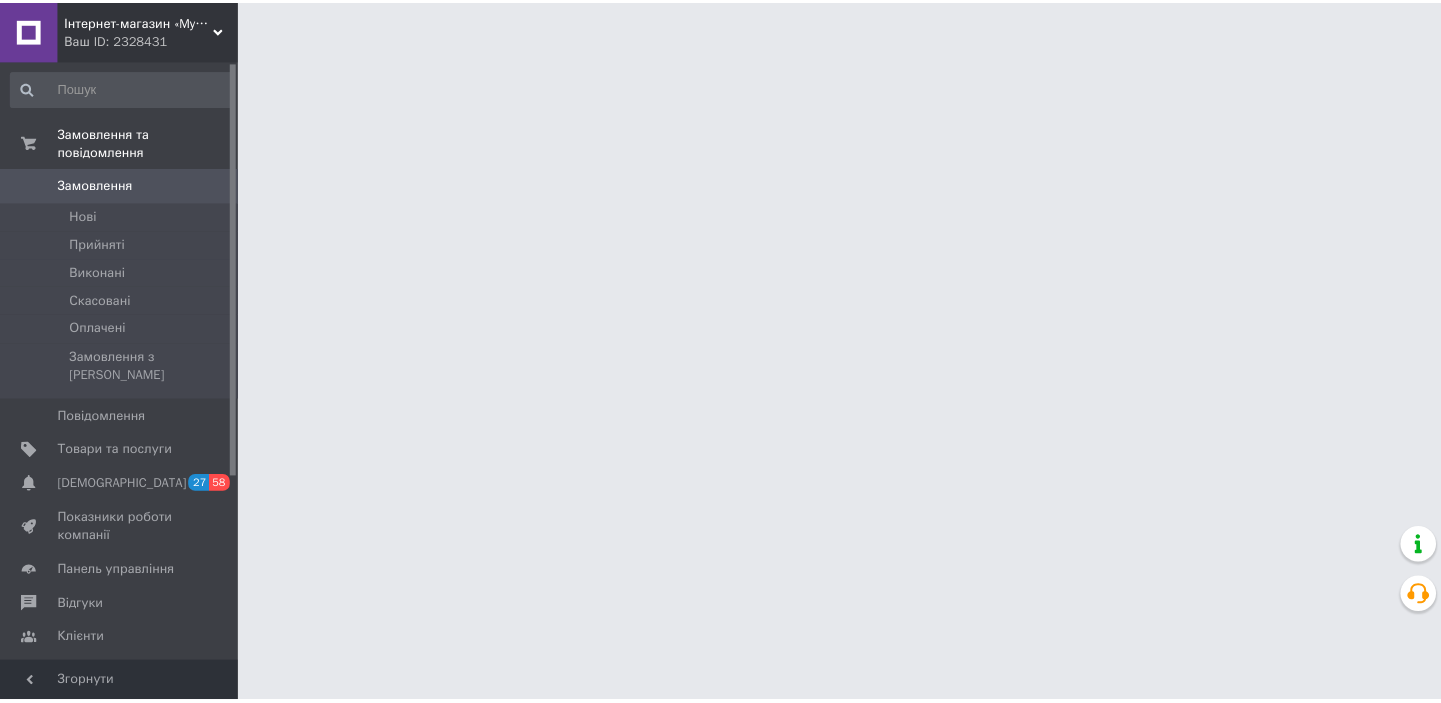 scroll, scrollTop: 0, scrollLeft: 0, axis: both 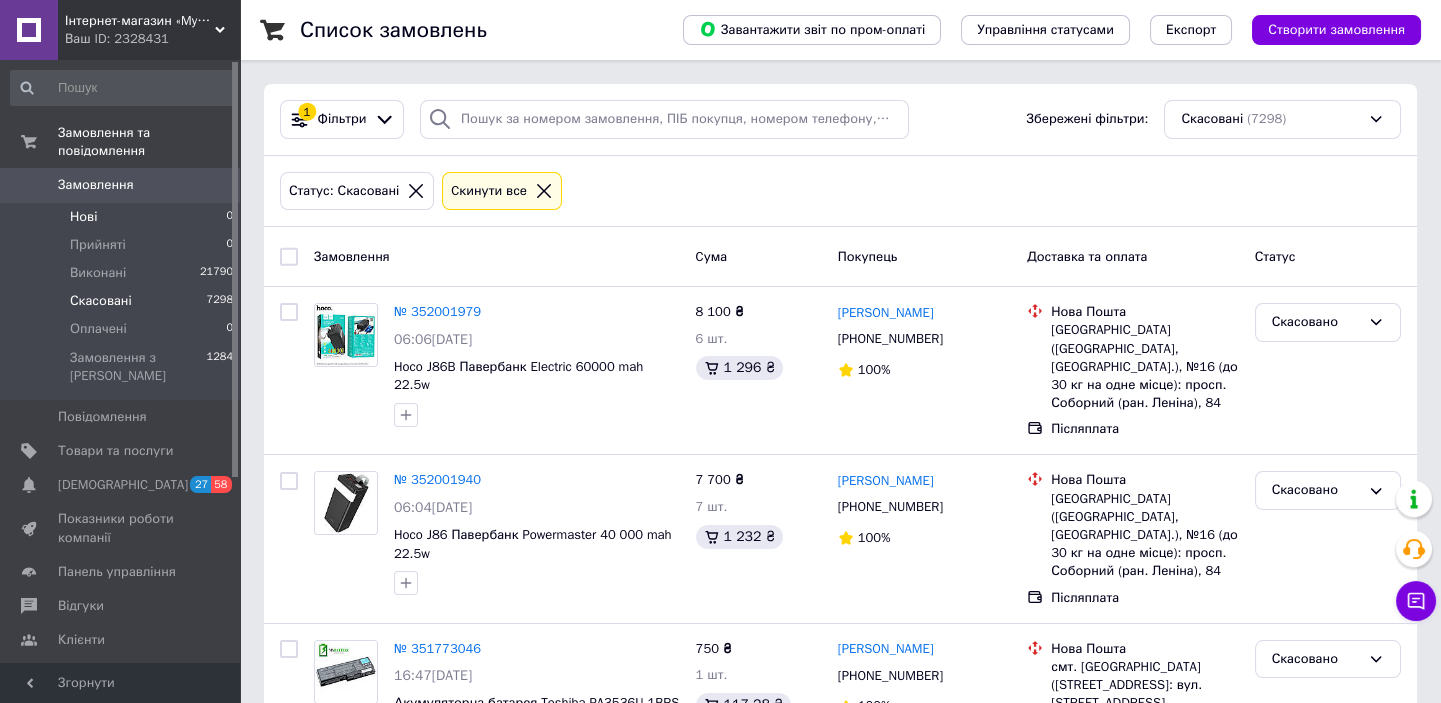 click on "Нові 0" at bounding box center (122, 217) 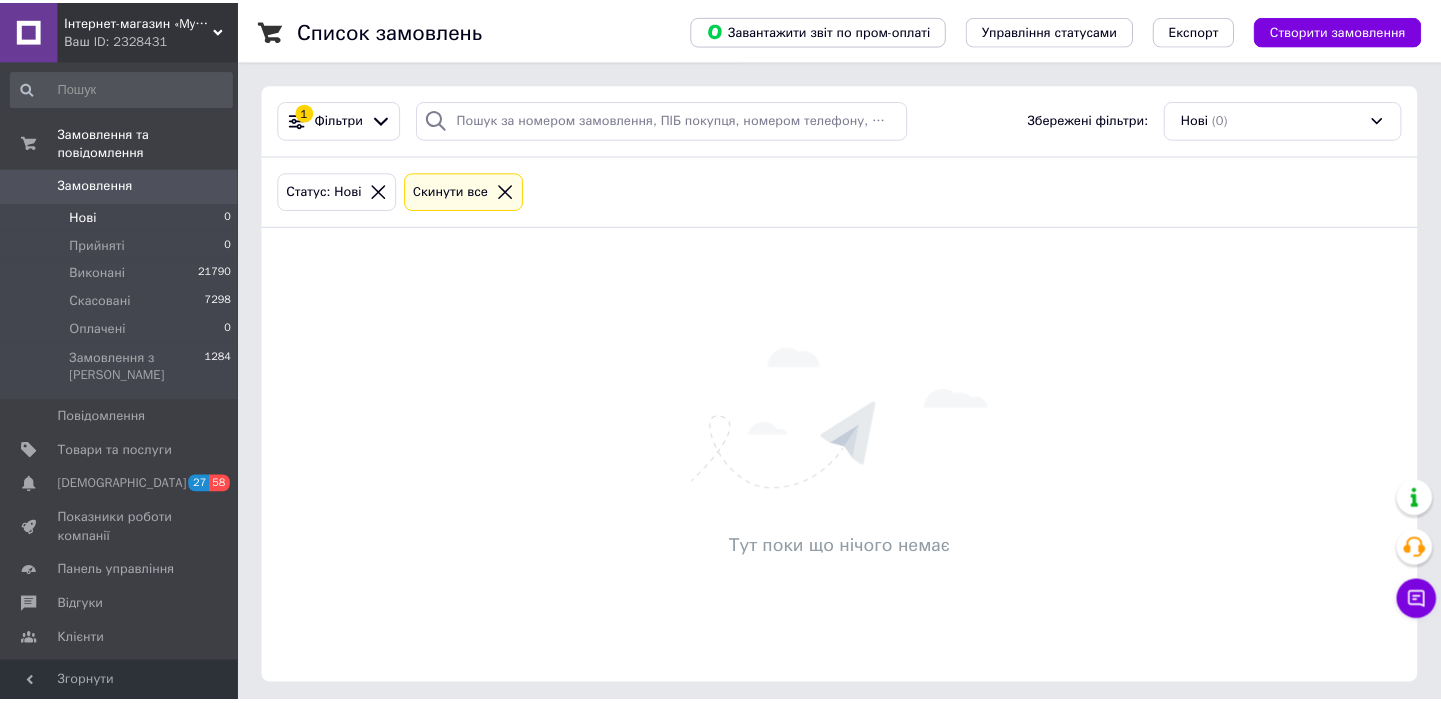 scroll, scrollTop: 0, scrollLeft: 0, axis: both 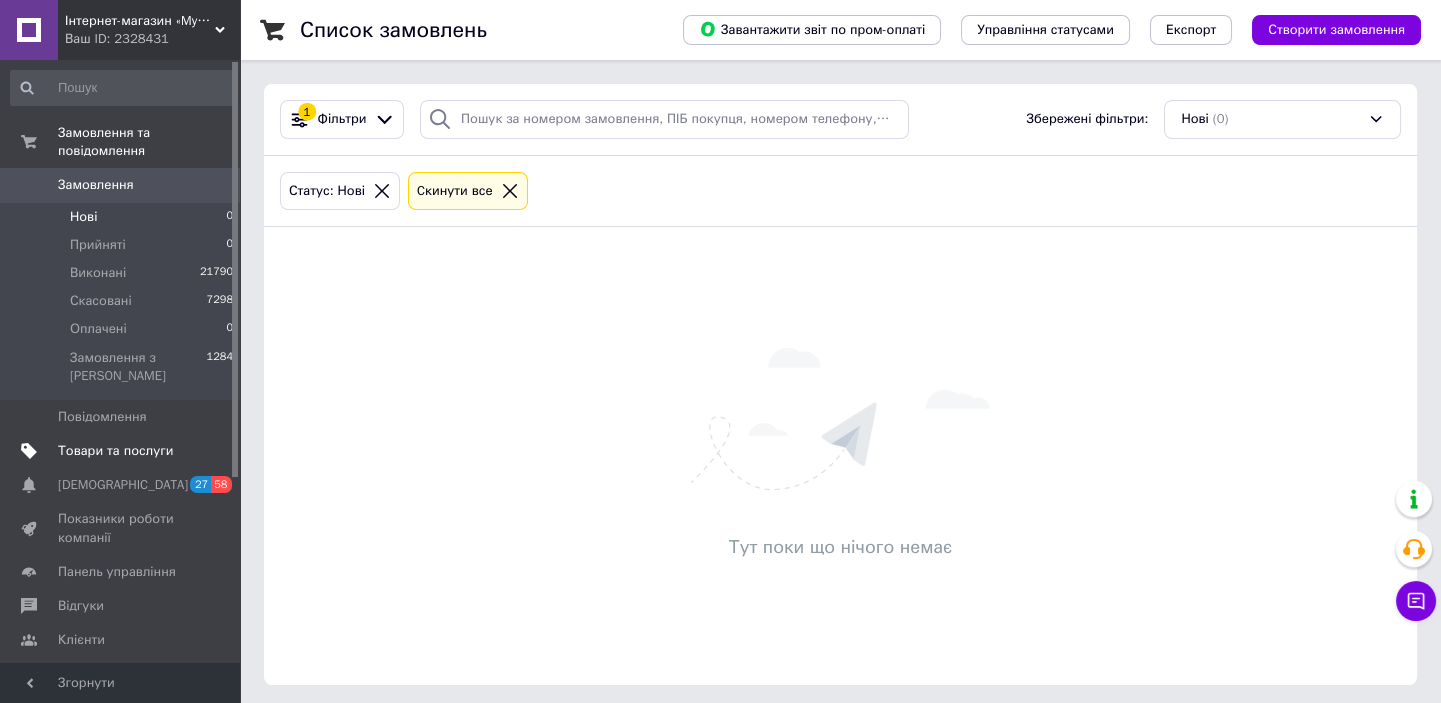 click on "Товари та послуги" at bounding box center (122, 451) 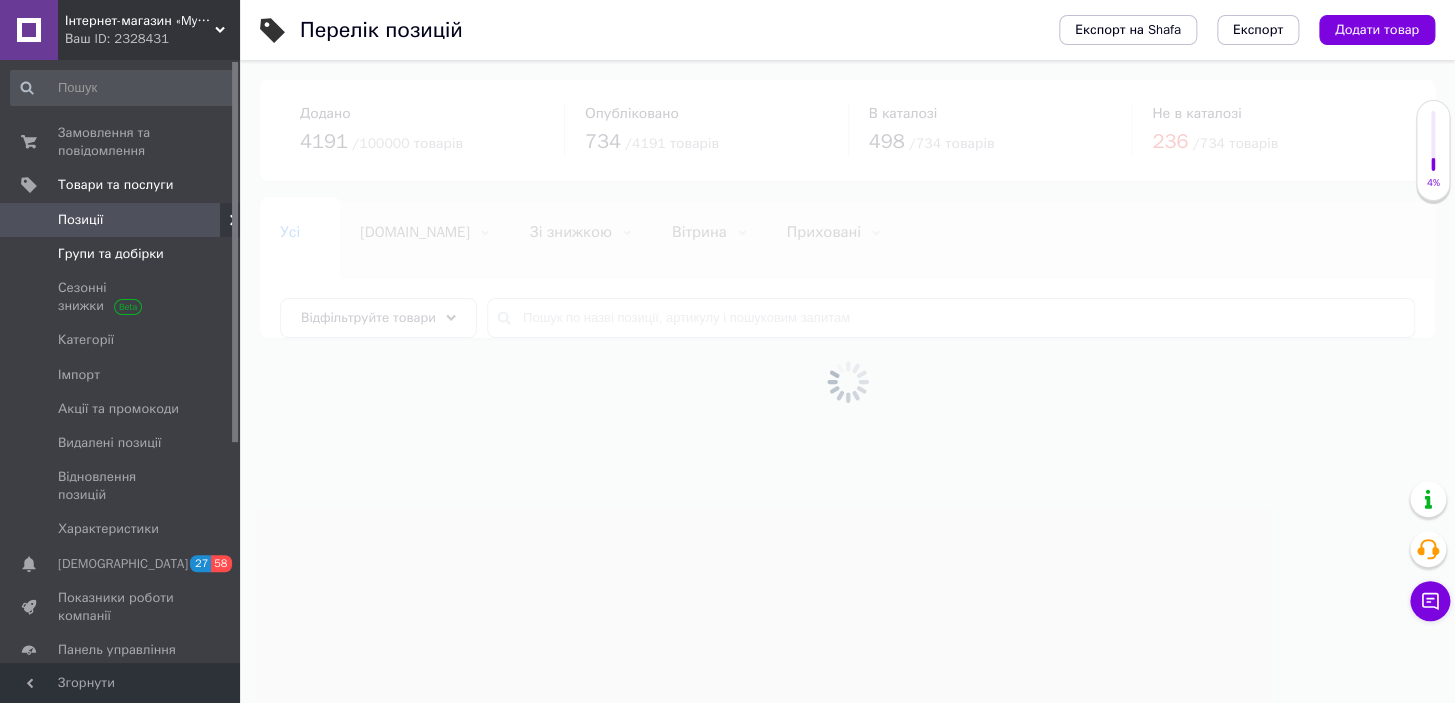 click on "Групи та добірки" at bounding box center (111, 254) 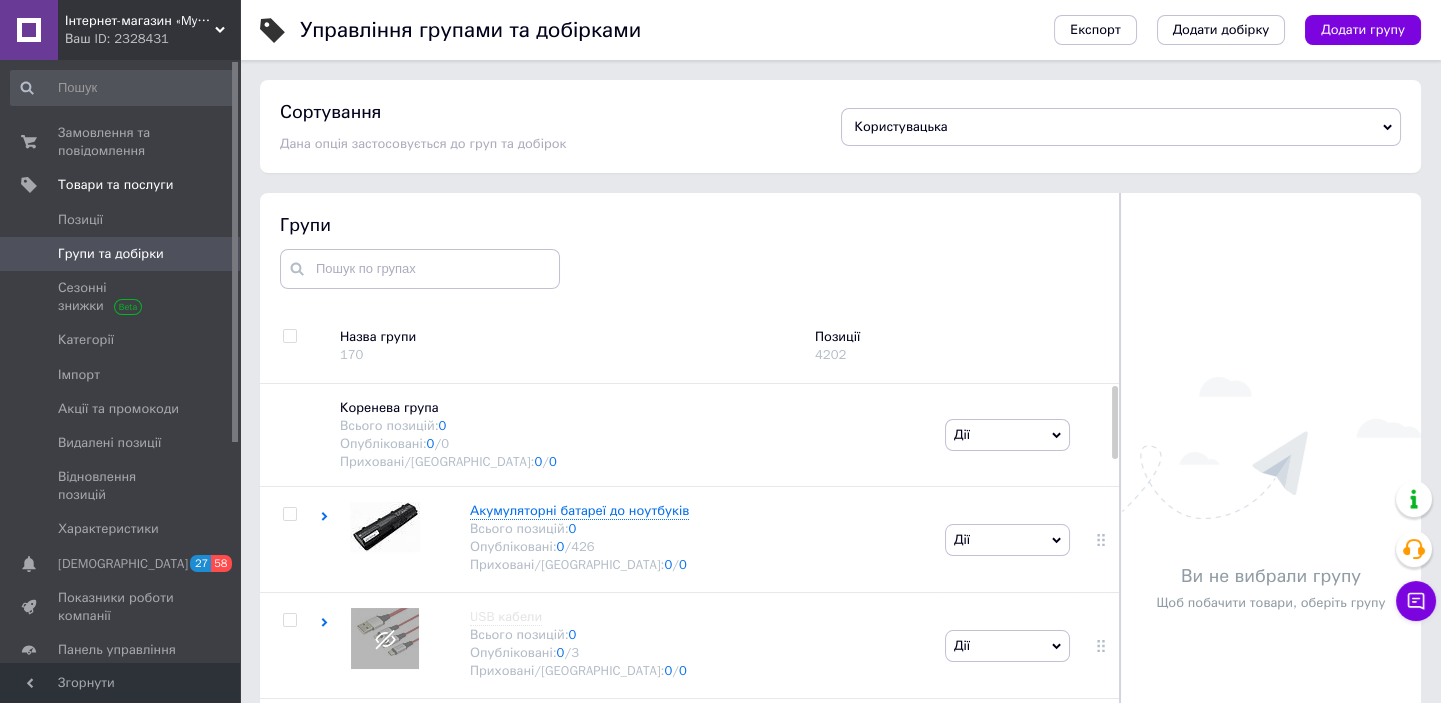 click on "Групи та добірки" at bounding box center [111, 254] 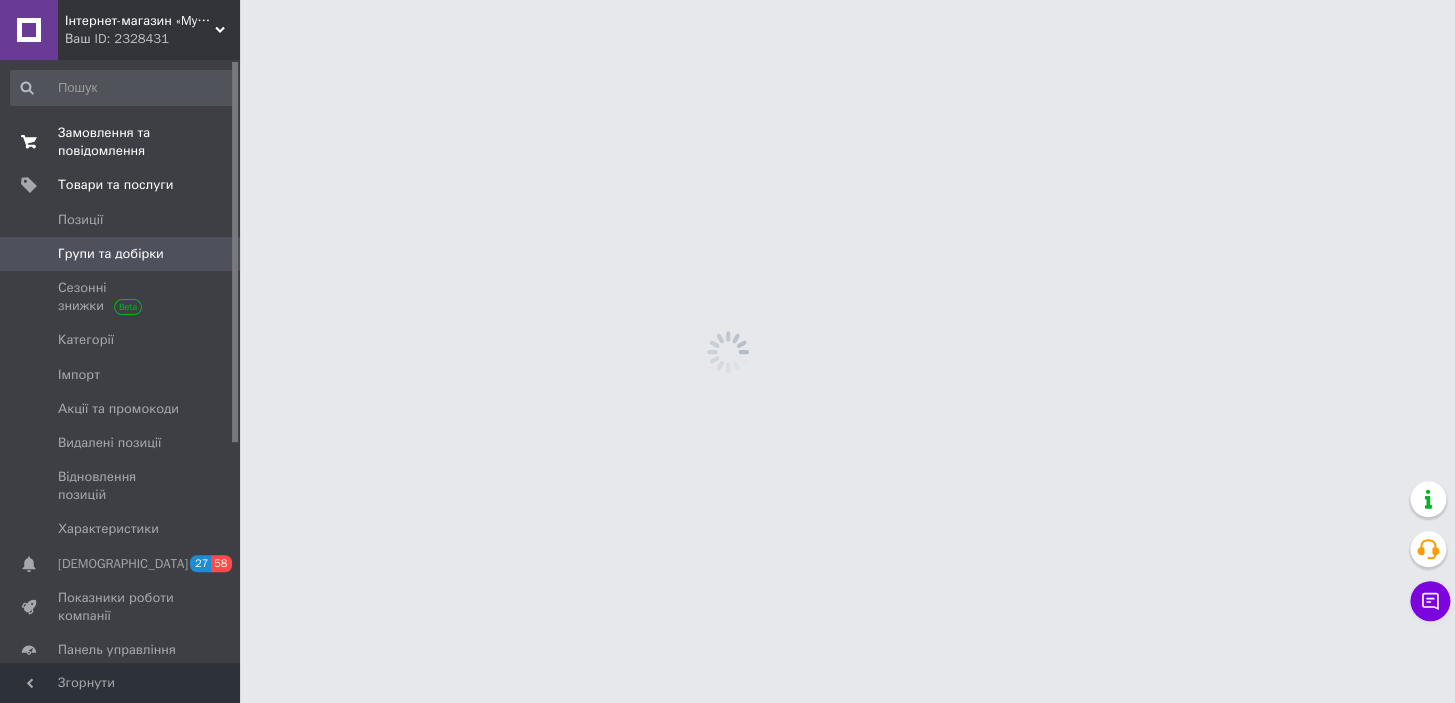 click on "Замовлення та повідомлення" at bounding box center [121, 142] 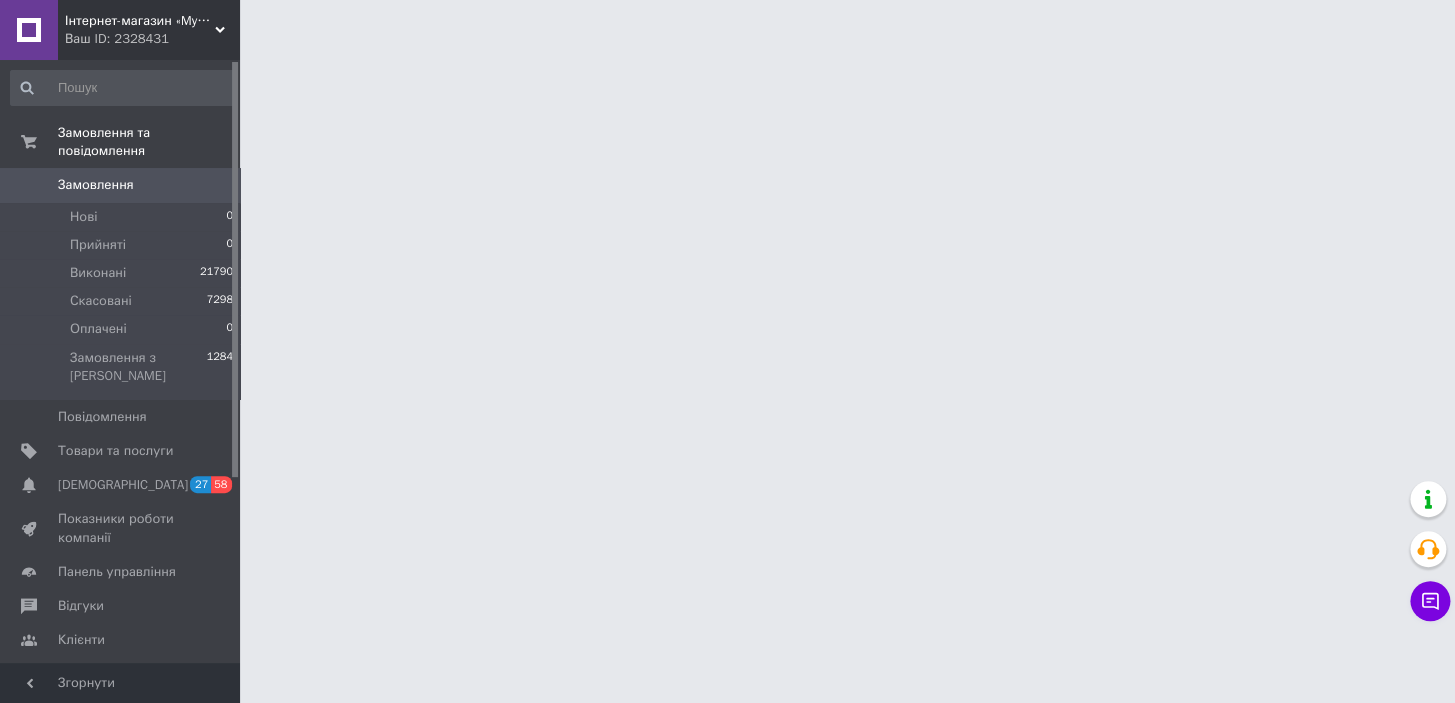 click on "Замовлення" at bounding box center [96, 185] 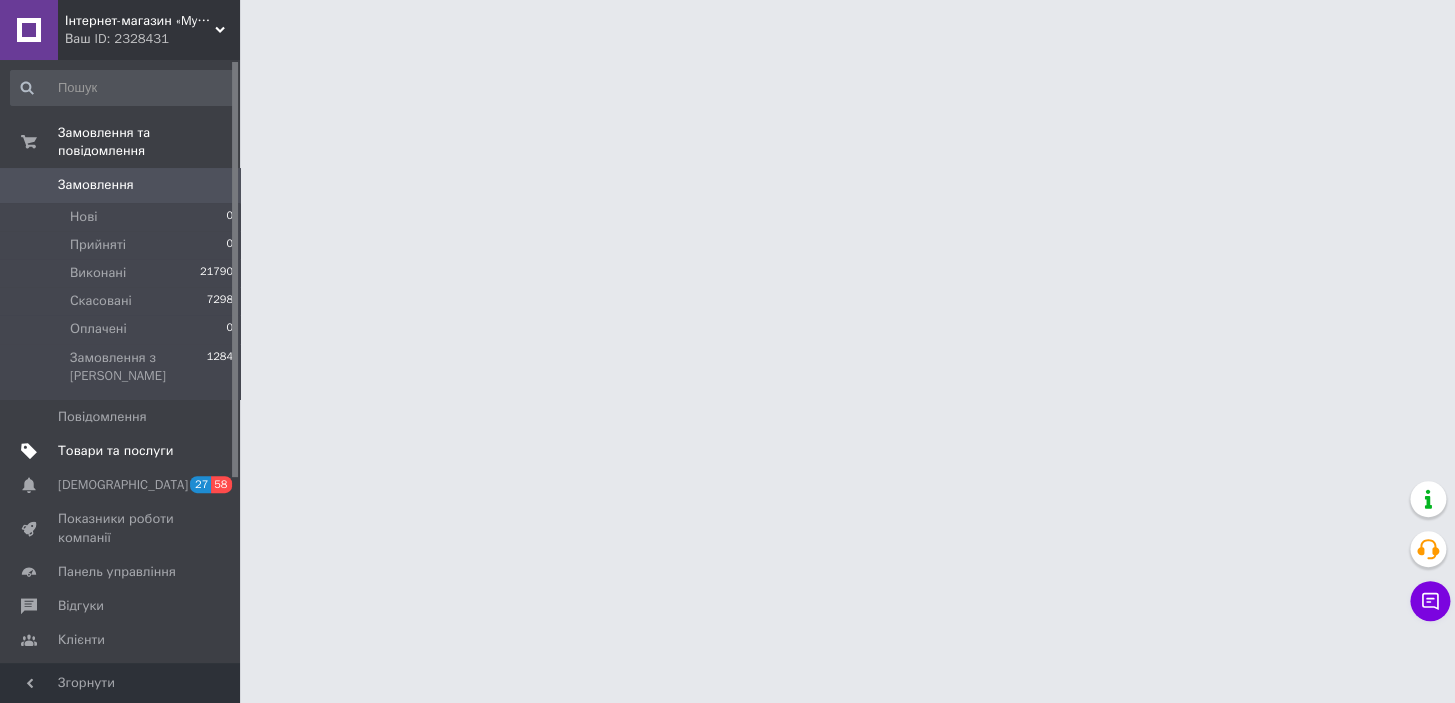 click on "Товари та послуги" at bounding box center (115, 451) 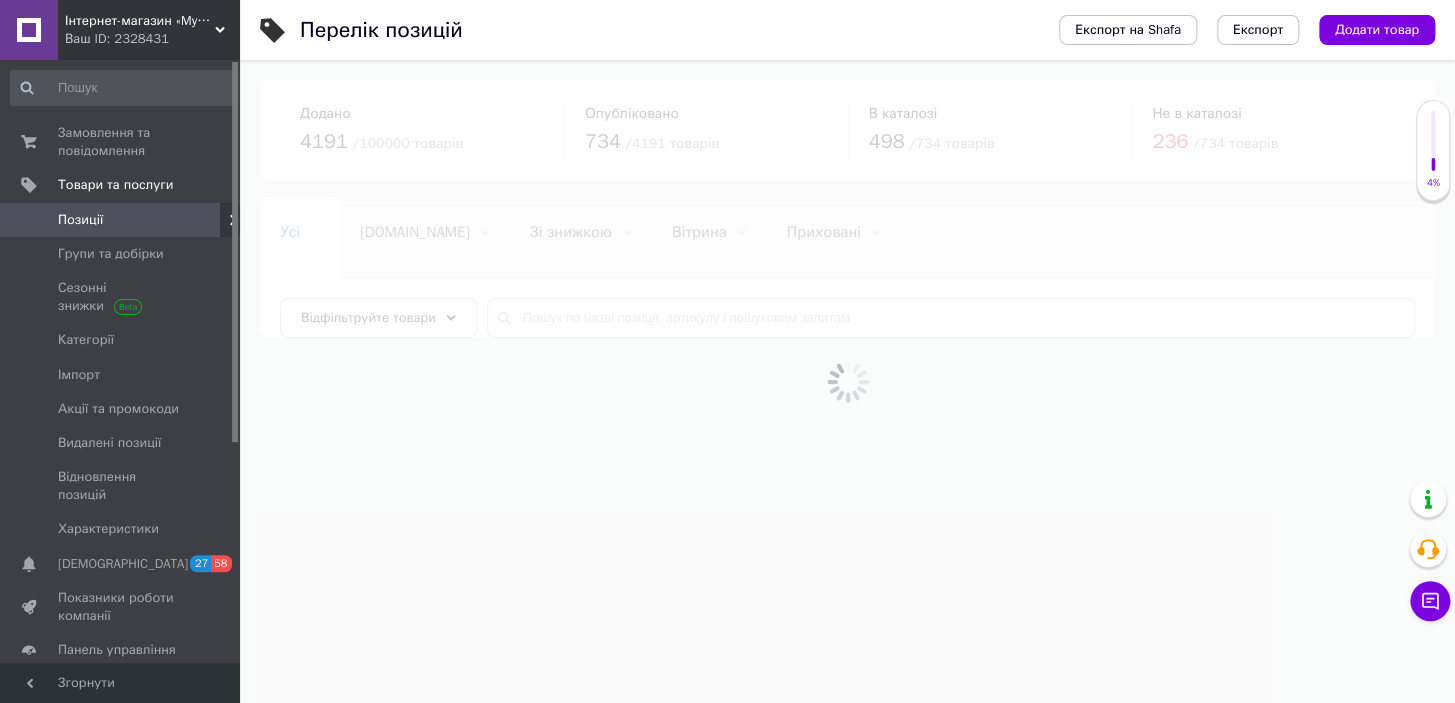 click on "Позиції" at bounding box center [121, 220] 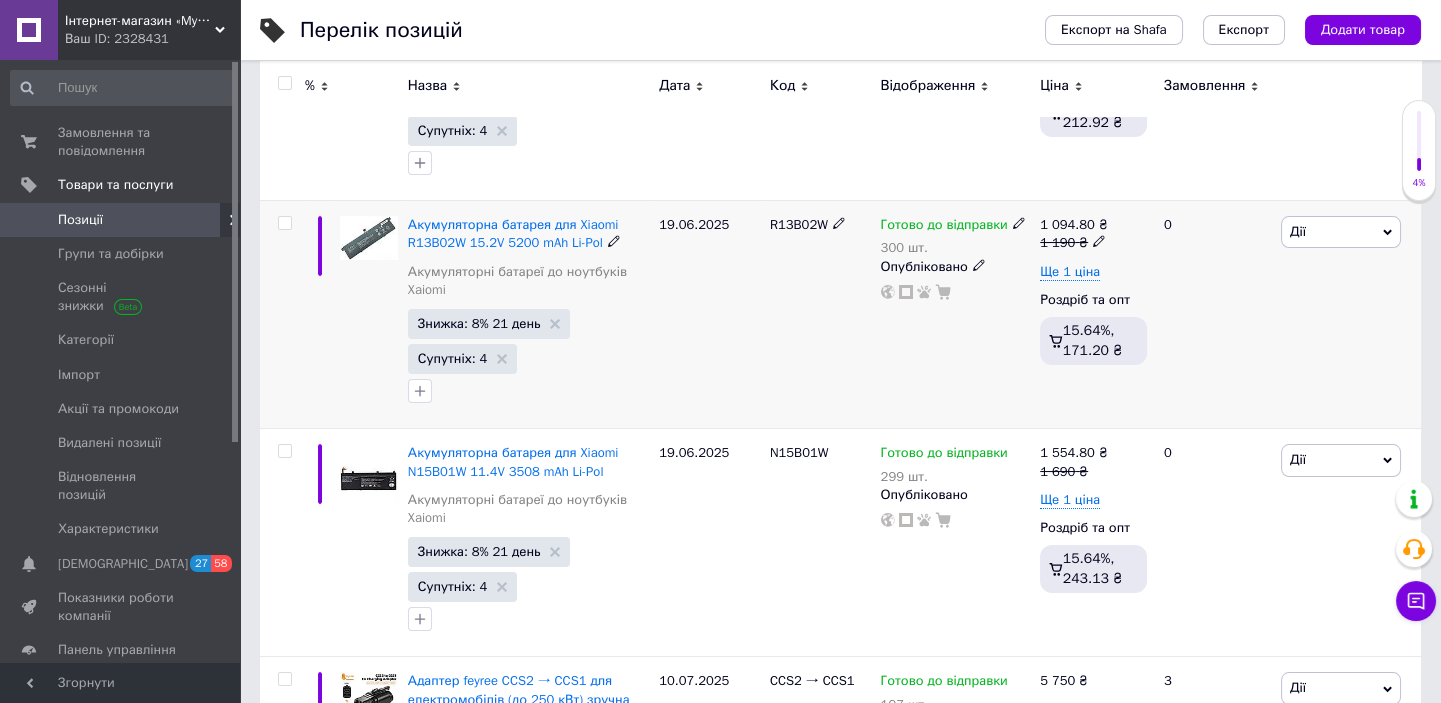 scroll, scrollTop: 454, scrollLeft: 0, axis: vertical 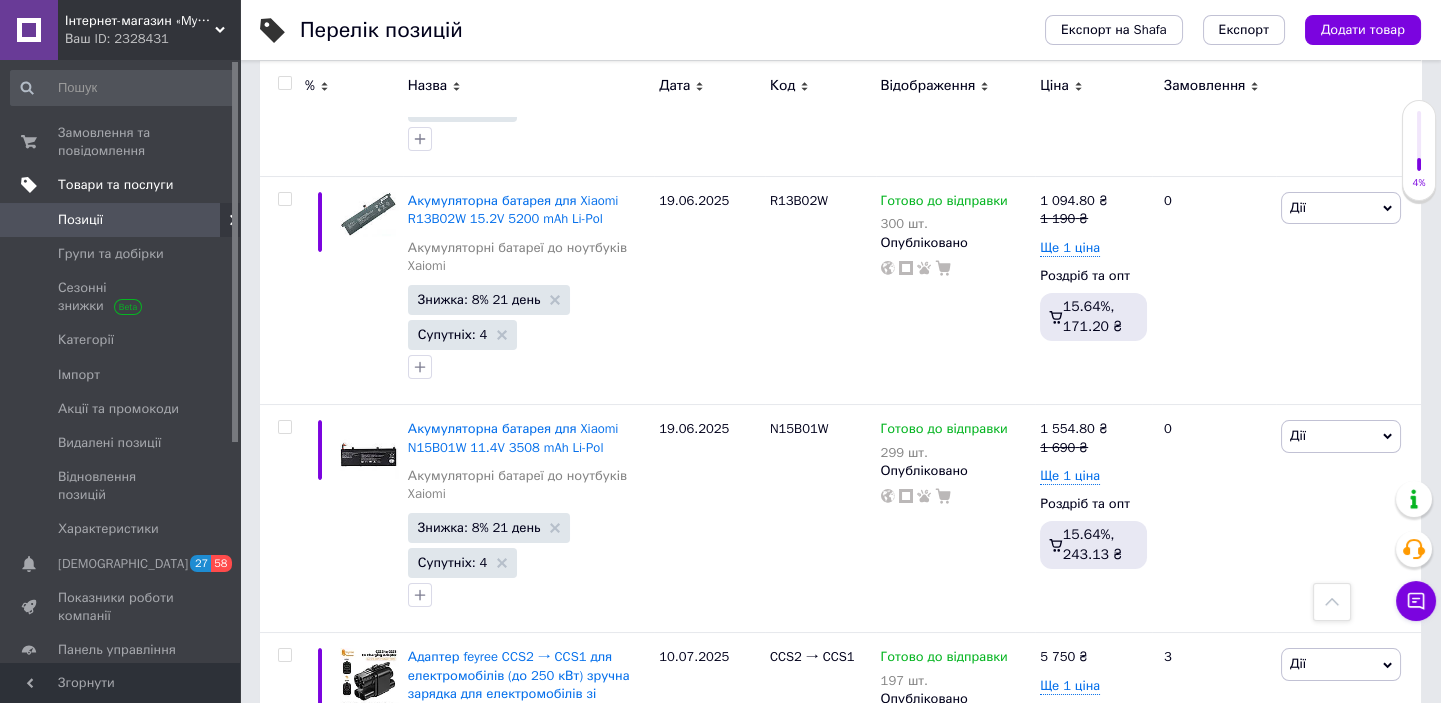 click on "Товари та послуги" at bounding box center [115, 185] 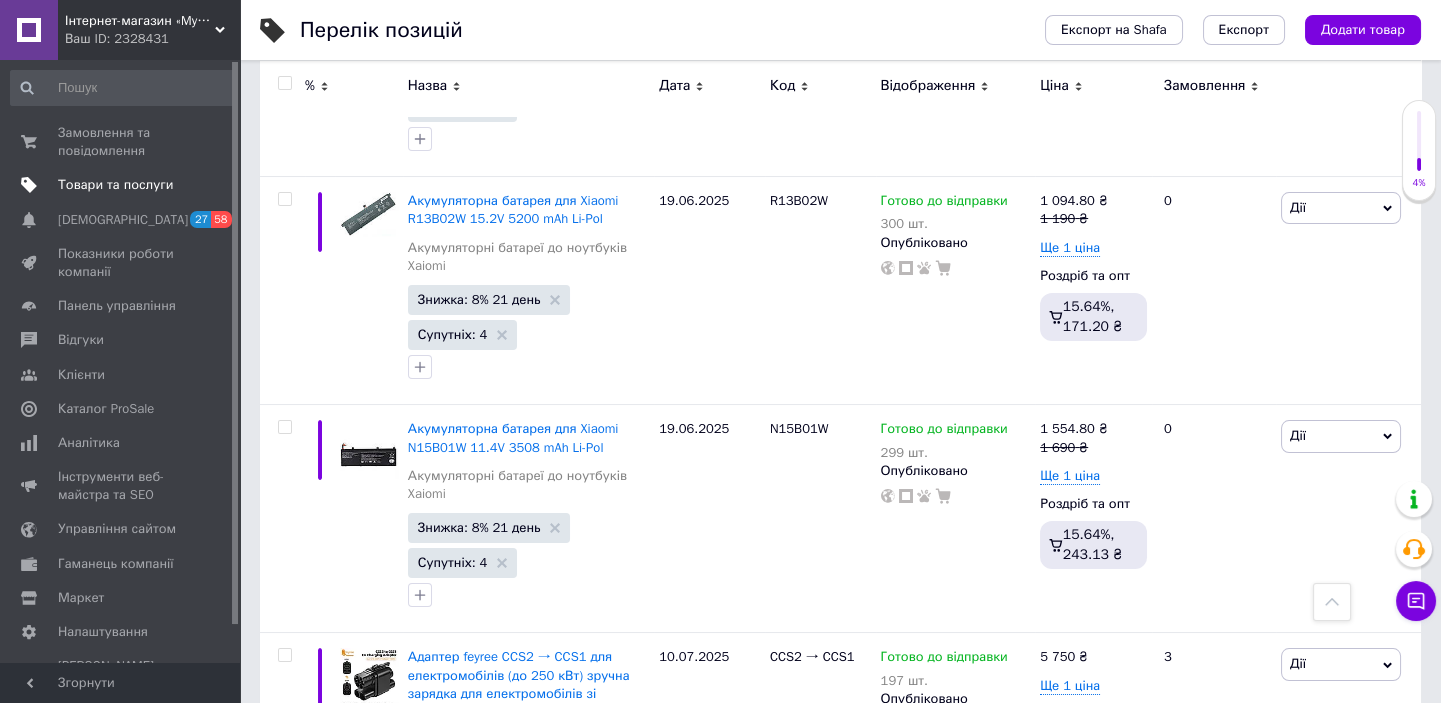 click on "Товари та послуги" at bounding box center [115, 185] 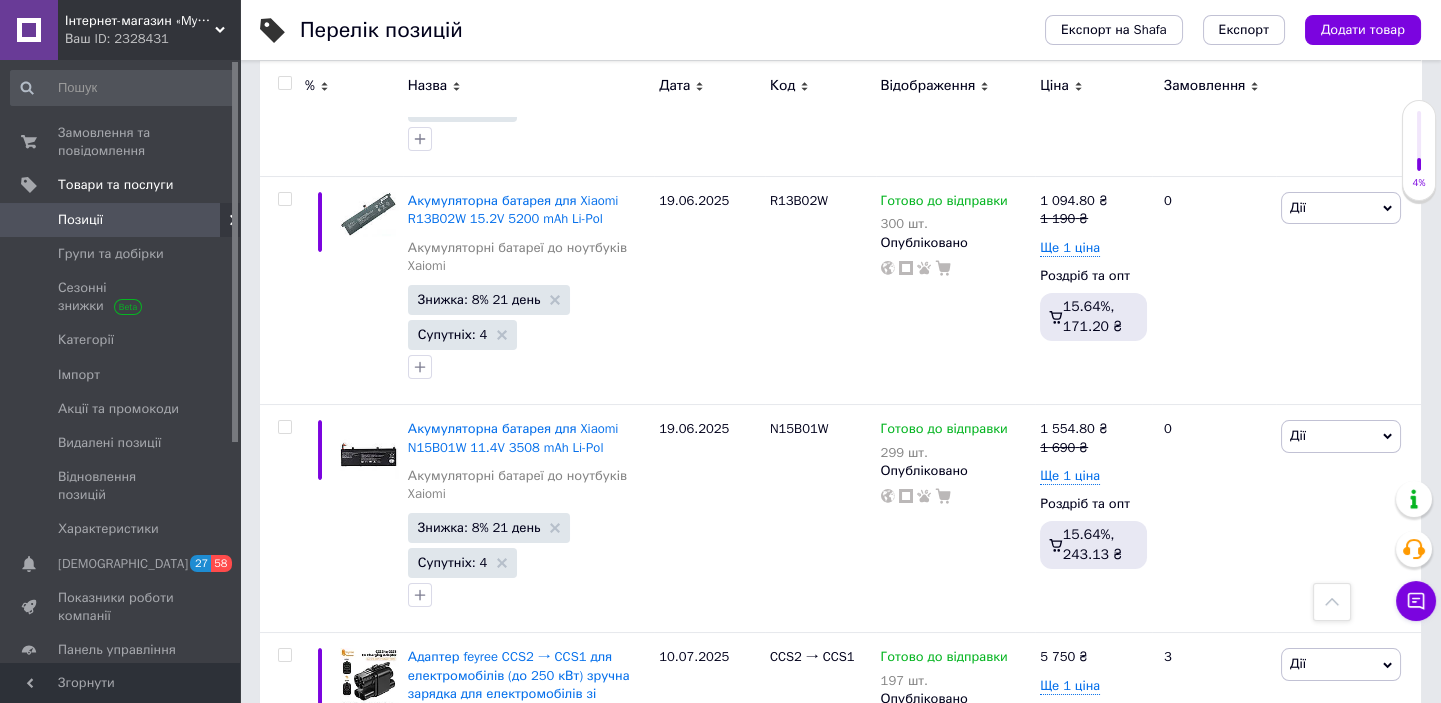click on "Позиції" at bounding box center (121, 220) 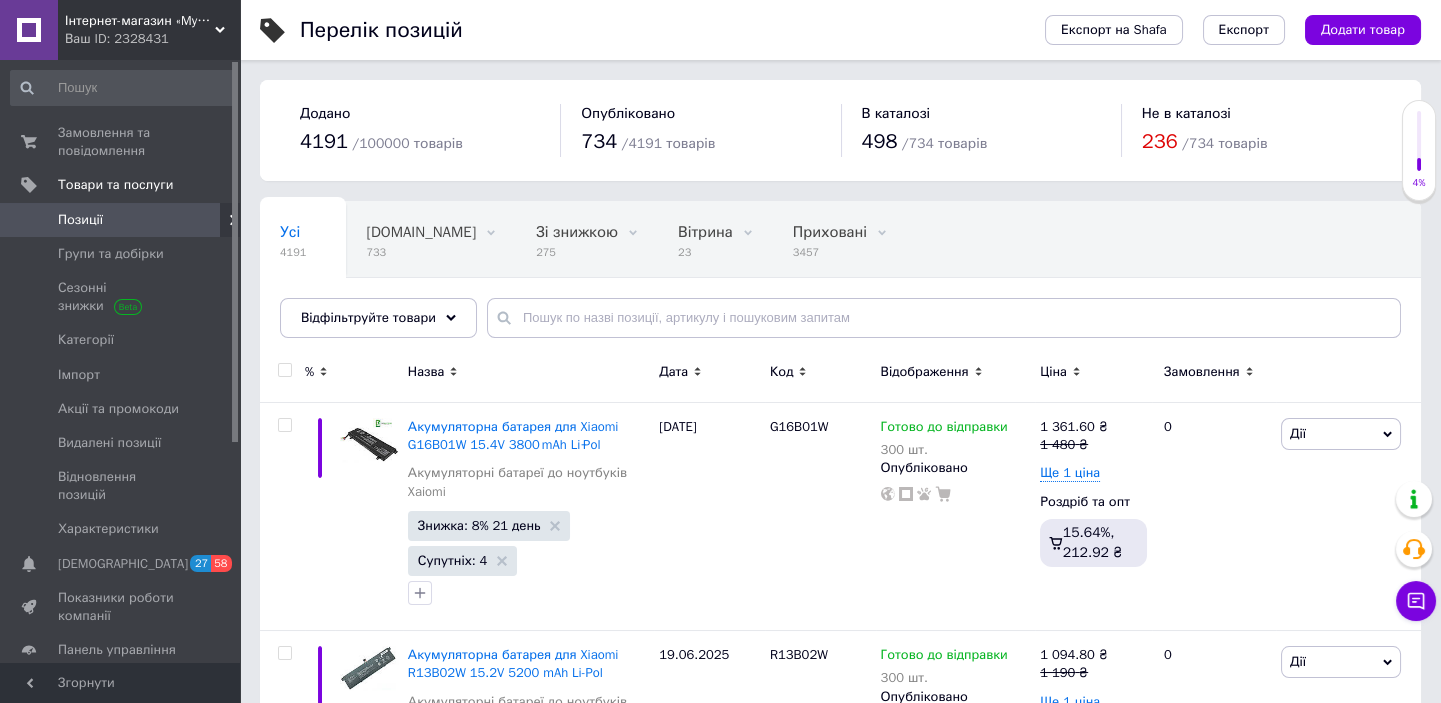 click on "Позиції" at bounding box center (121, 220) 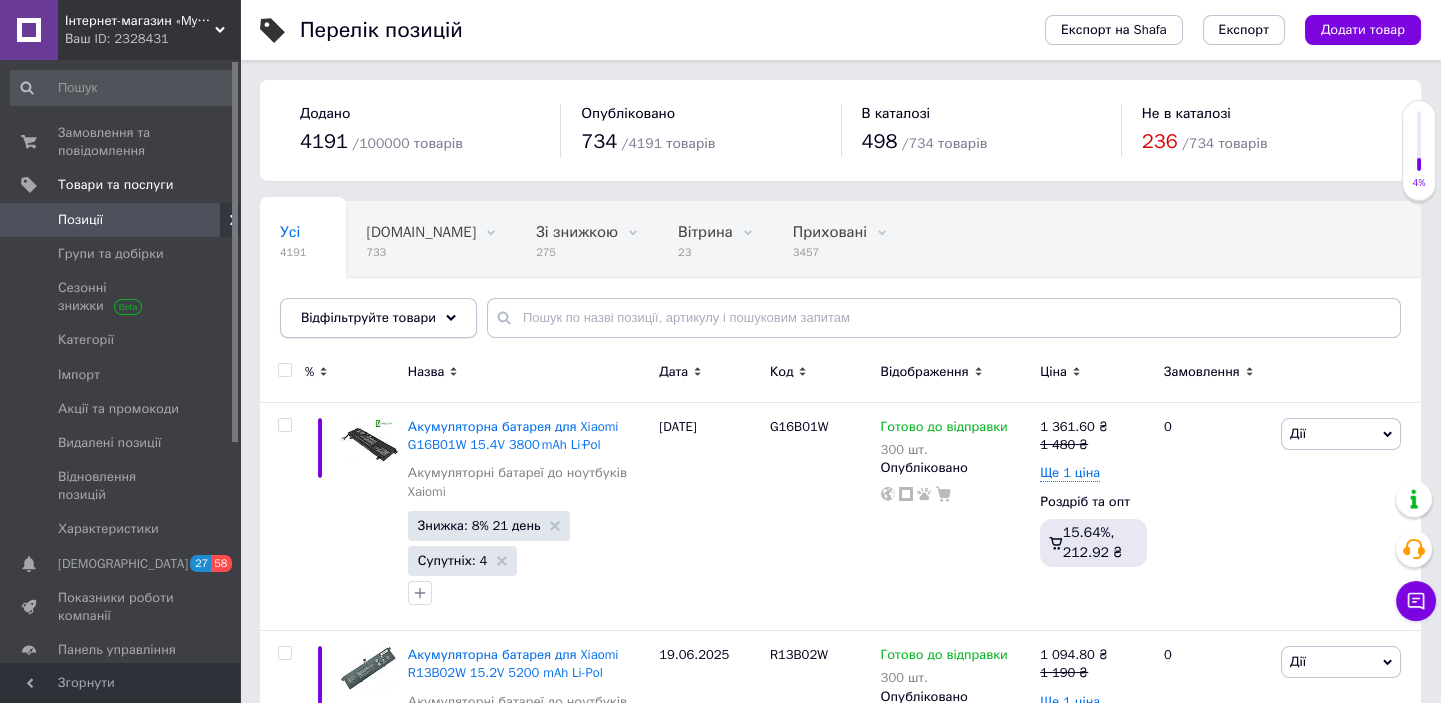 click on "Відфільтруйте товари" at bounding box center [378, 318] 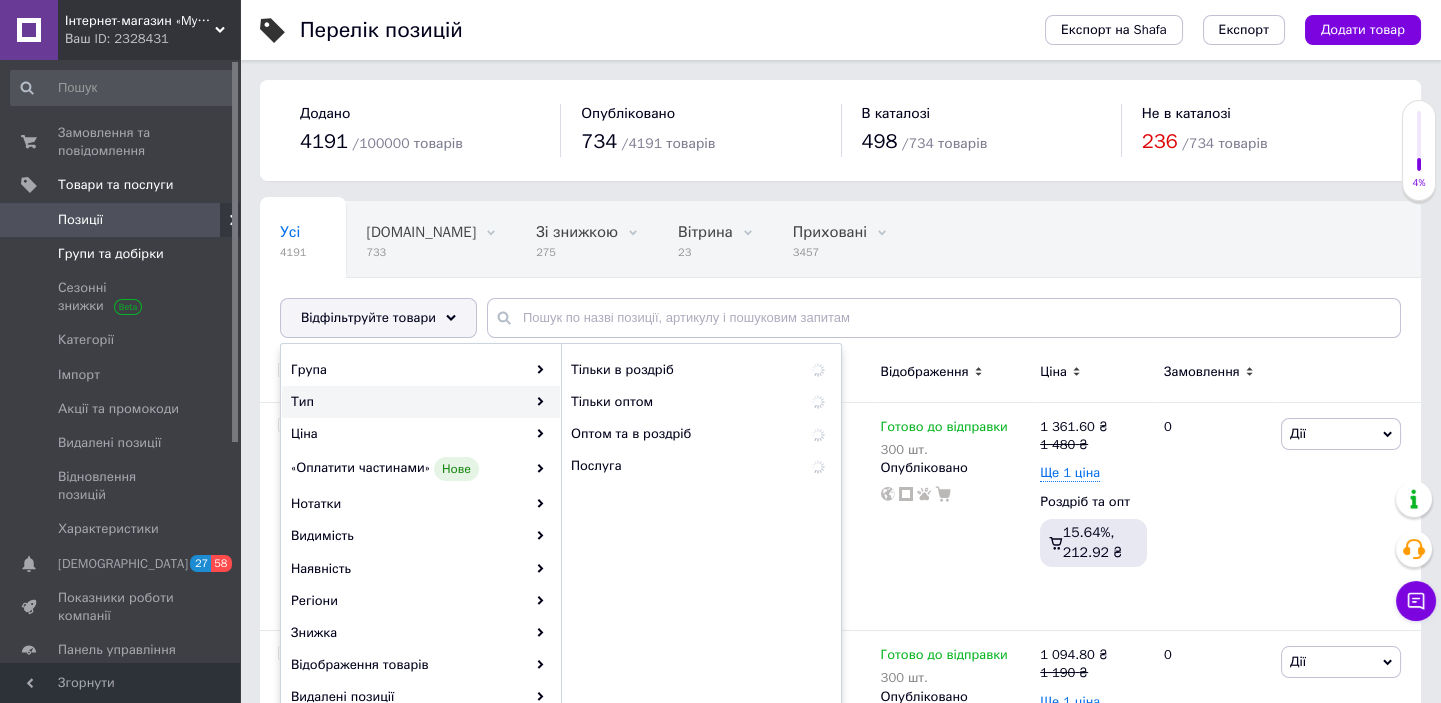 click on "Групи та добірки" at bounding box center (111, 254) 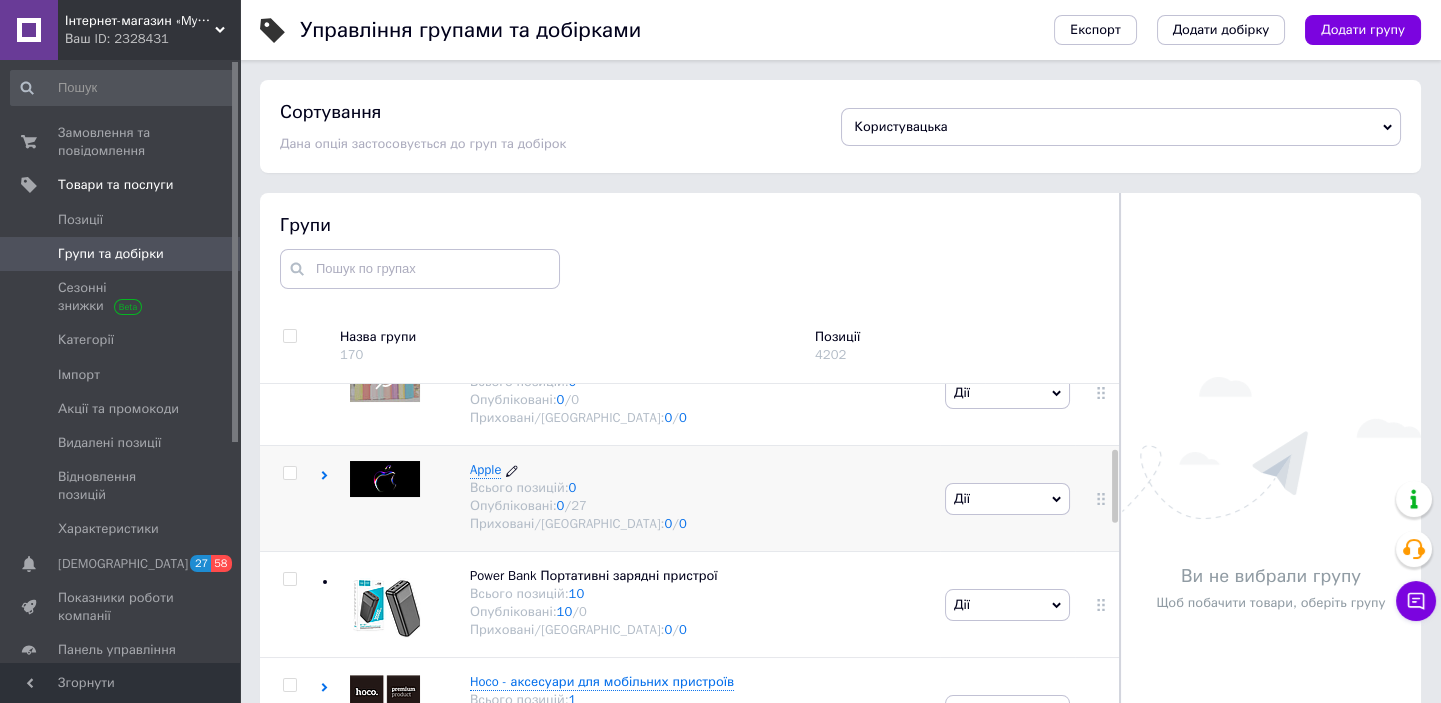 scroll, scrollTop: 363, scrollLeft: 0, axis: vertical 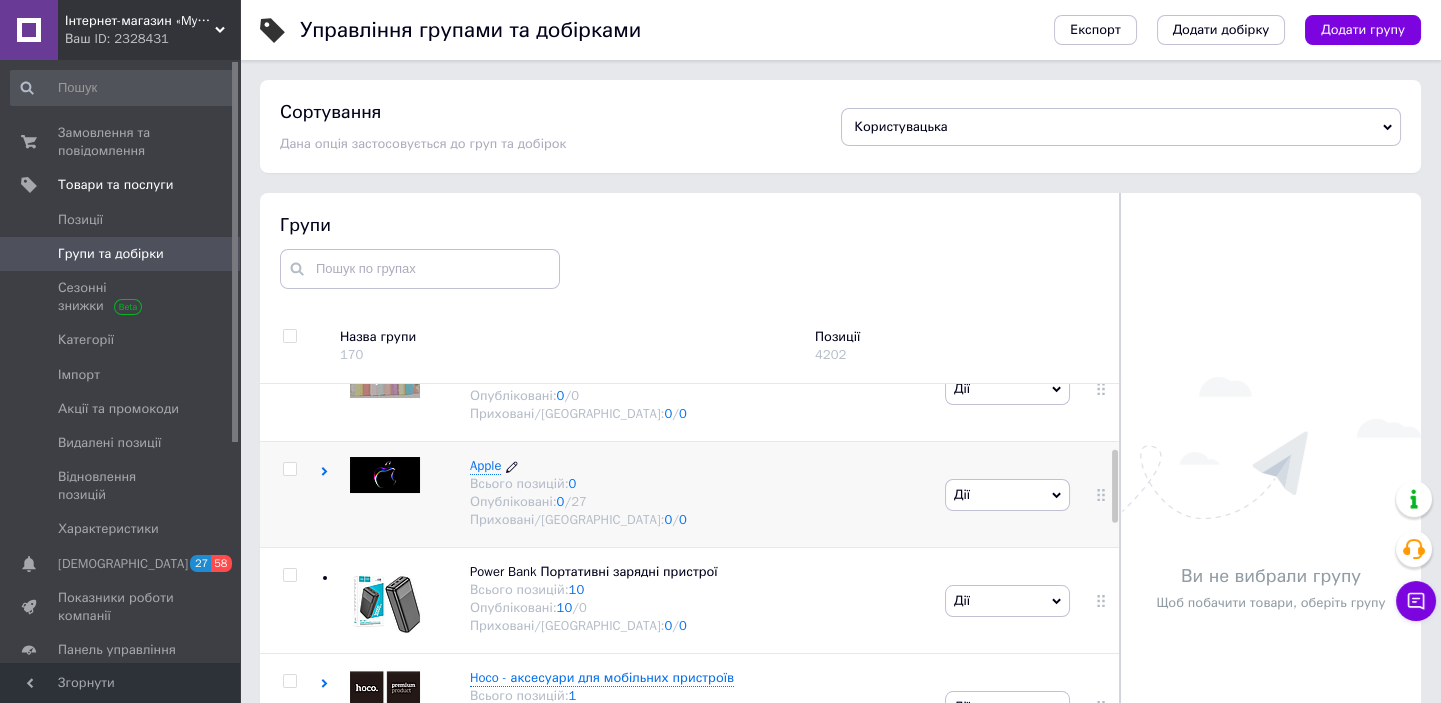 click on "Apple" at bounding box center (485, 465) 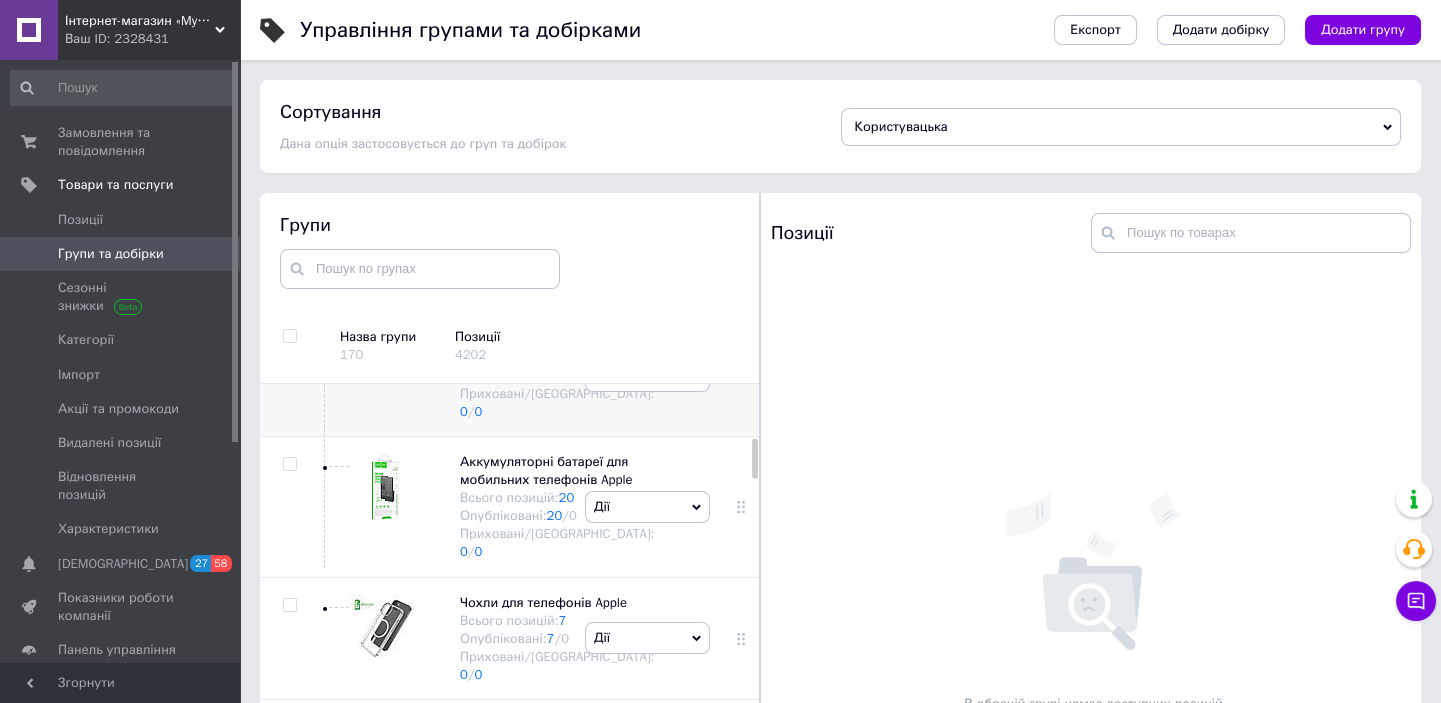 scroll, scrollTop: 586, scrollLeft: 0, axis: vertical 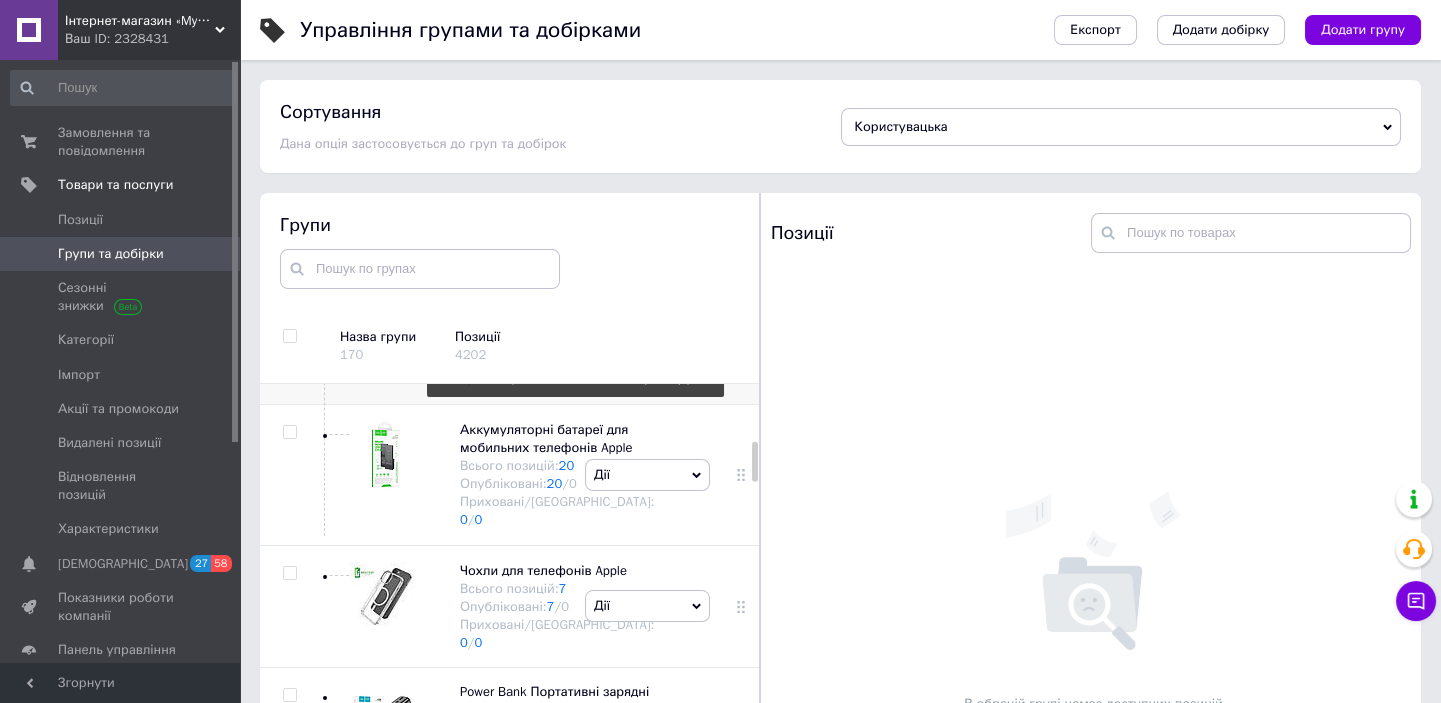 click on "27" at bounding box center (569, 344) 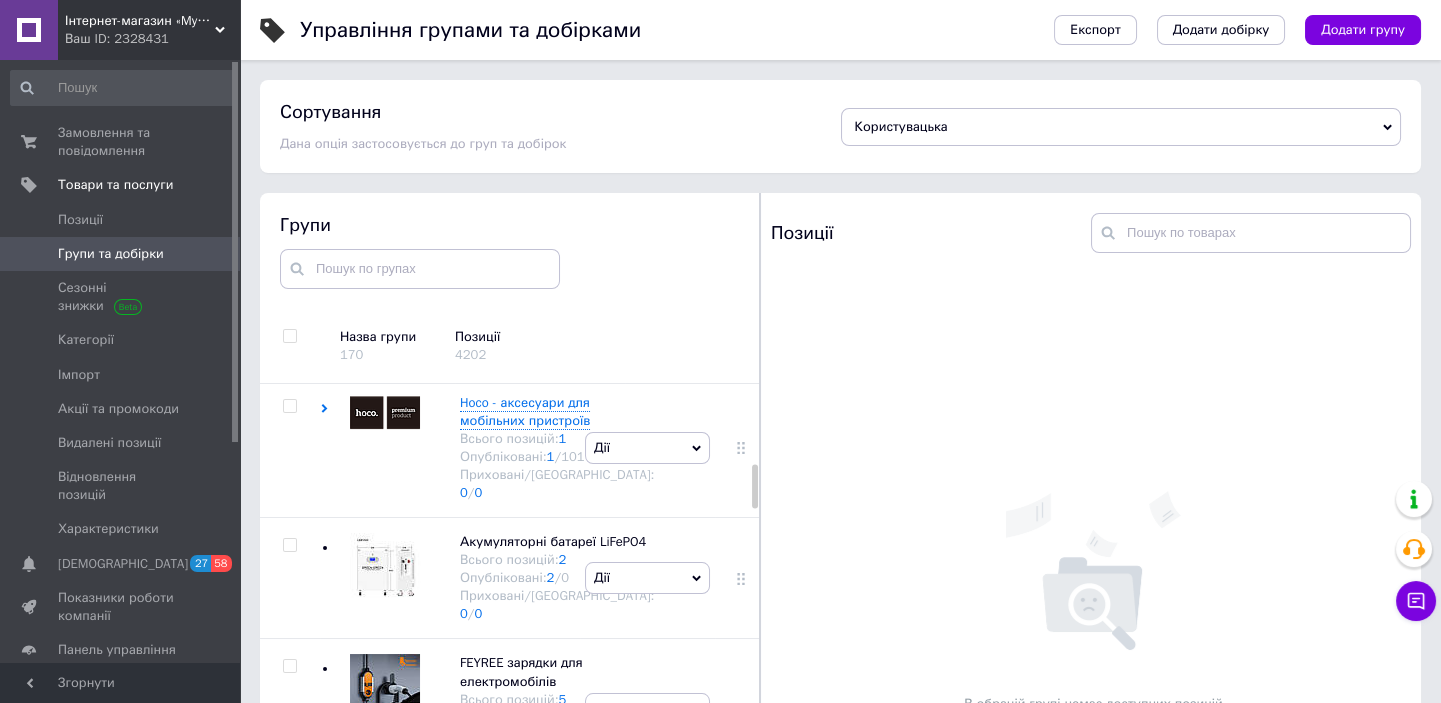 scroll, scrollTop: 768, scrollLeft: 0, axis: vertical 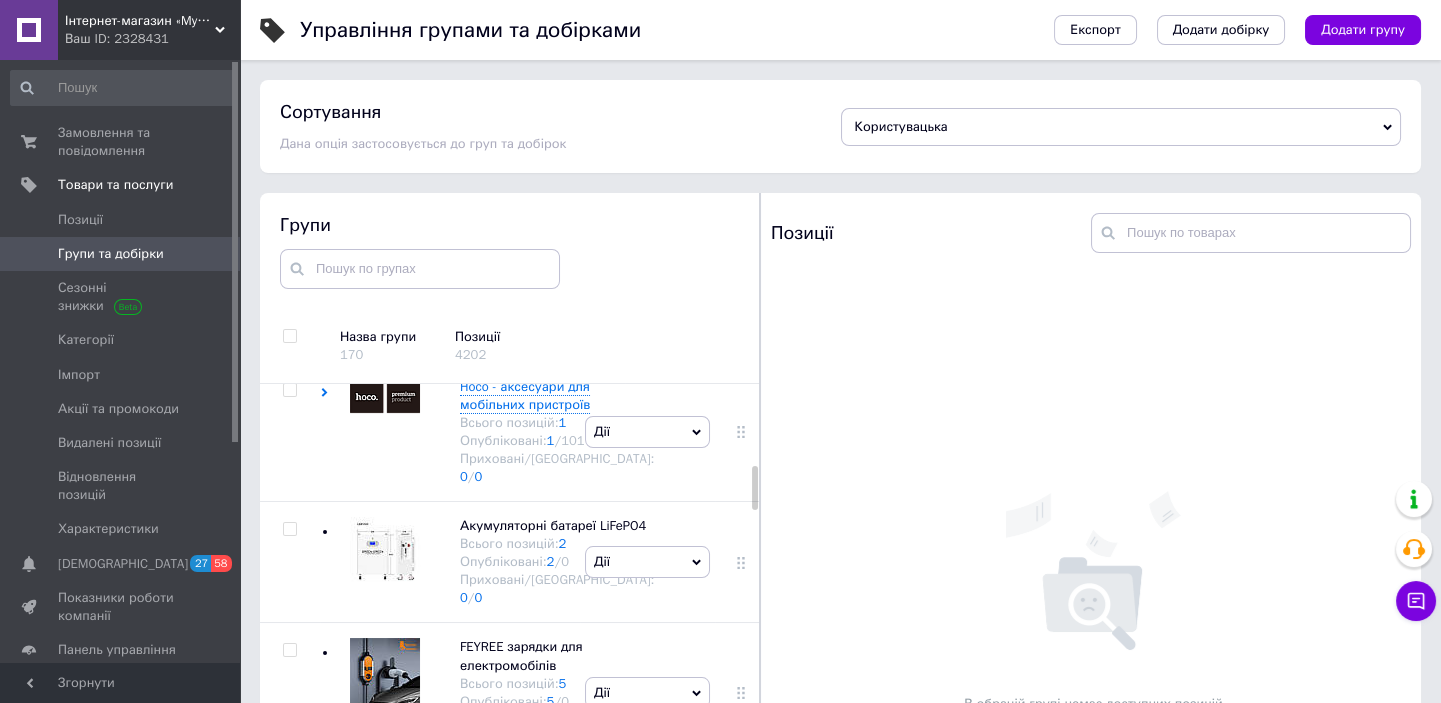 click on "10" at bounding box center (567, 282) 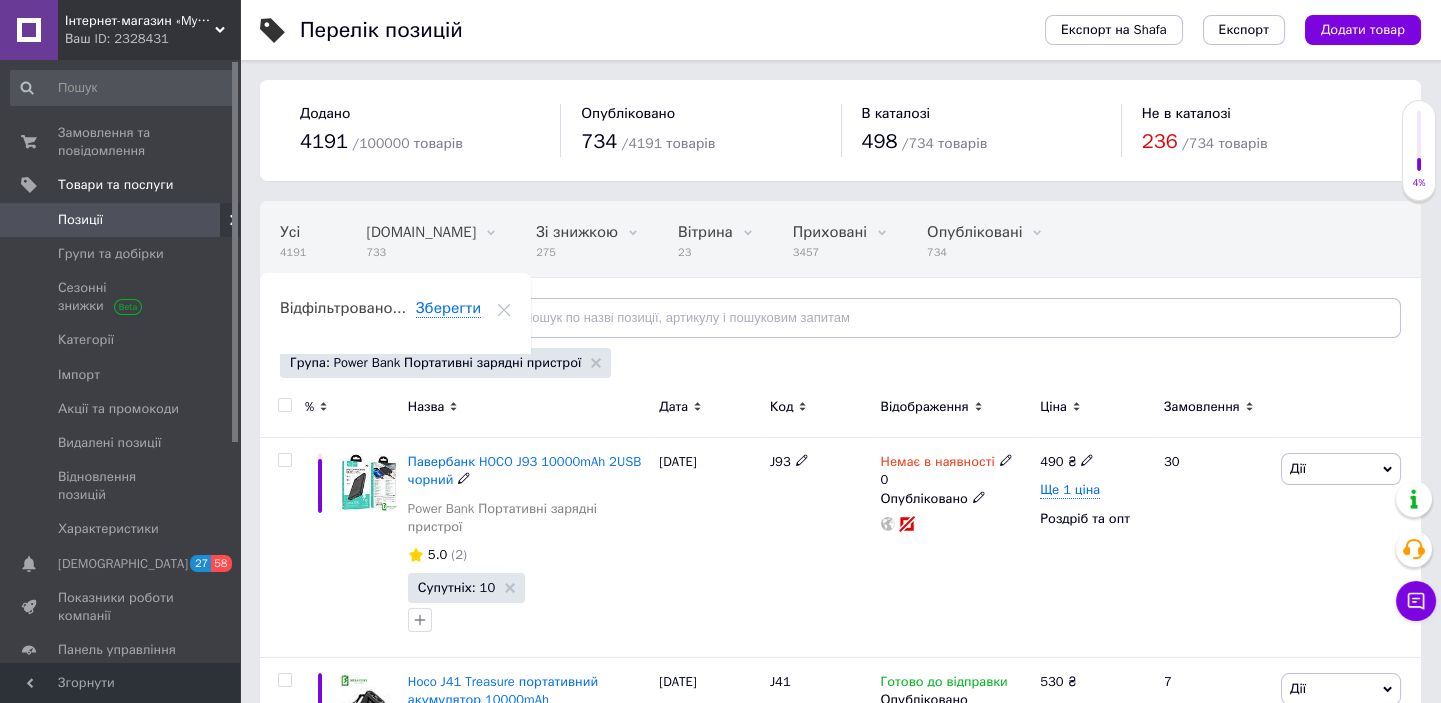 scroll, scrollTop: 0, scrollLeft: 5, axis: horizontal 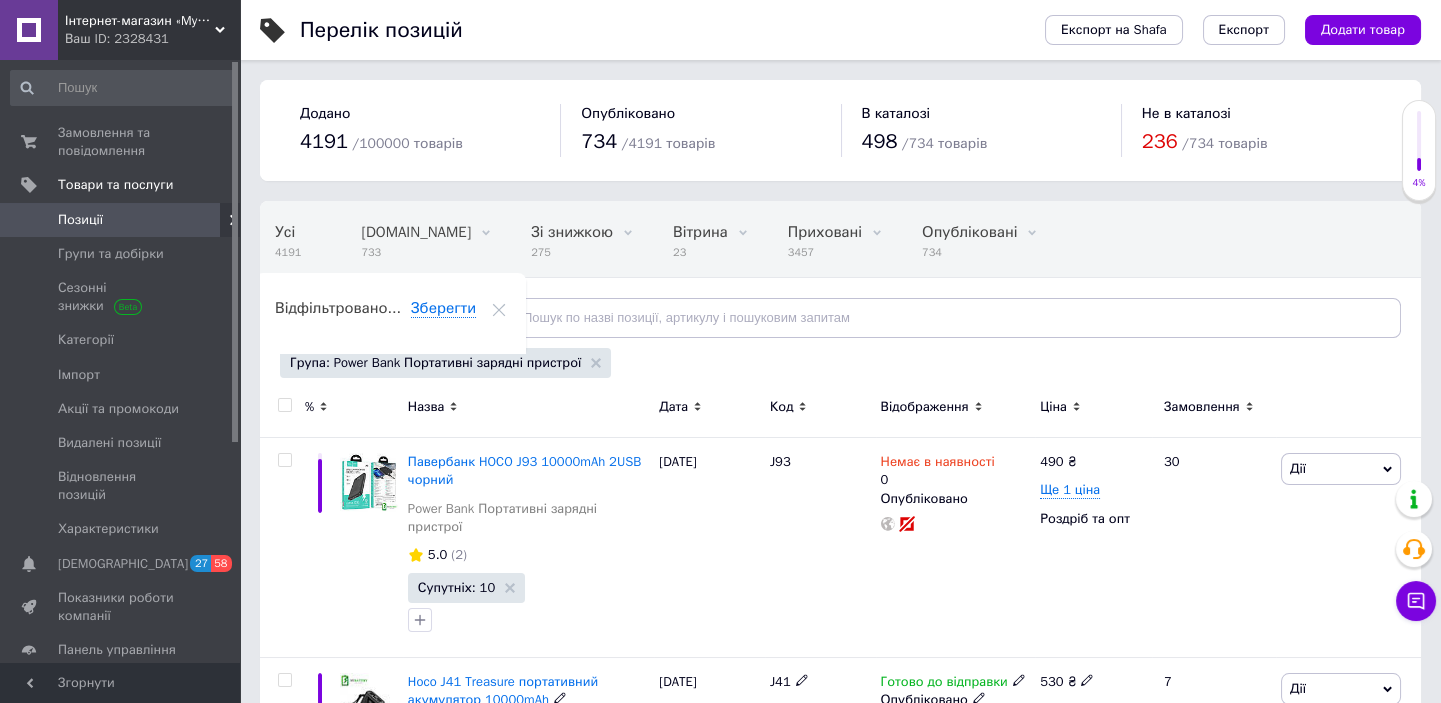 click at bounding box center [284, 405] 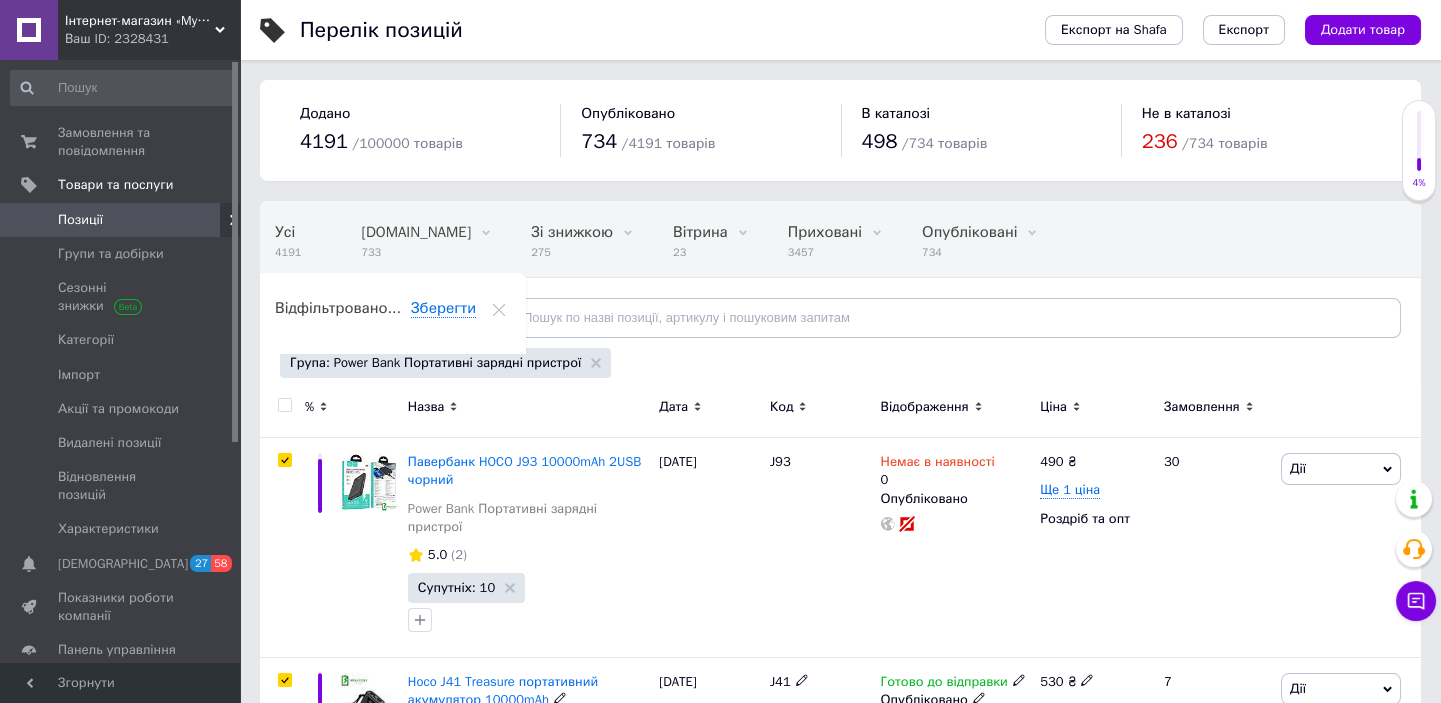 checkbox on "true" 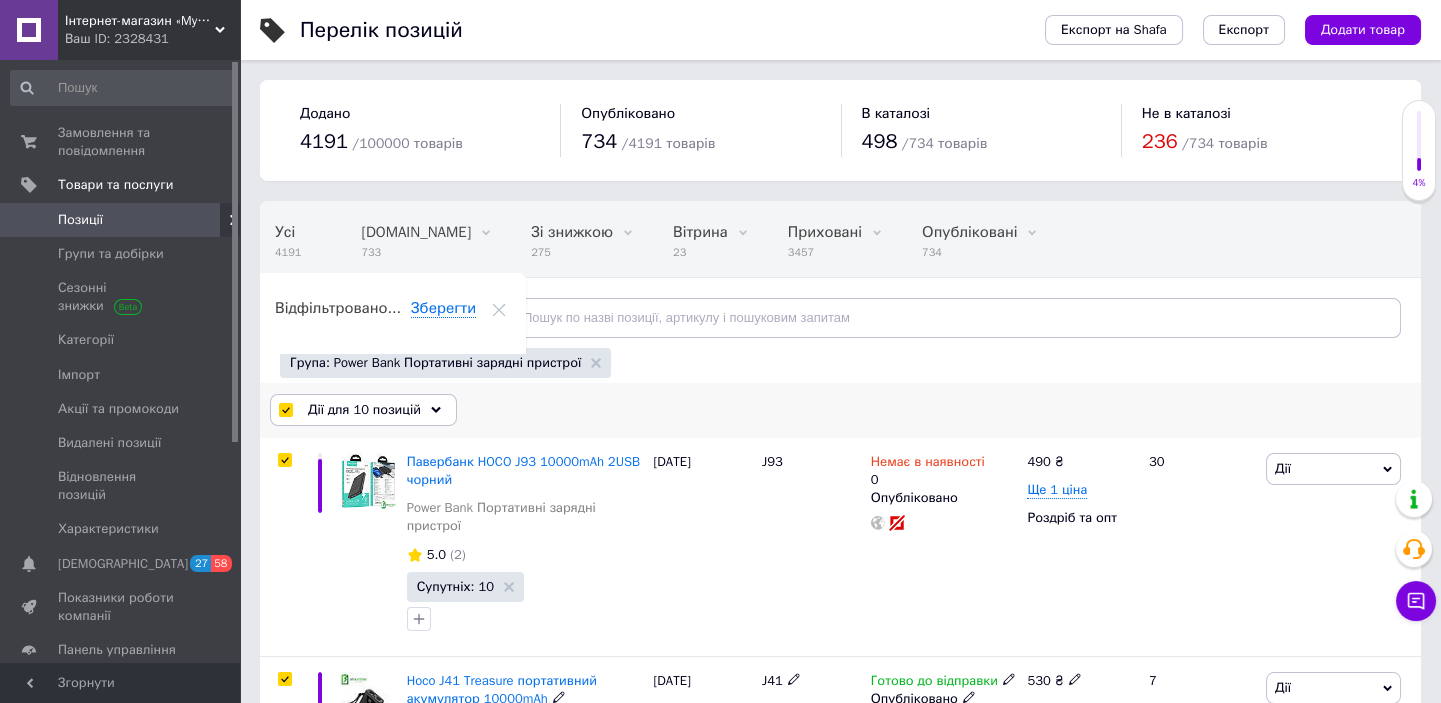 click on "Дії для 10 позицій" at bounding box center (364, 410) 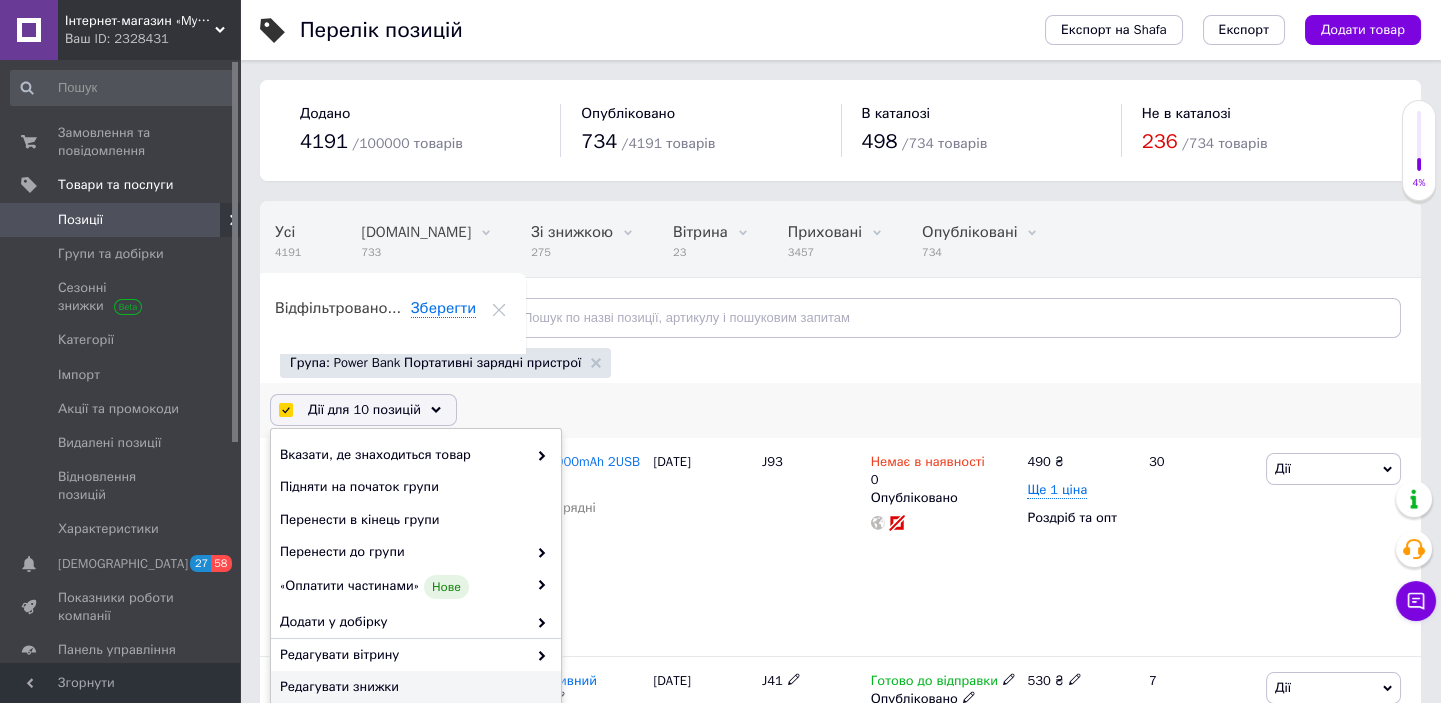 click on "Редагувати знижки" at bounding box center [413, 687] 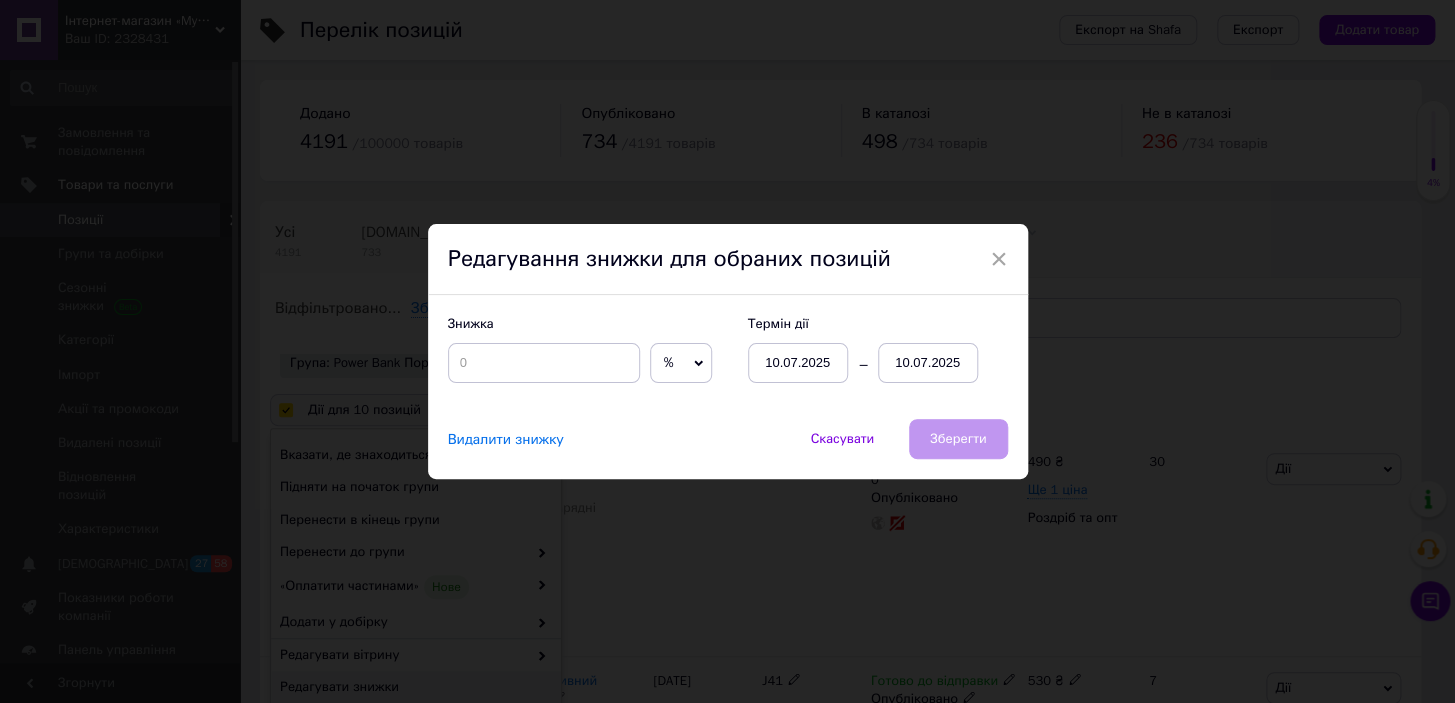 click on "Видалити знижку" at bounding box center [506, 440] 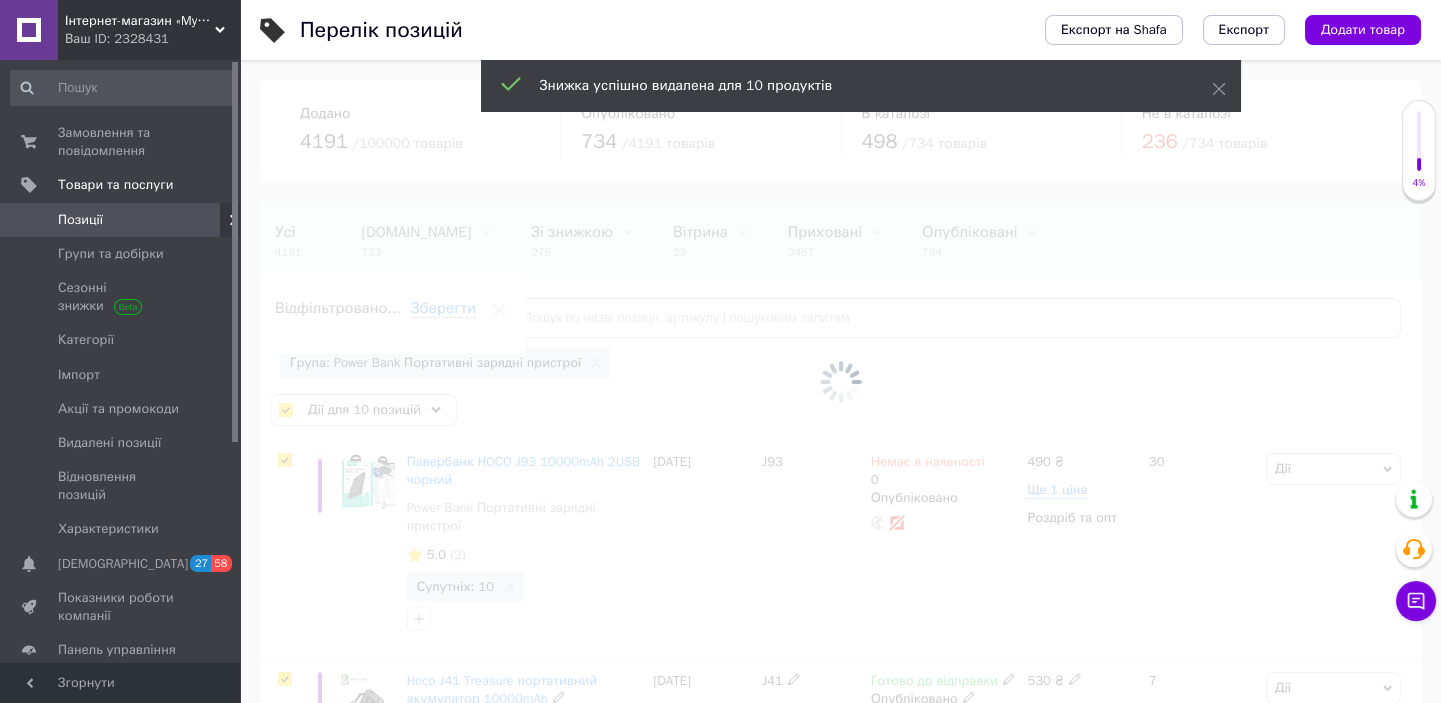 scroll, scrollTop: 0, scrollLeft: 5, axis: horizontal 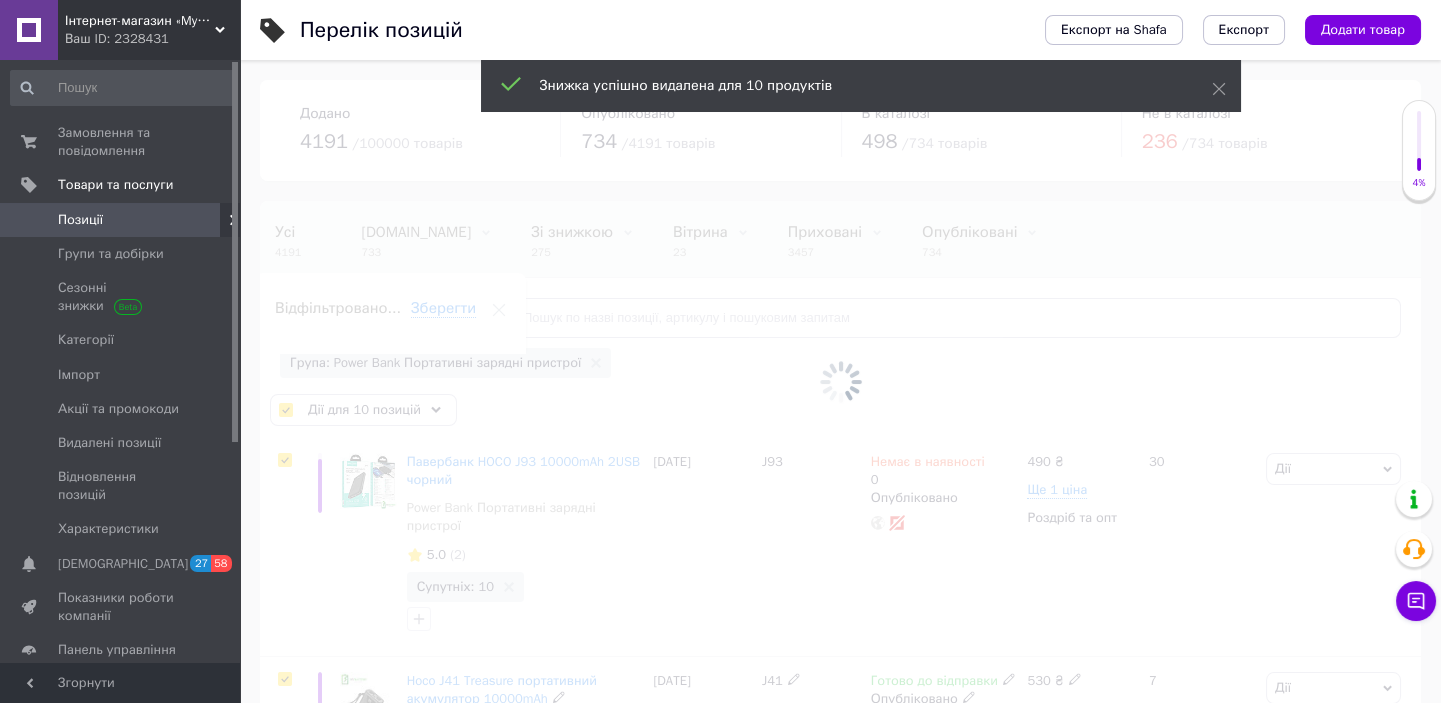 click at bounding box center [840, 381] 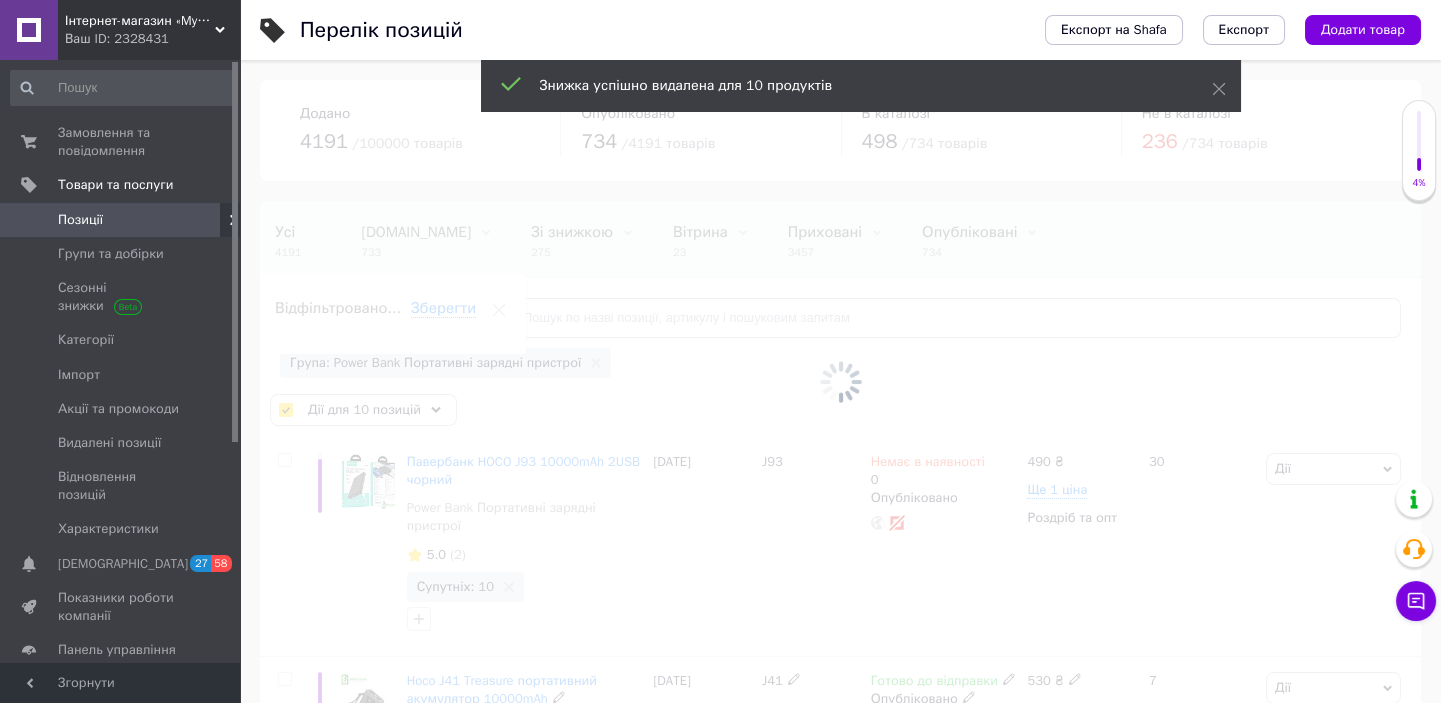 checkbox on "false" 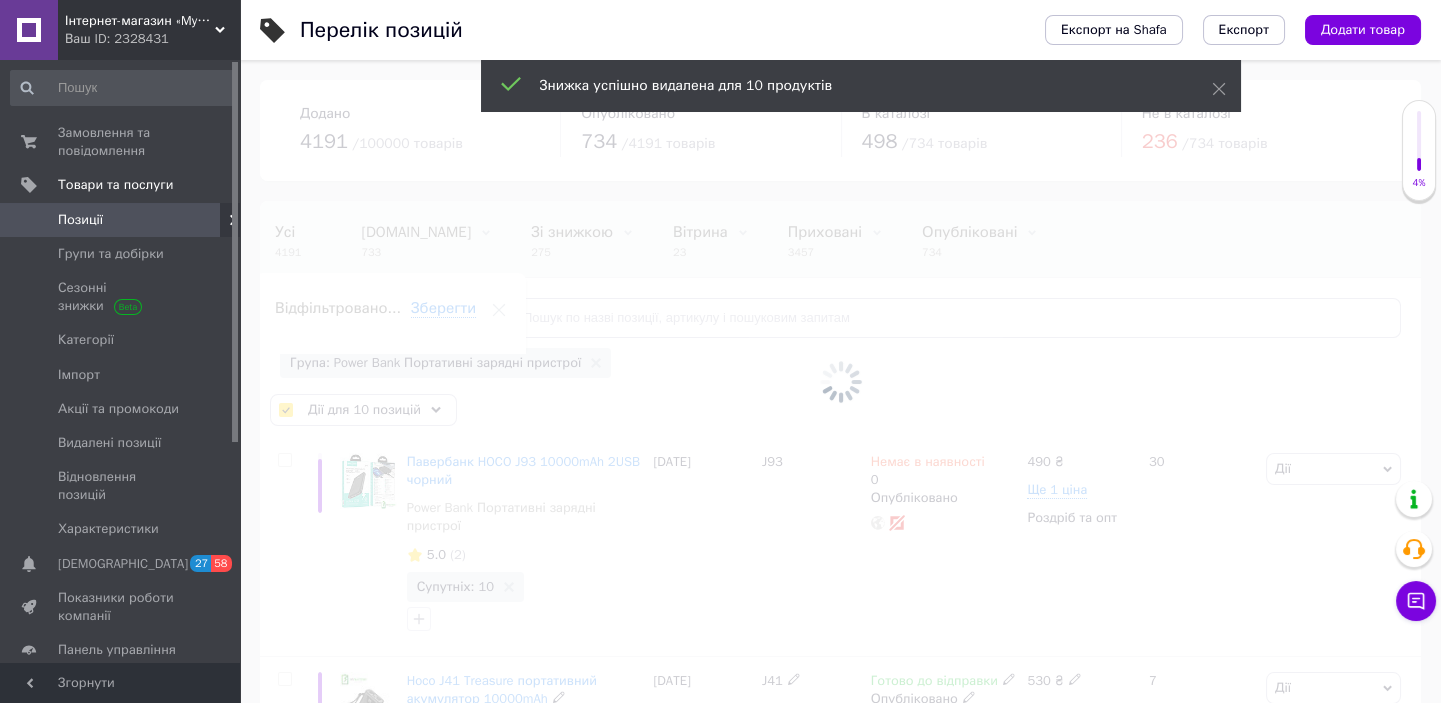 checkbox on "false" 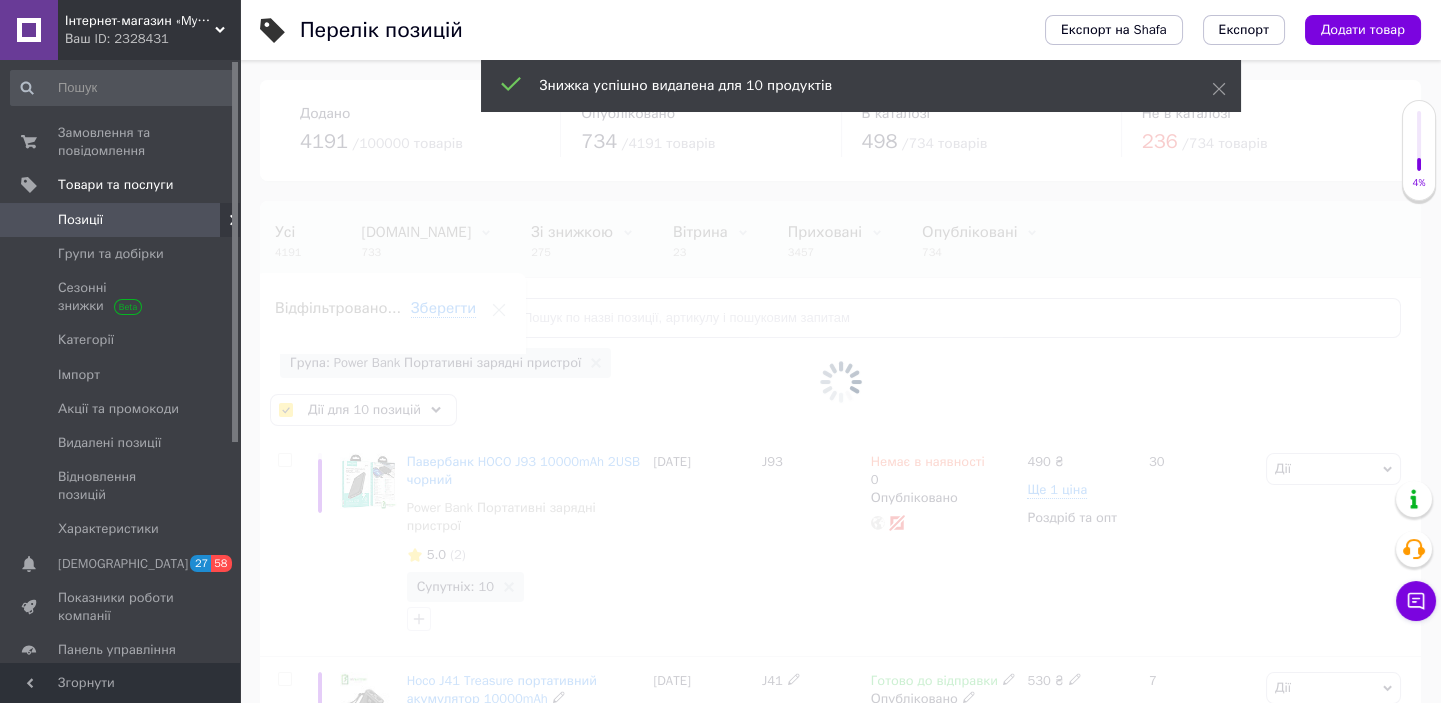 checkbox on "false" 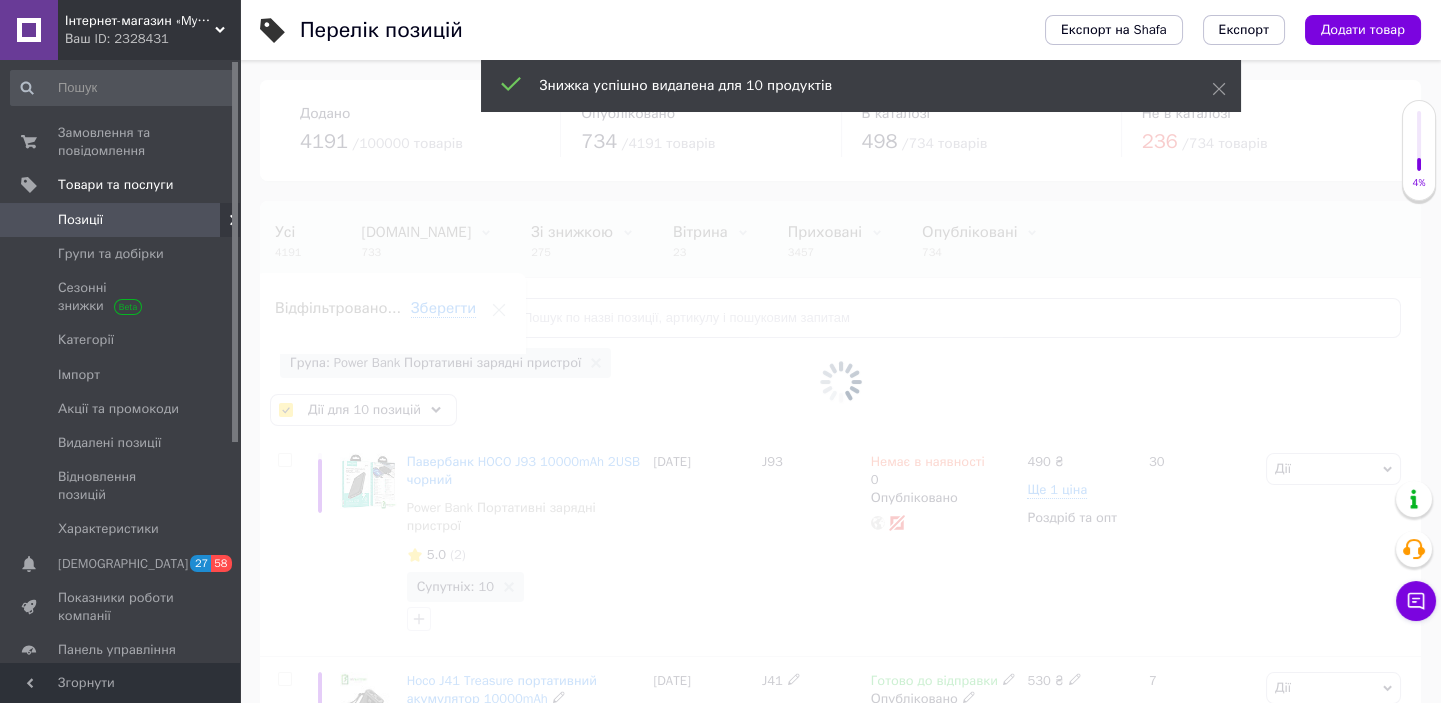 checkbox on "false" 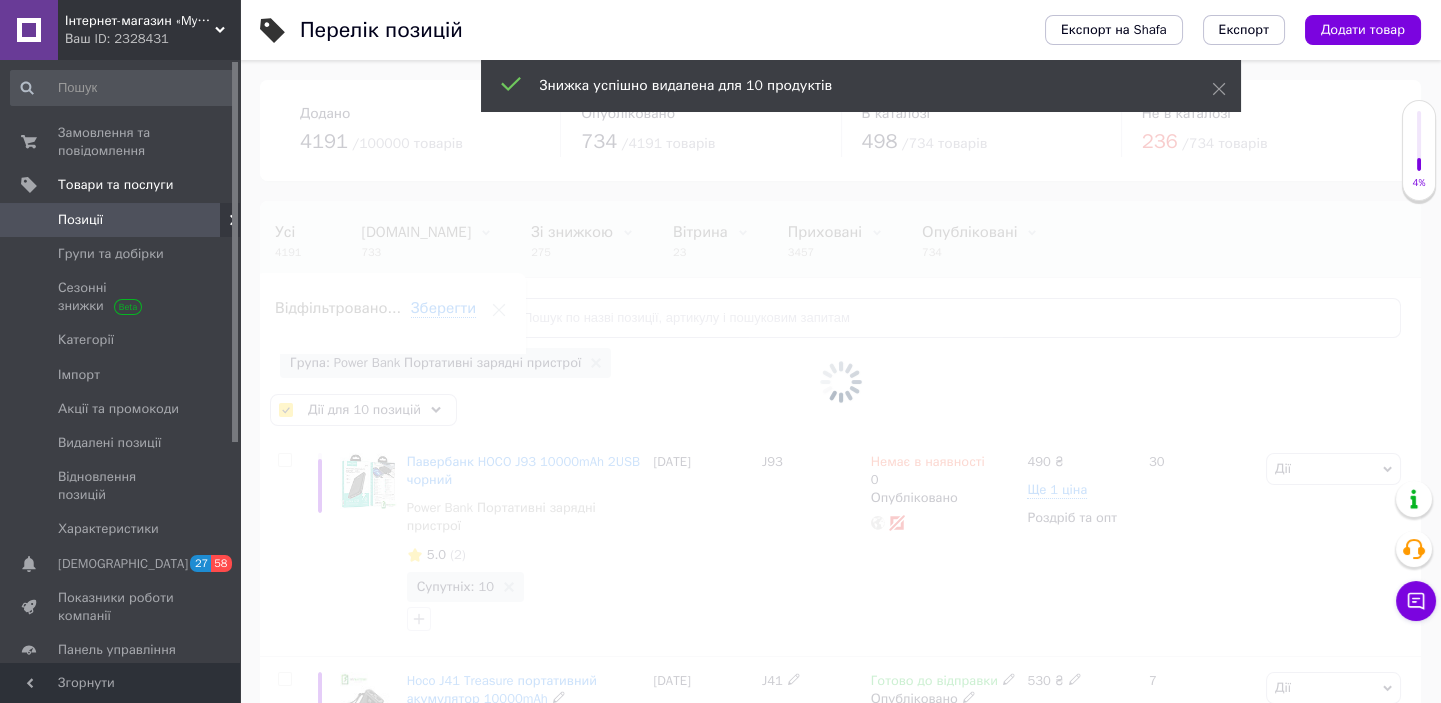 checkbox on "false" 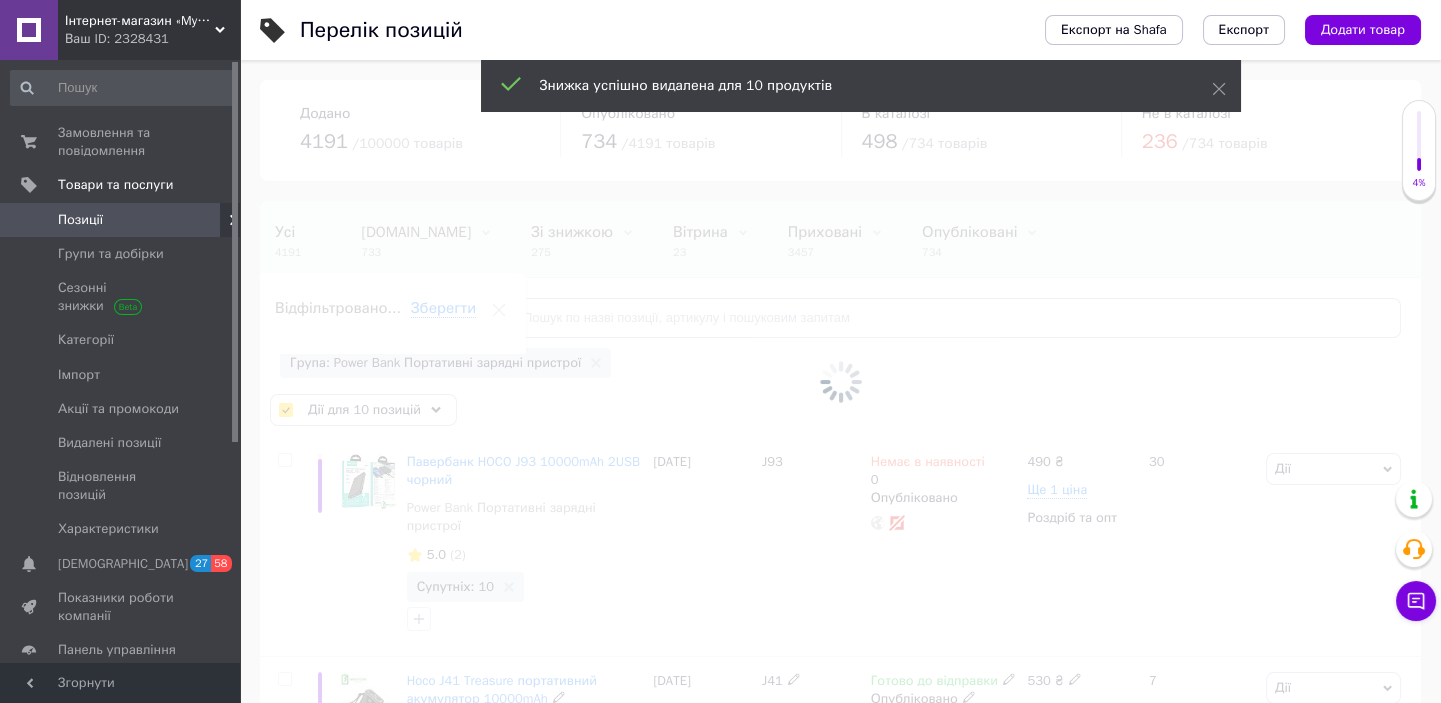 checkbox on "false" 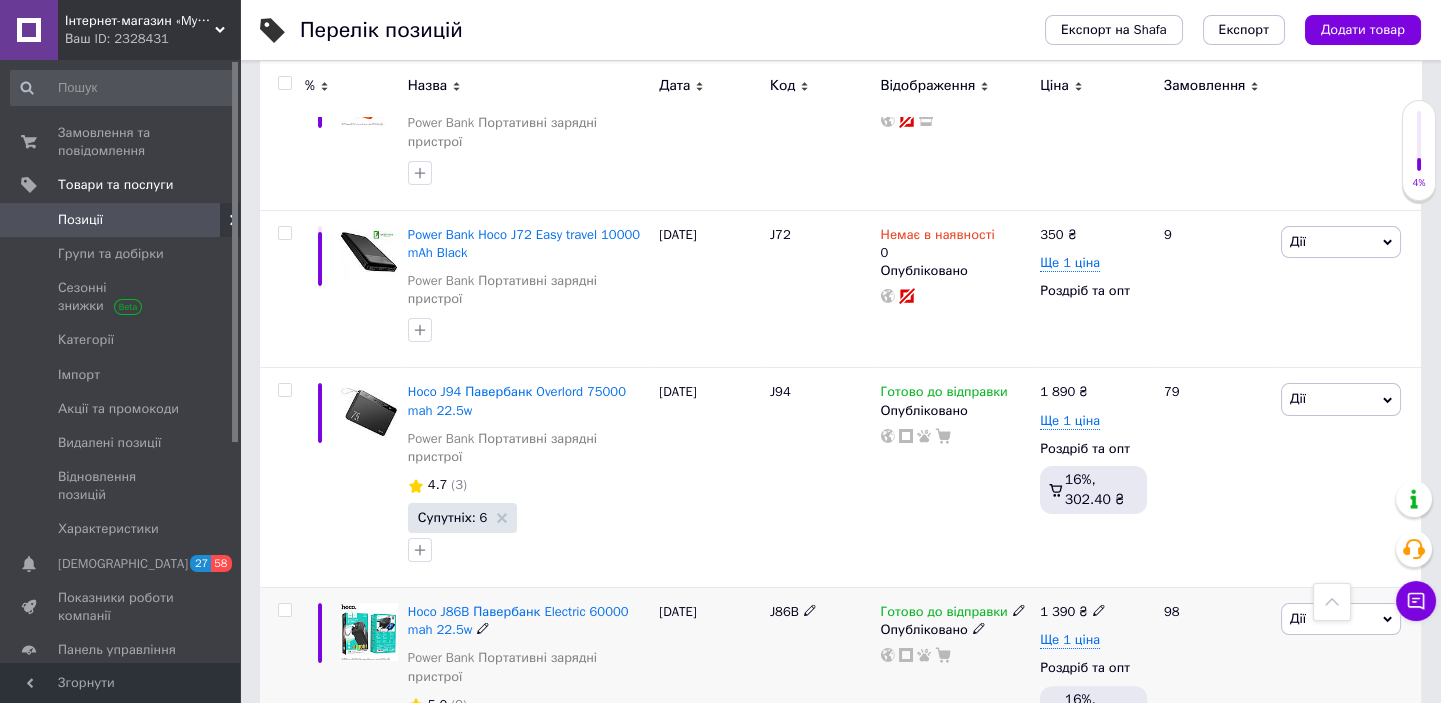 scroll, scrollTop: 1476, scrollLeft: 0, axis: vertical 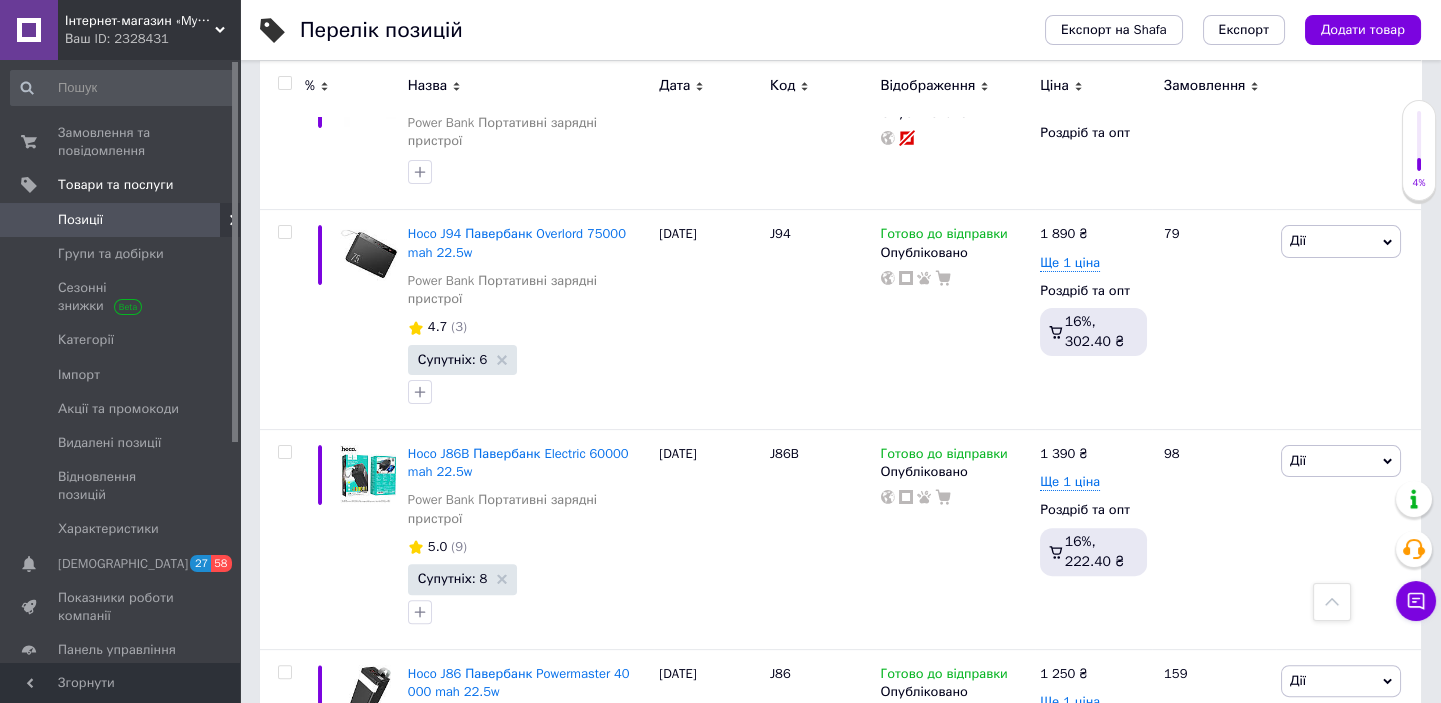 click on "Позиції" at bounding box center [121, 220] 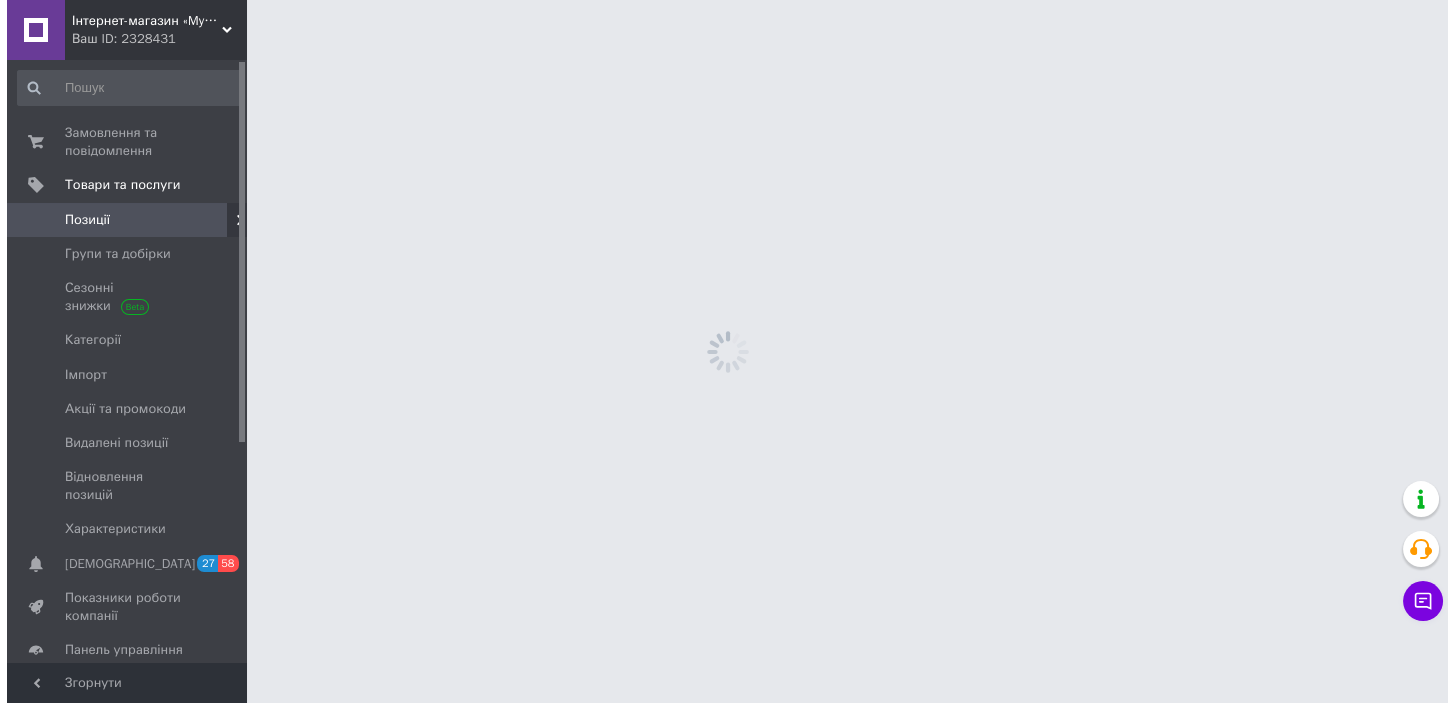 scroll, scrollTop: 0, scrollLeft: 0, axis: both 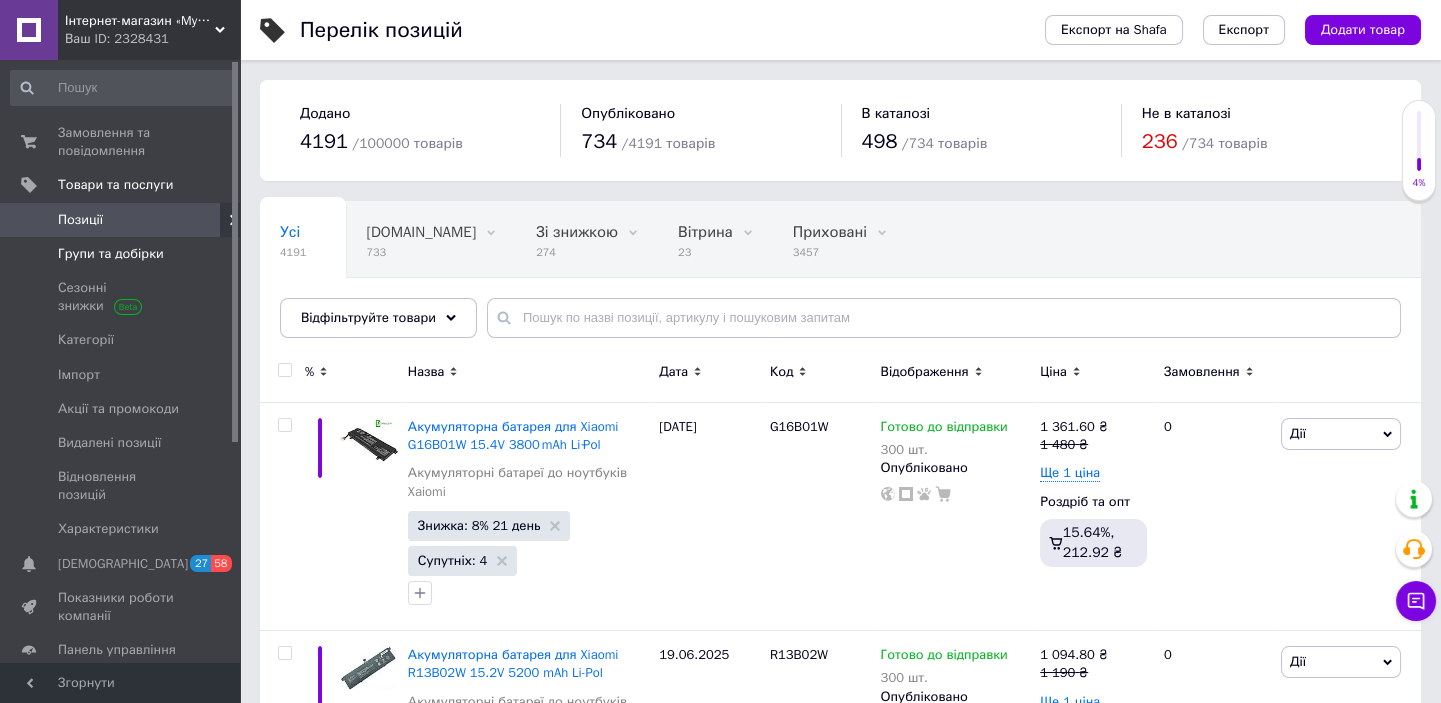 click on "Групи та добірки" at bounding box center (111, 254) 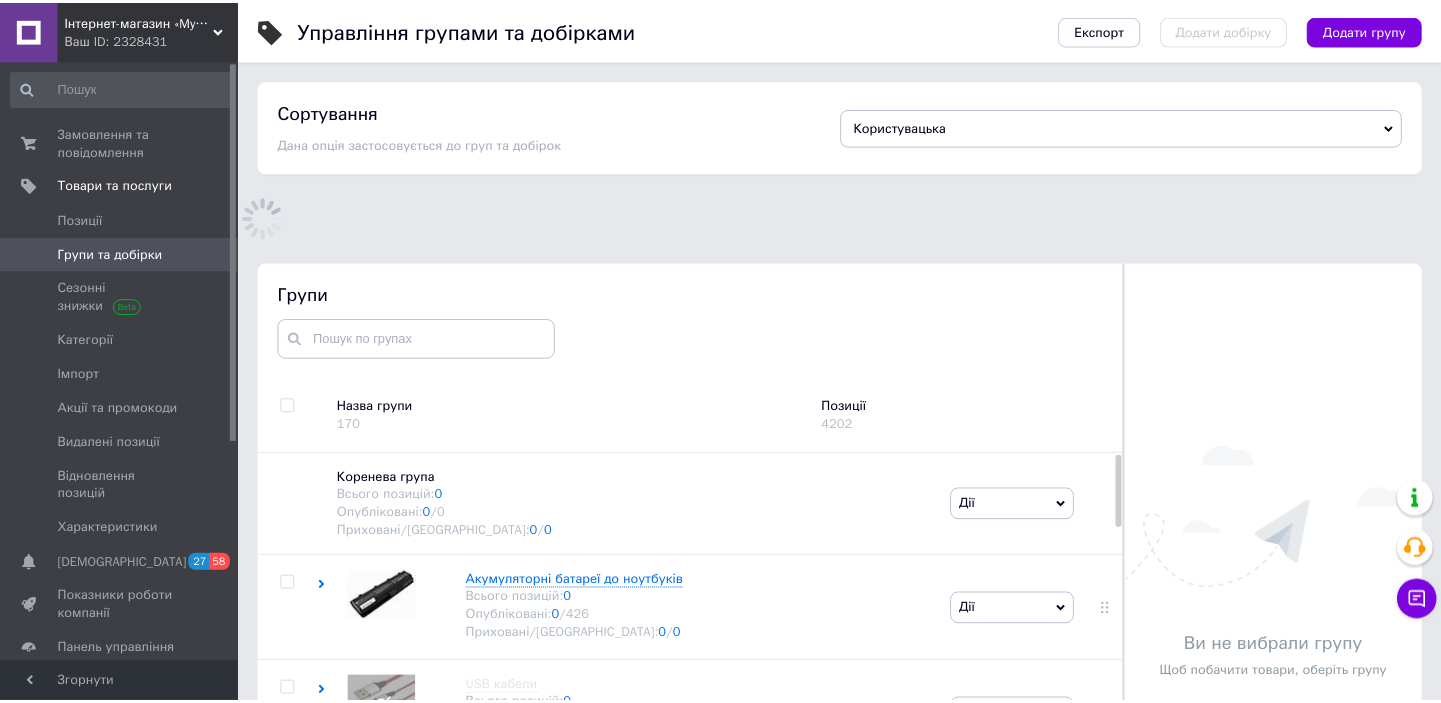 scroll, scrollTop: 131, scrollLeft: 0, axis: vertical 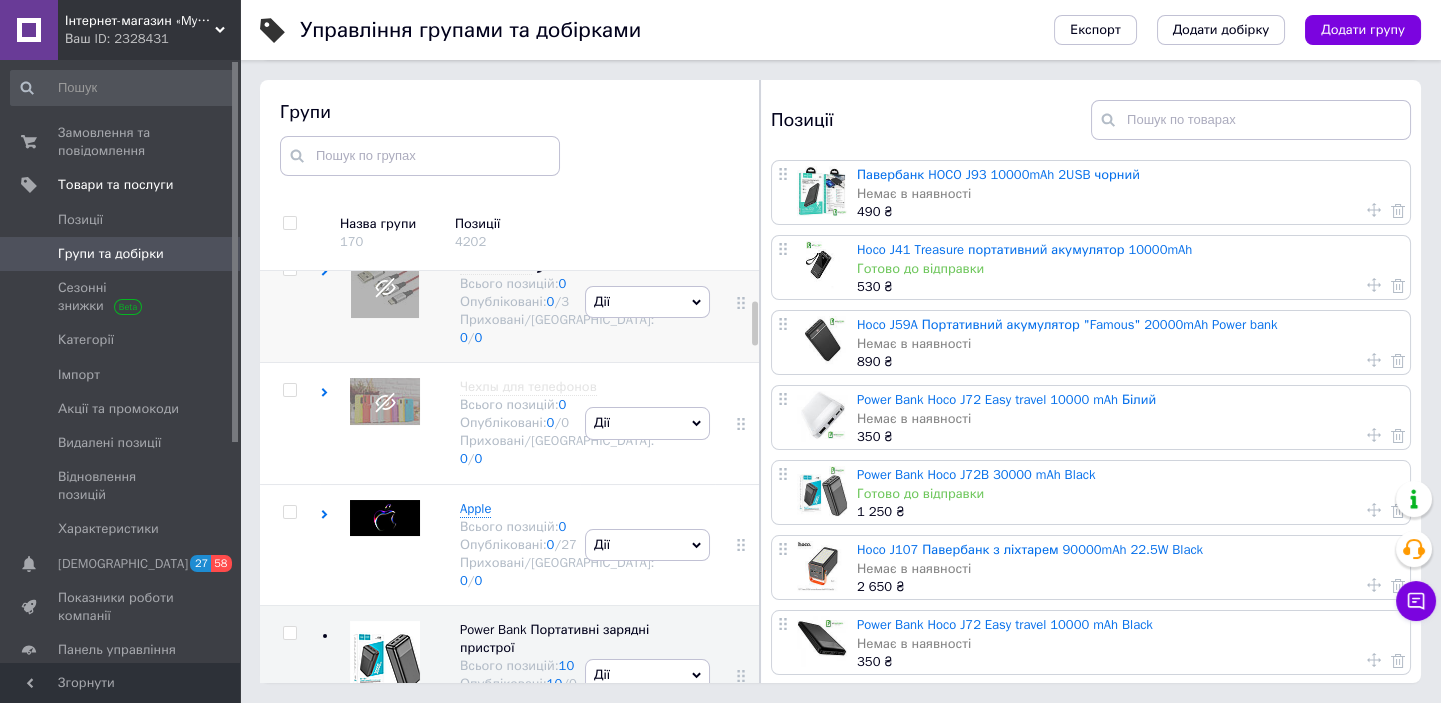 click on "Опубліковані:  0  /  3" at bounding box center [557, 302] 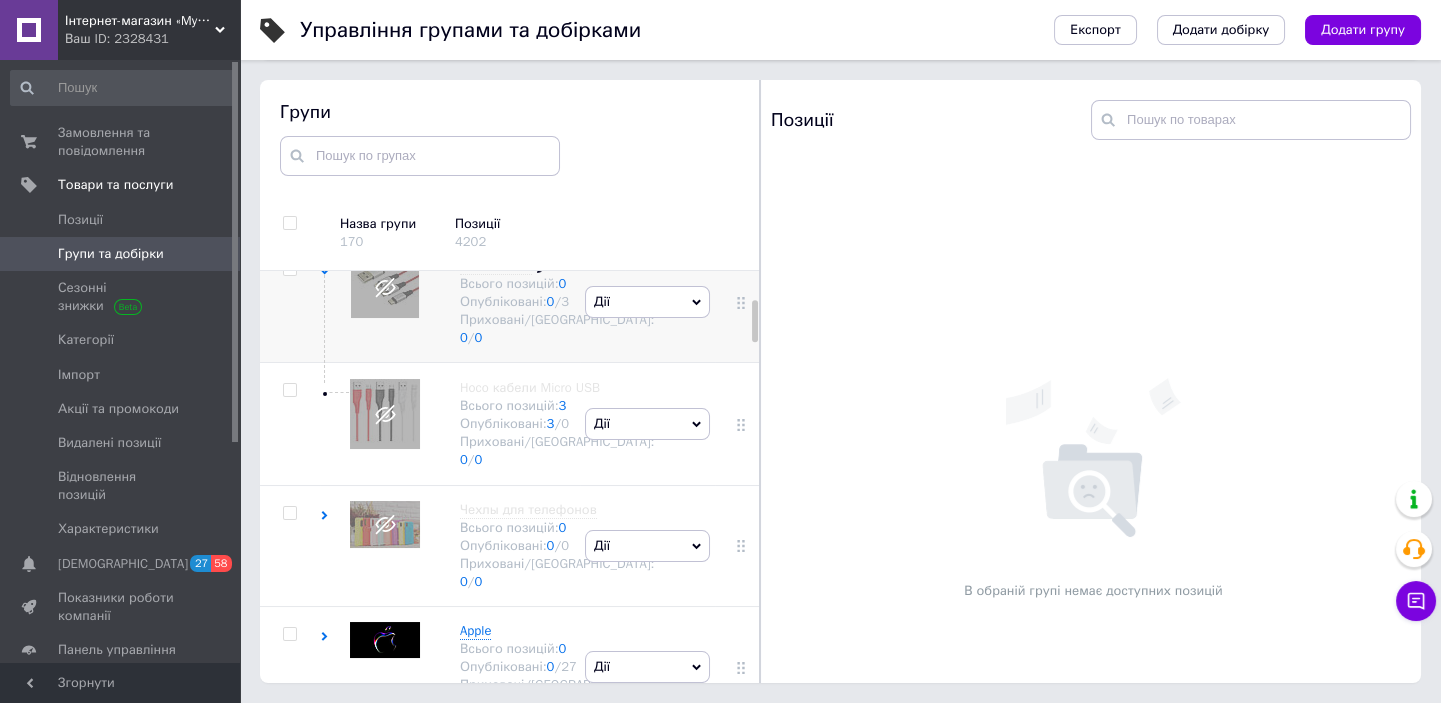 click on "/  3" at bounding box center (561, 301) 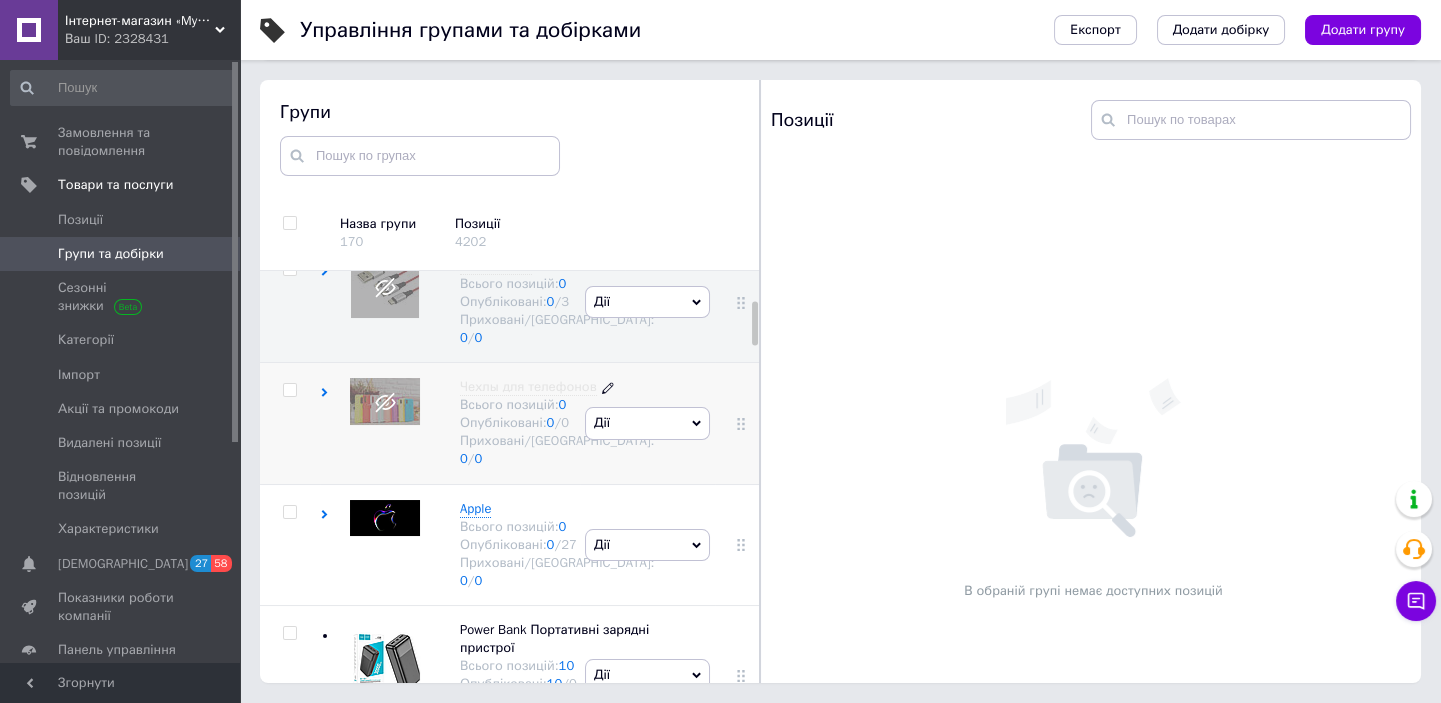 click on "Опубліковані:  0  /  0" at bounding box center [557, 423] 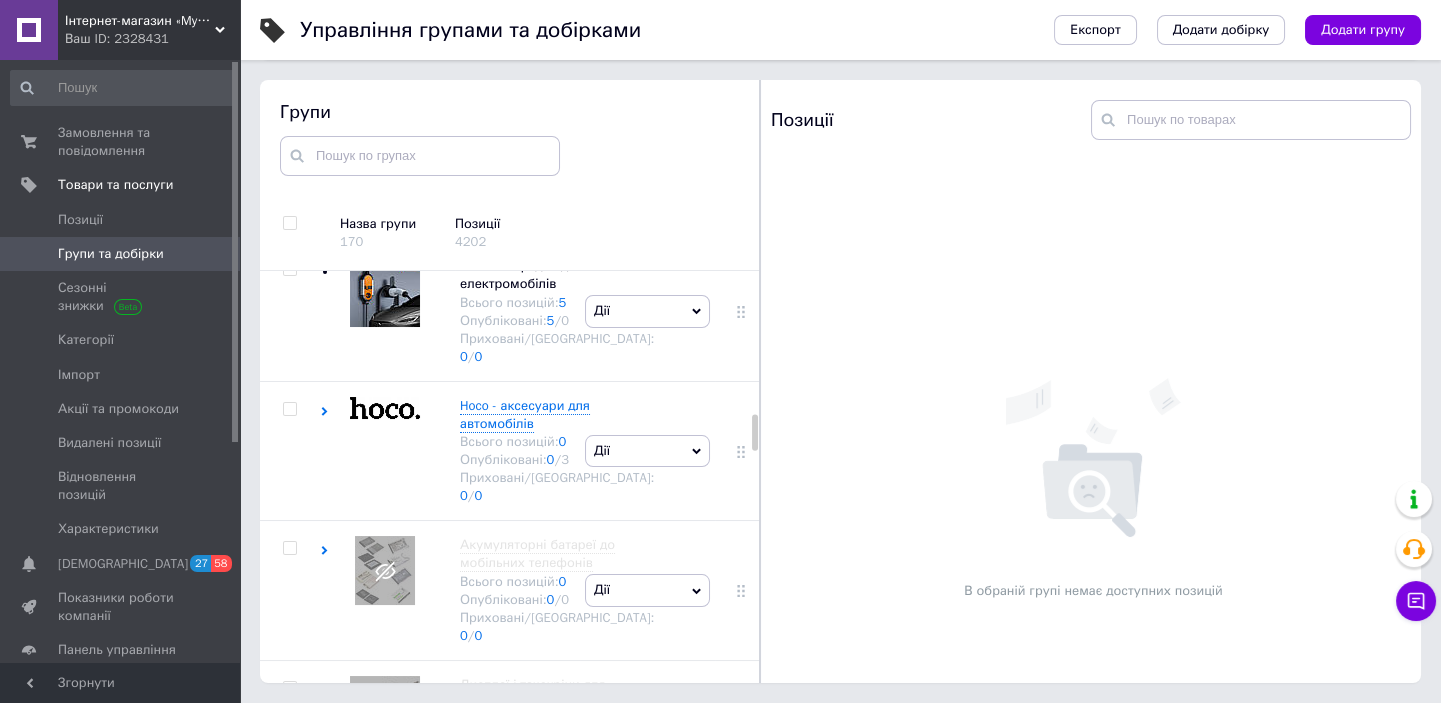 scroll, scrollTop: 1673, scrollLeft: 0, axis: vertical 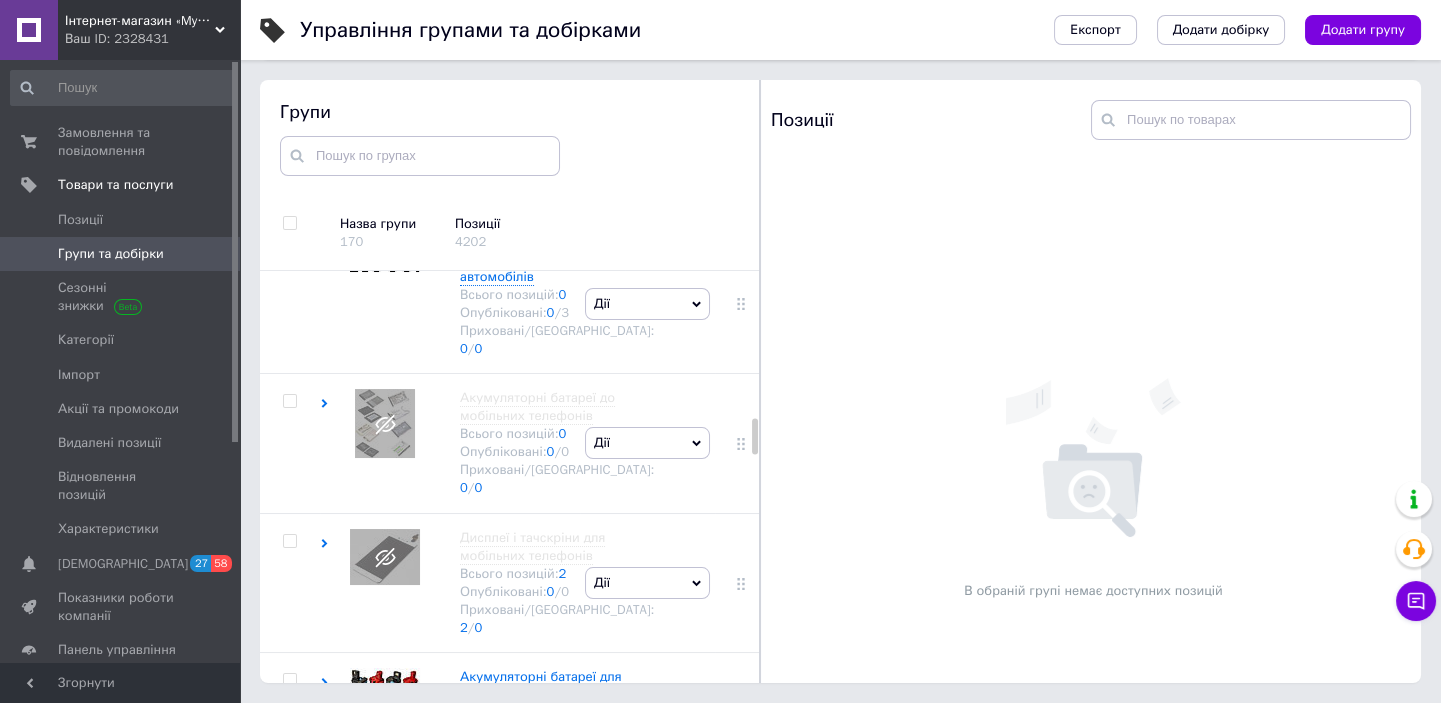 click on "1" at bounding box center [563, -107] 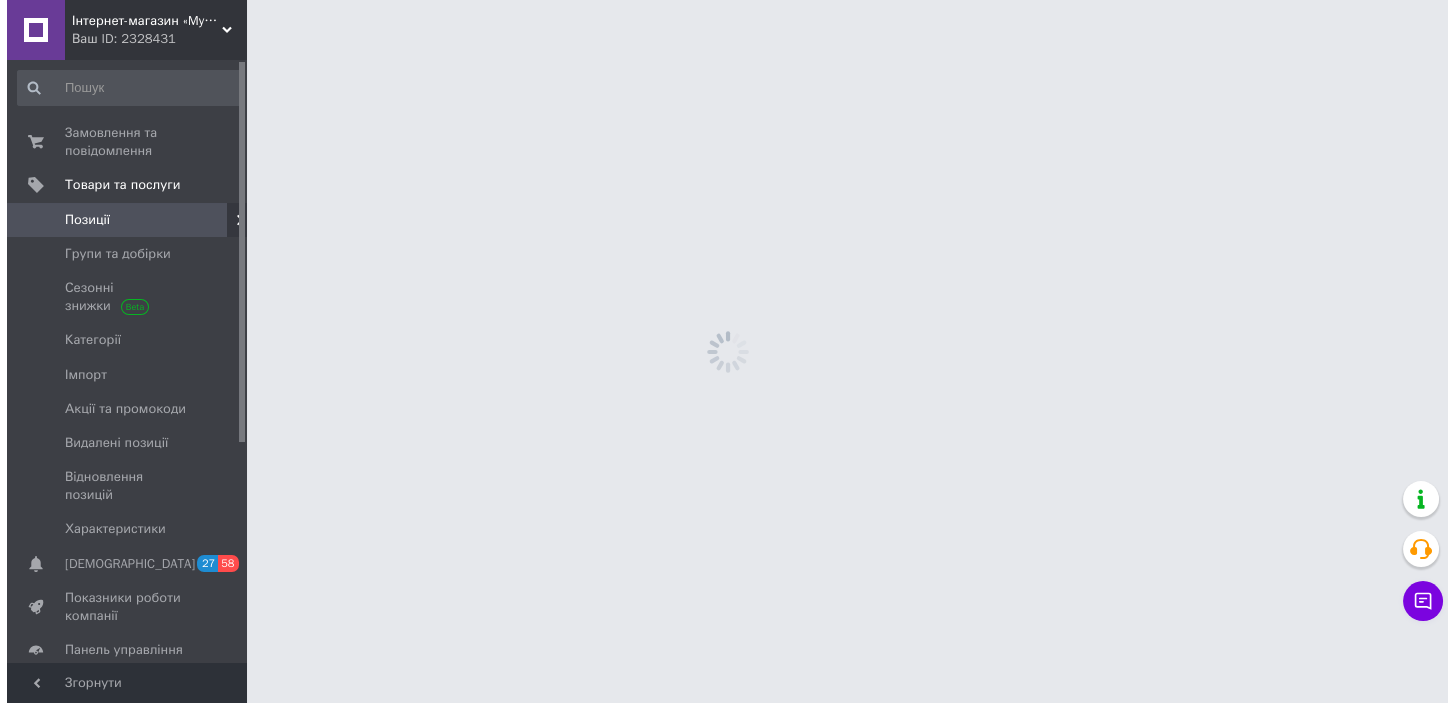 scroll, scrollTop: 0, scrollLeft: 0, axis: both 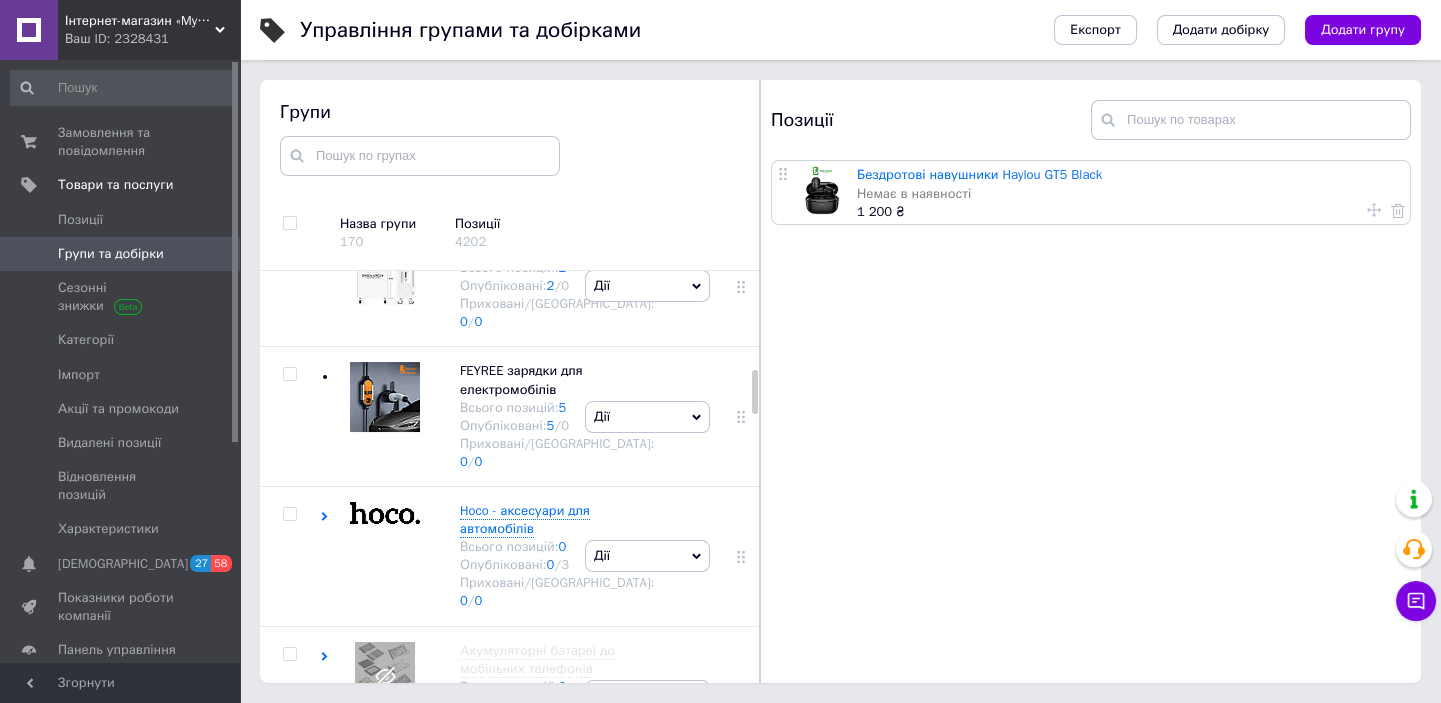 click on "1" at bounding box center (563, 146) 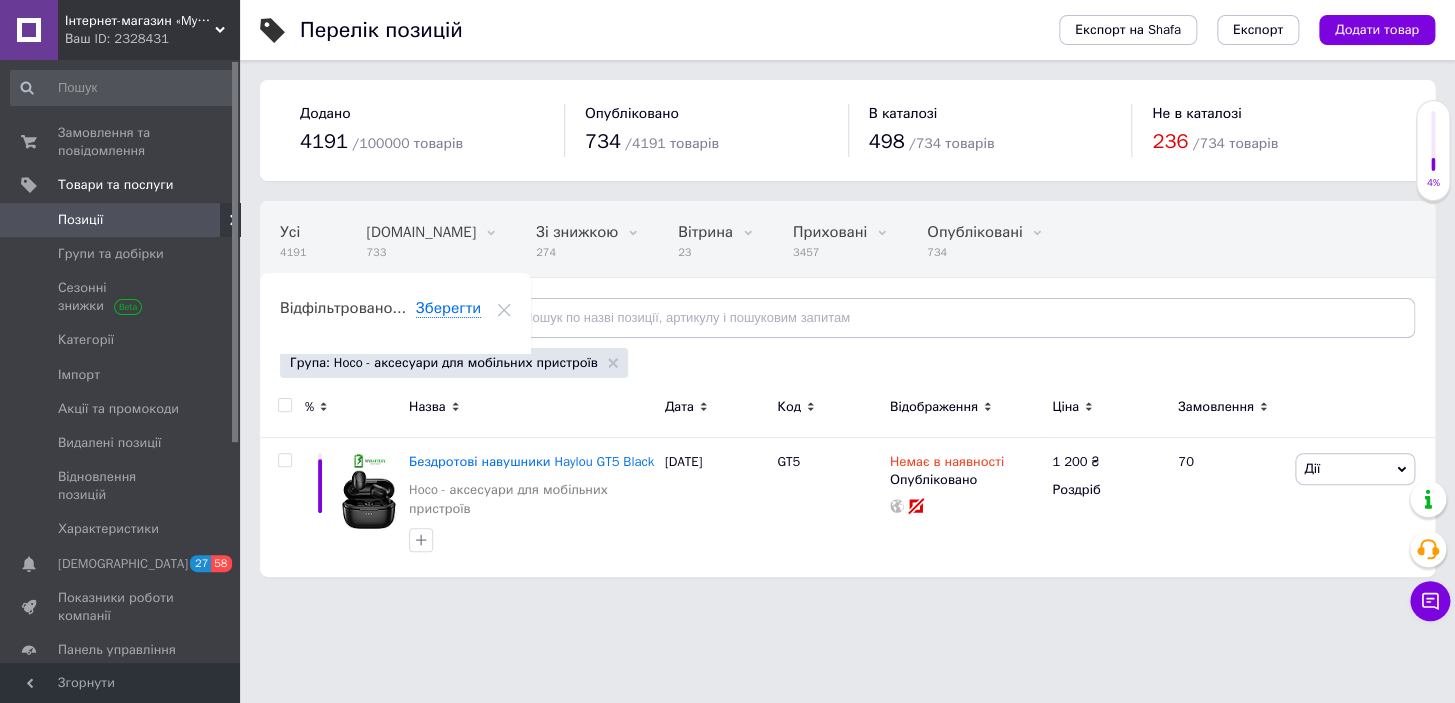 click on "Позиції" at bounding box center (80, 220) 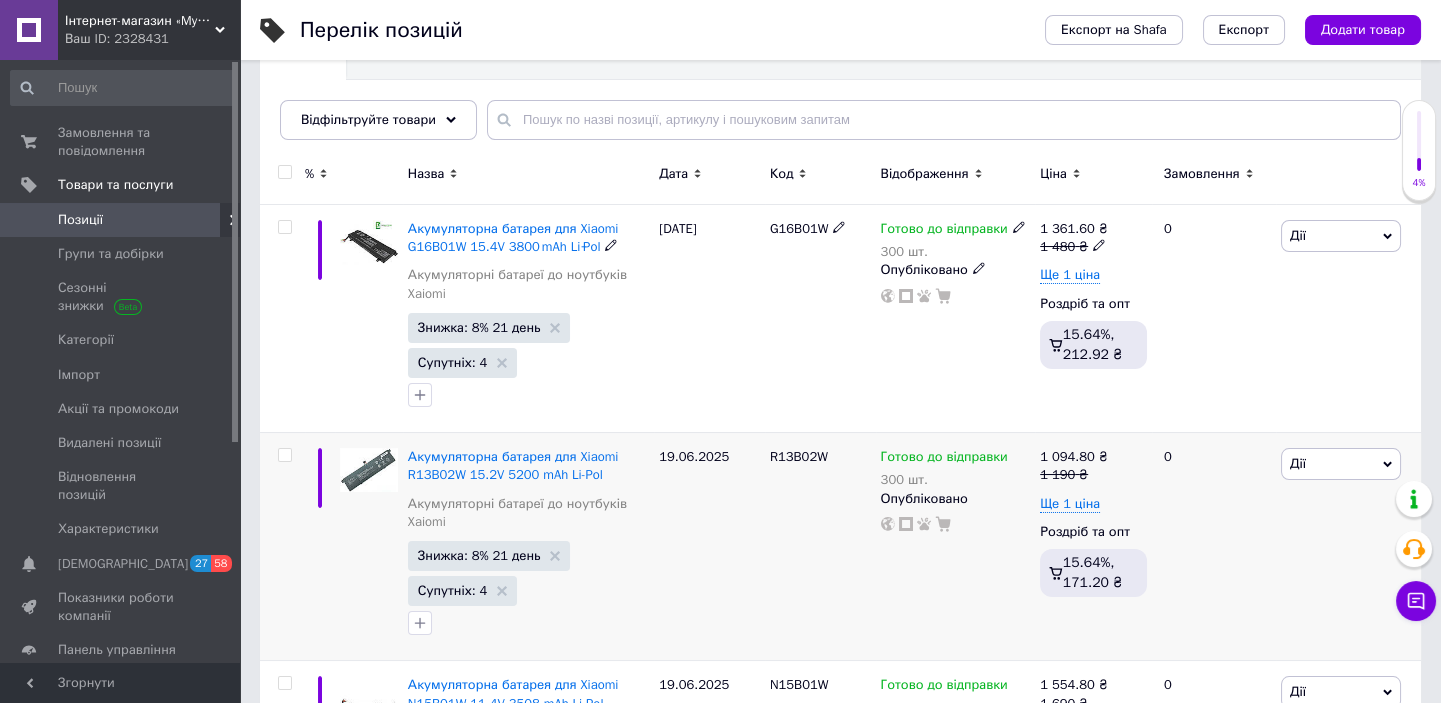 scroll, scrollTop: 272, scrollLeft: 0, axis: vertical 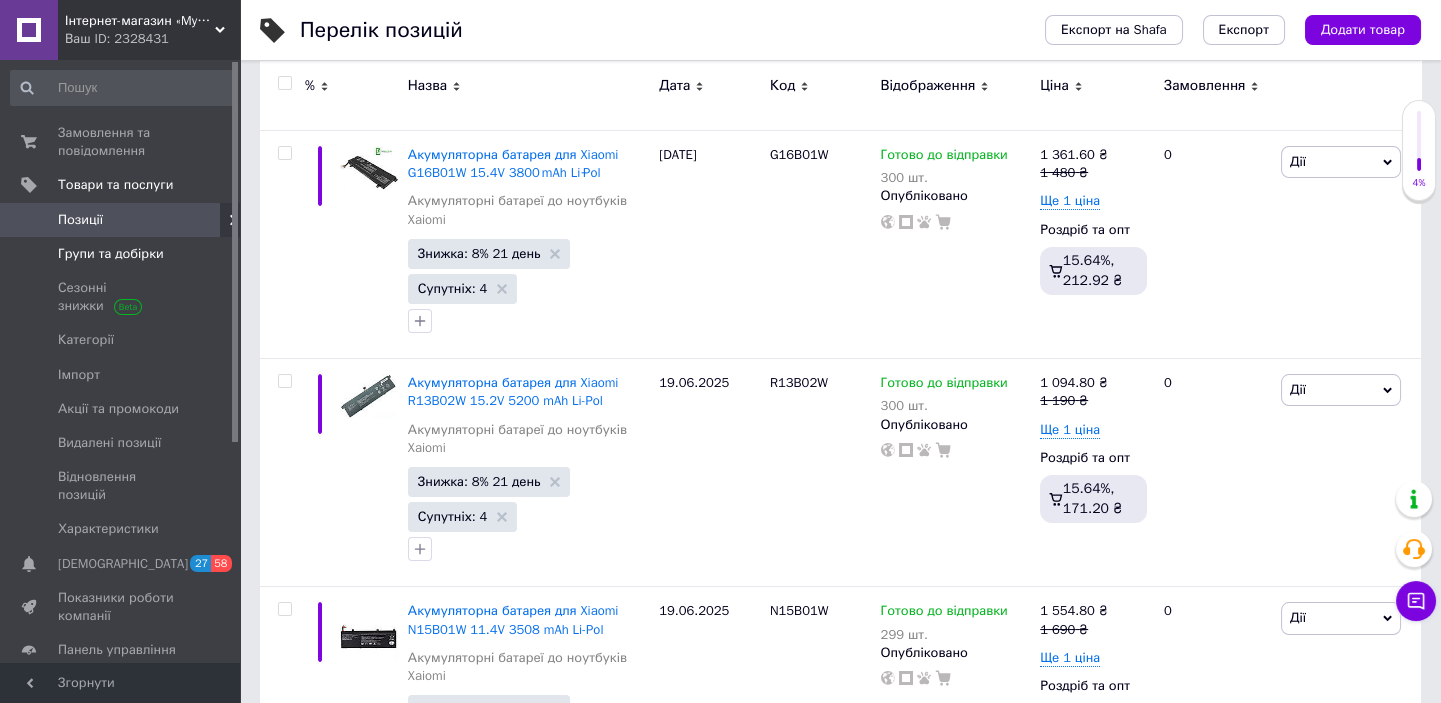 click on "Групи та добірки" at bounding box center [122, 254] 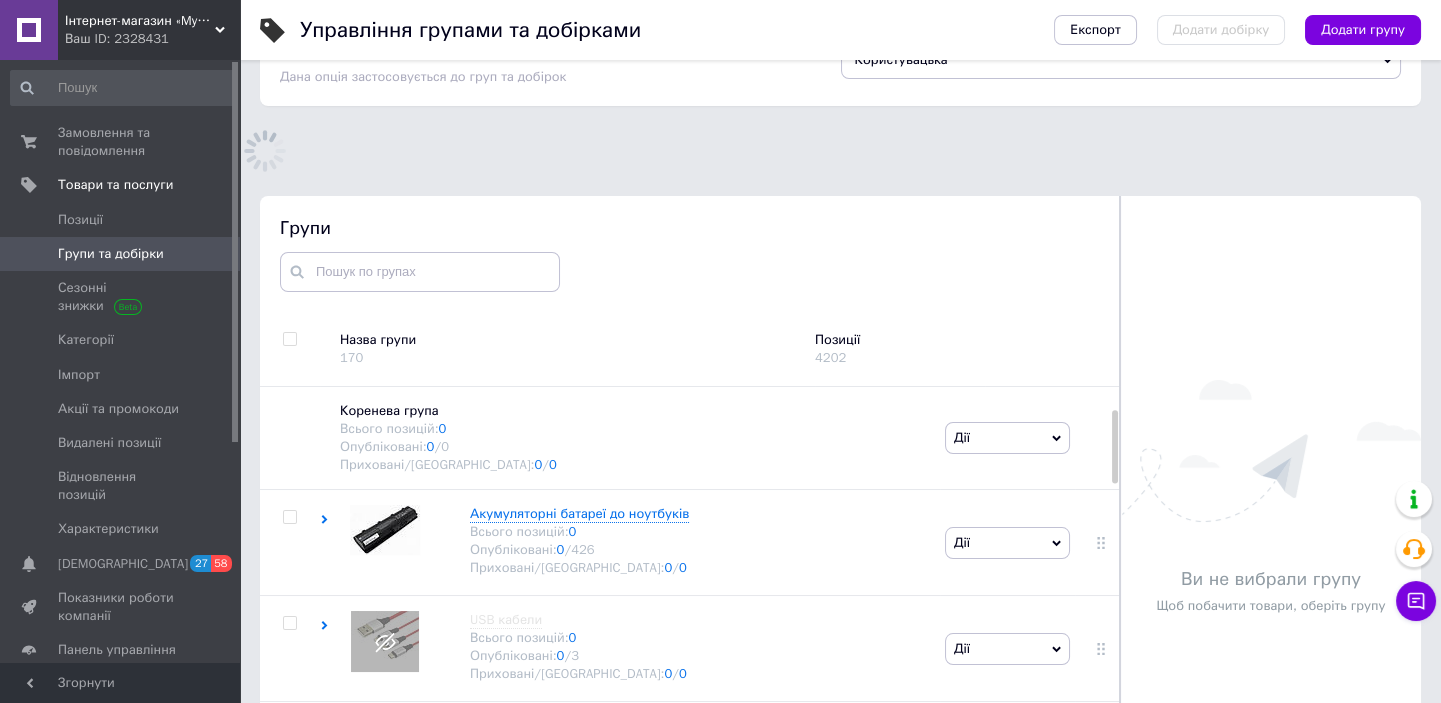 scroll, scrollTop: 164, scrollLeft: 0, axis: vertical 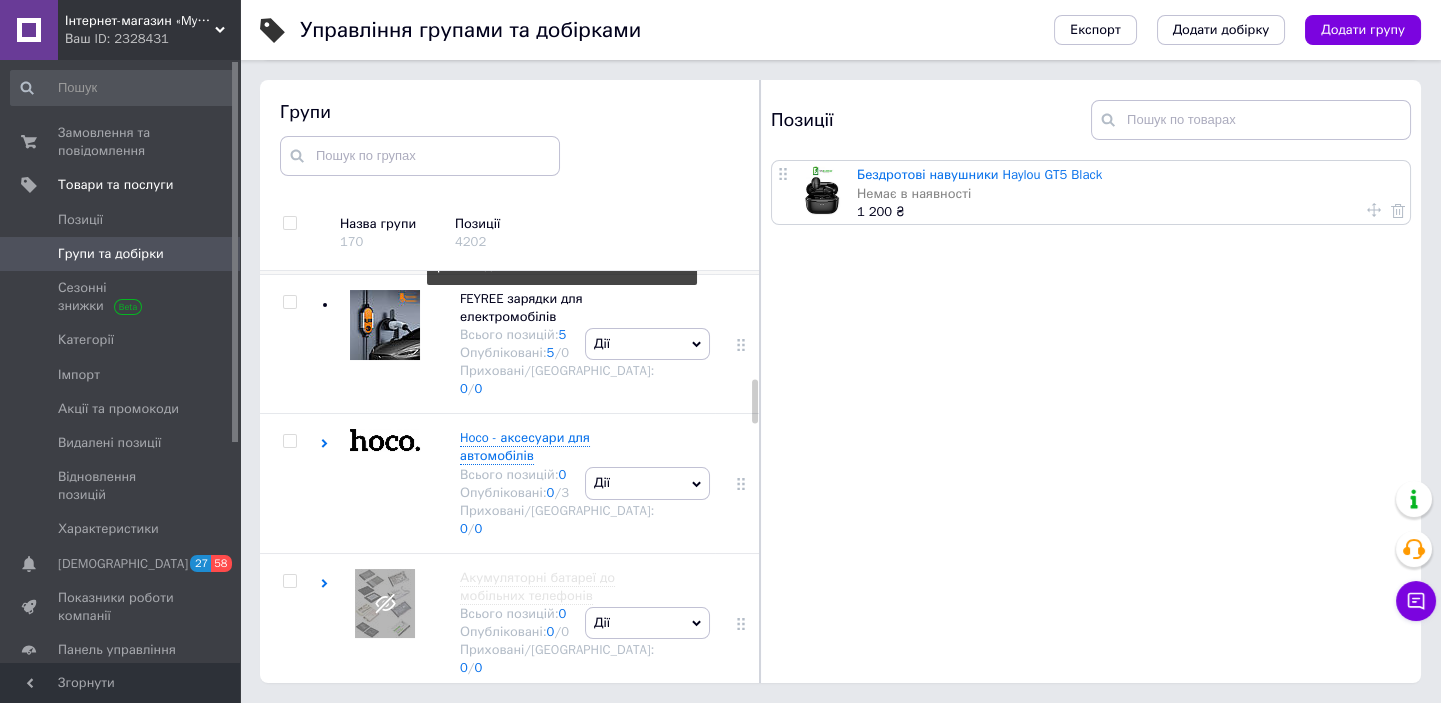 click on "2" at bounding box center [563, 194] 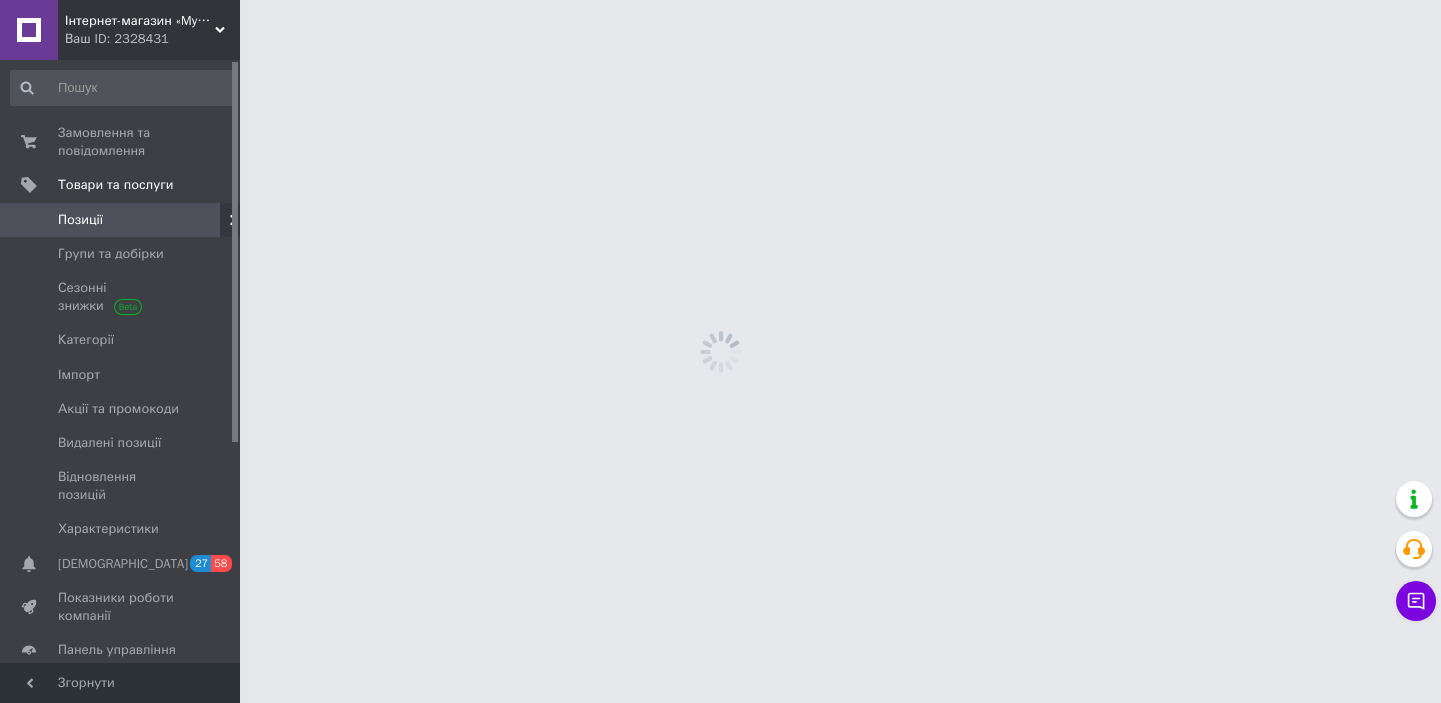 scroll, scrollTop: 0, scrollLeft: 0, axis: both 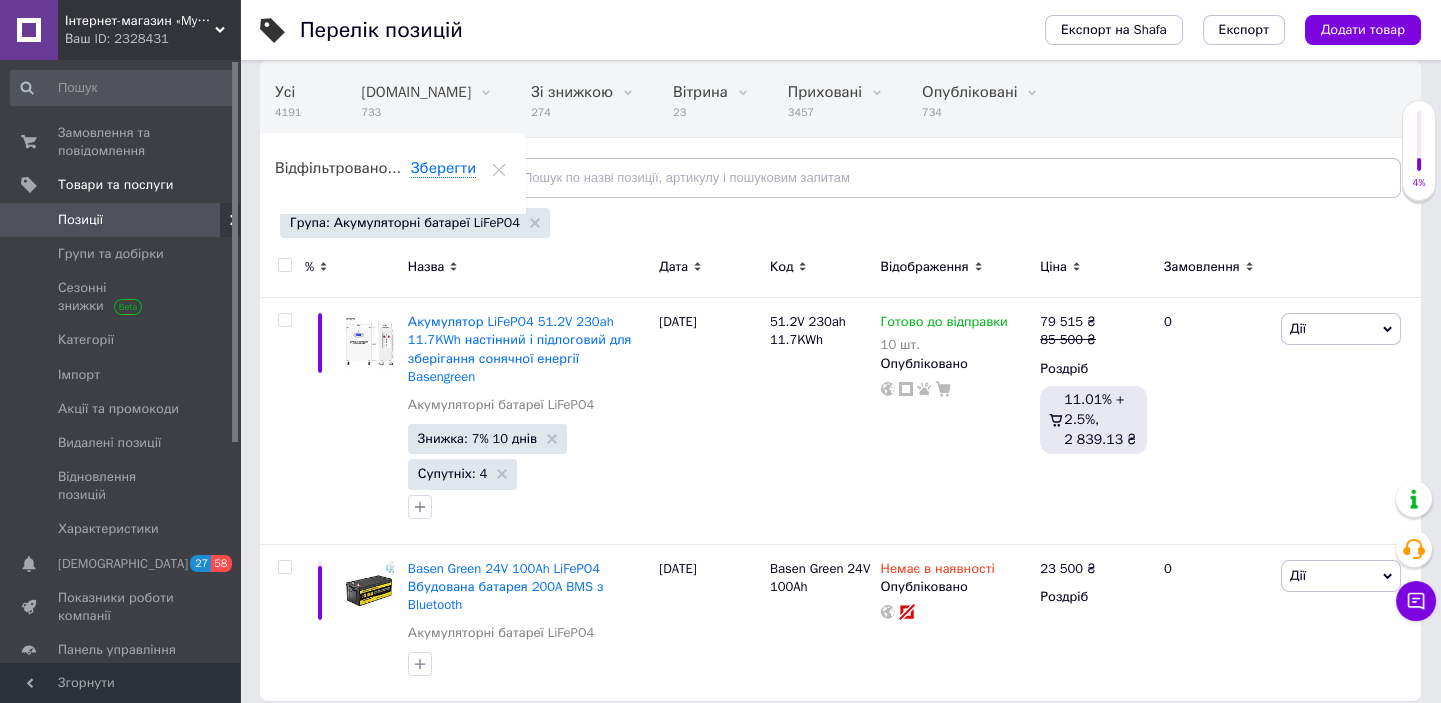 click at bounding box center [284, 265] 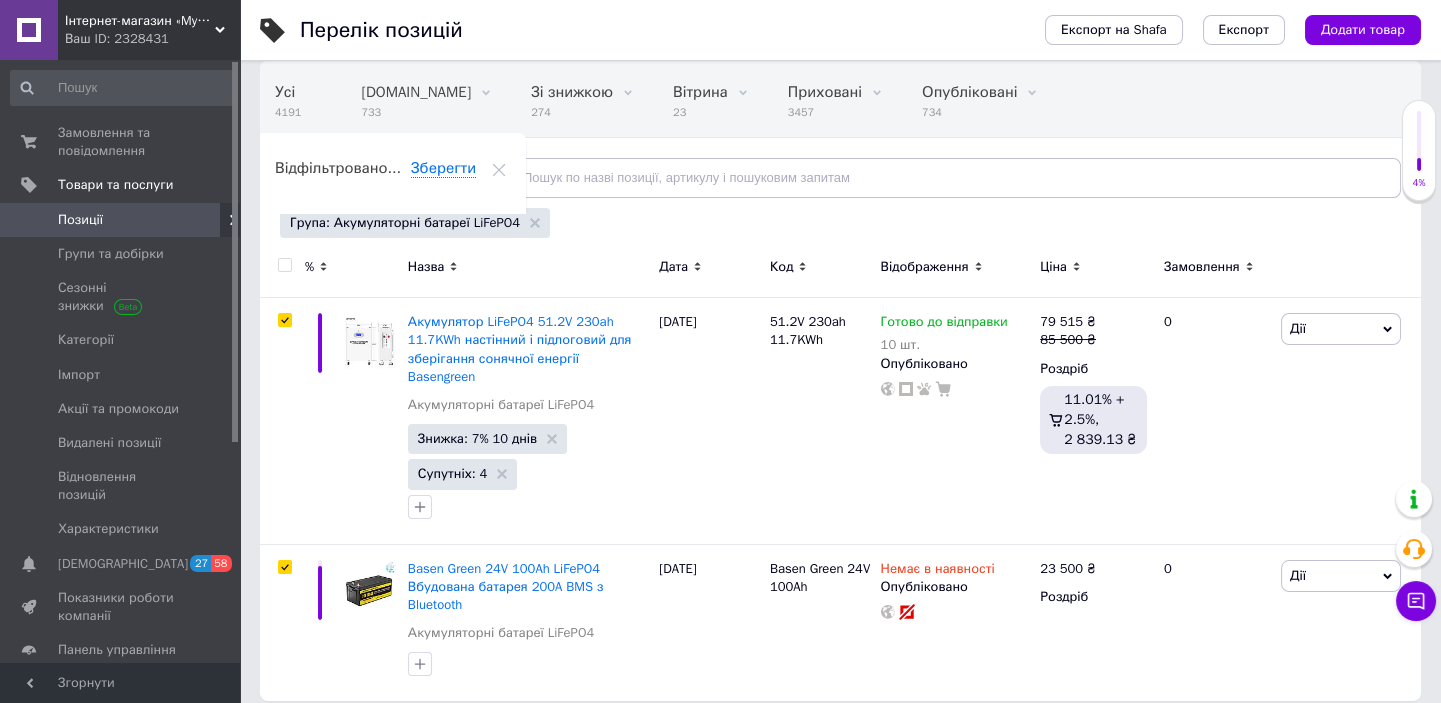 checkbox on "true" 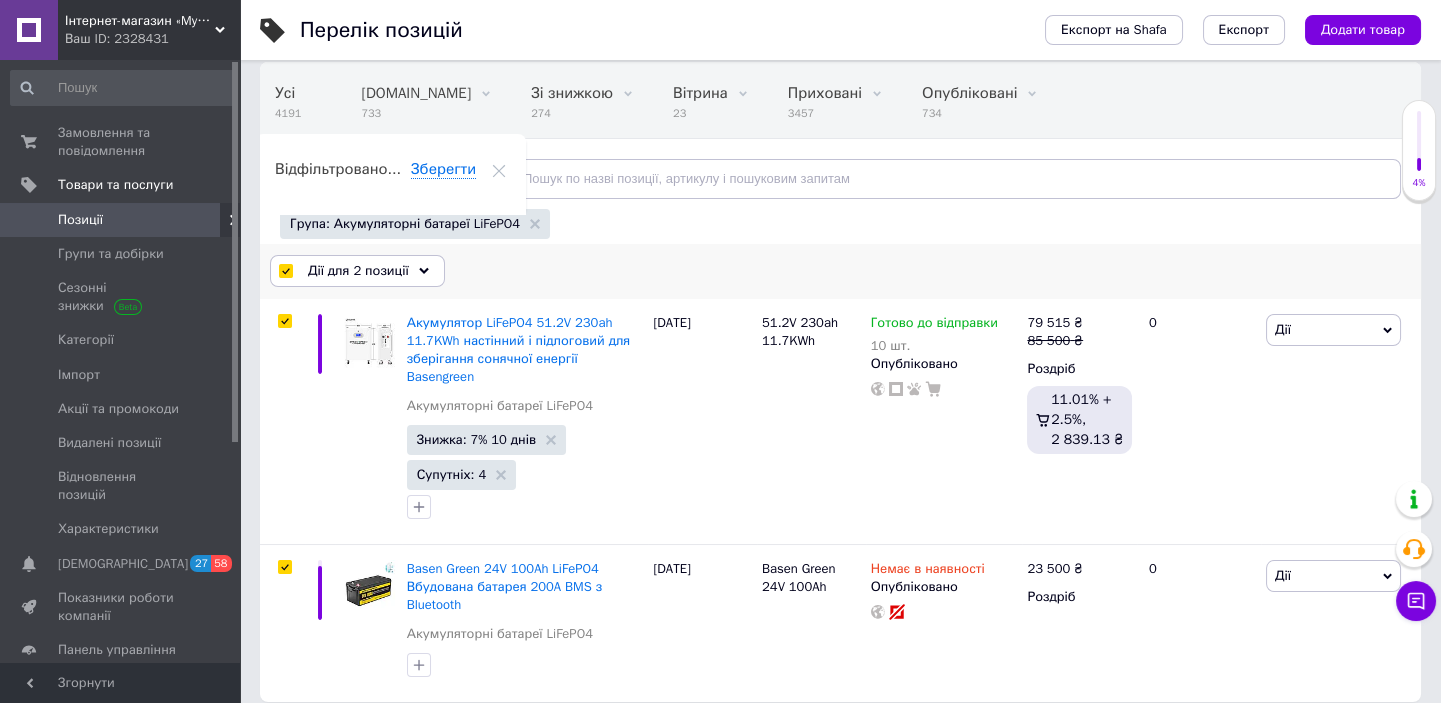 click on "Дії для 2 позиції" at bounding box center [357, 271] 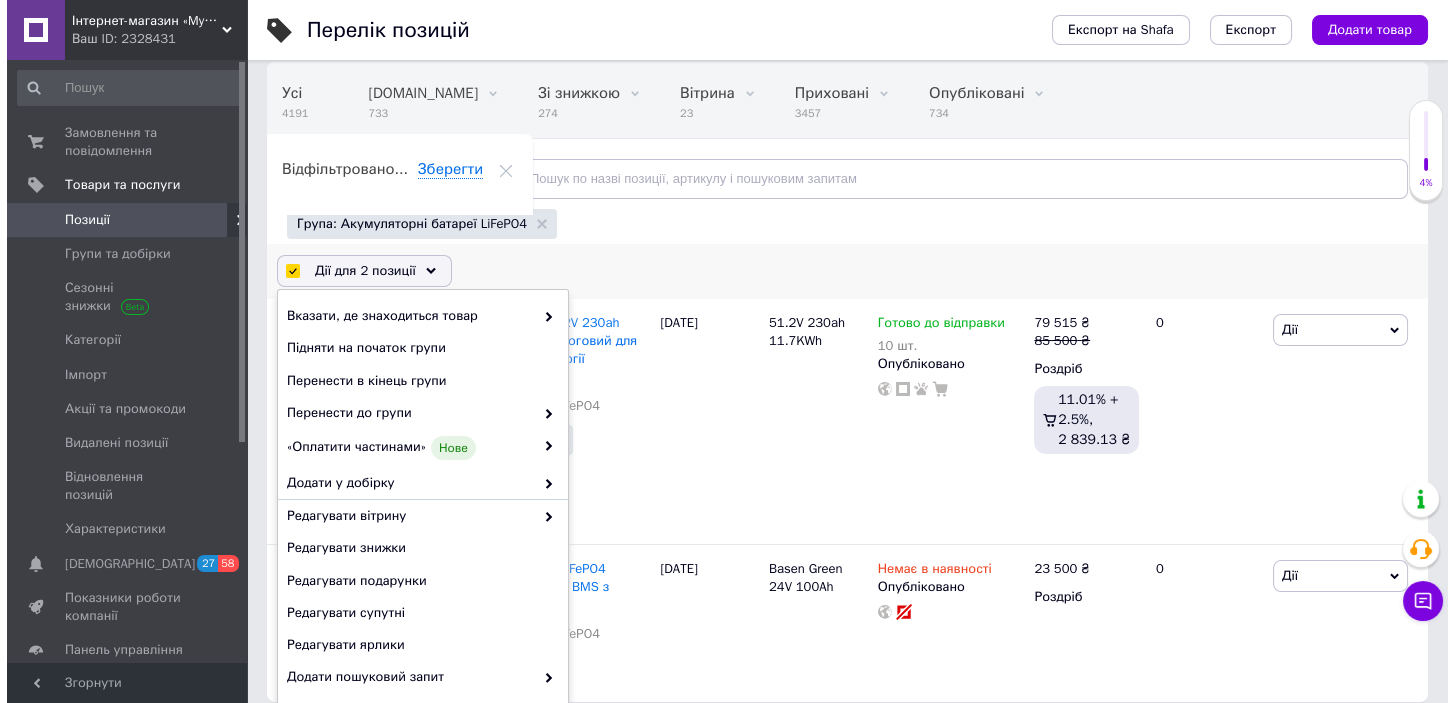 scroll, scrollTop: 140, scrollLeft: 0, axis: vertical 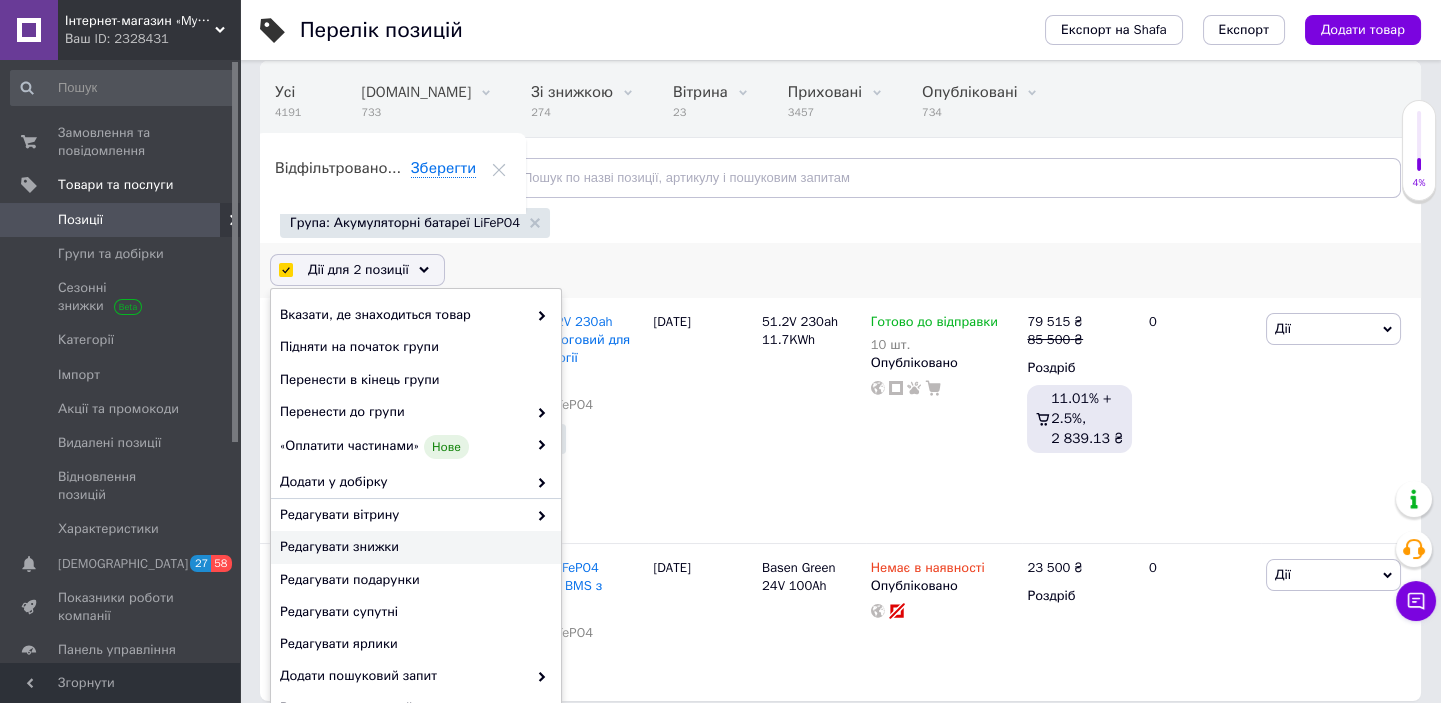 click on "Редагувати знижки" at bounding box center [413, 547] 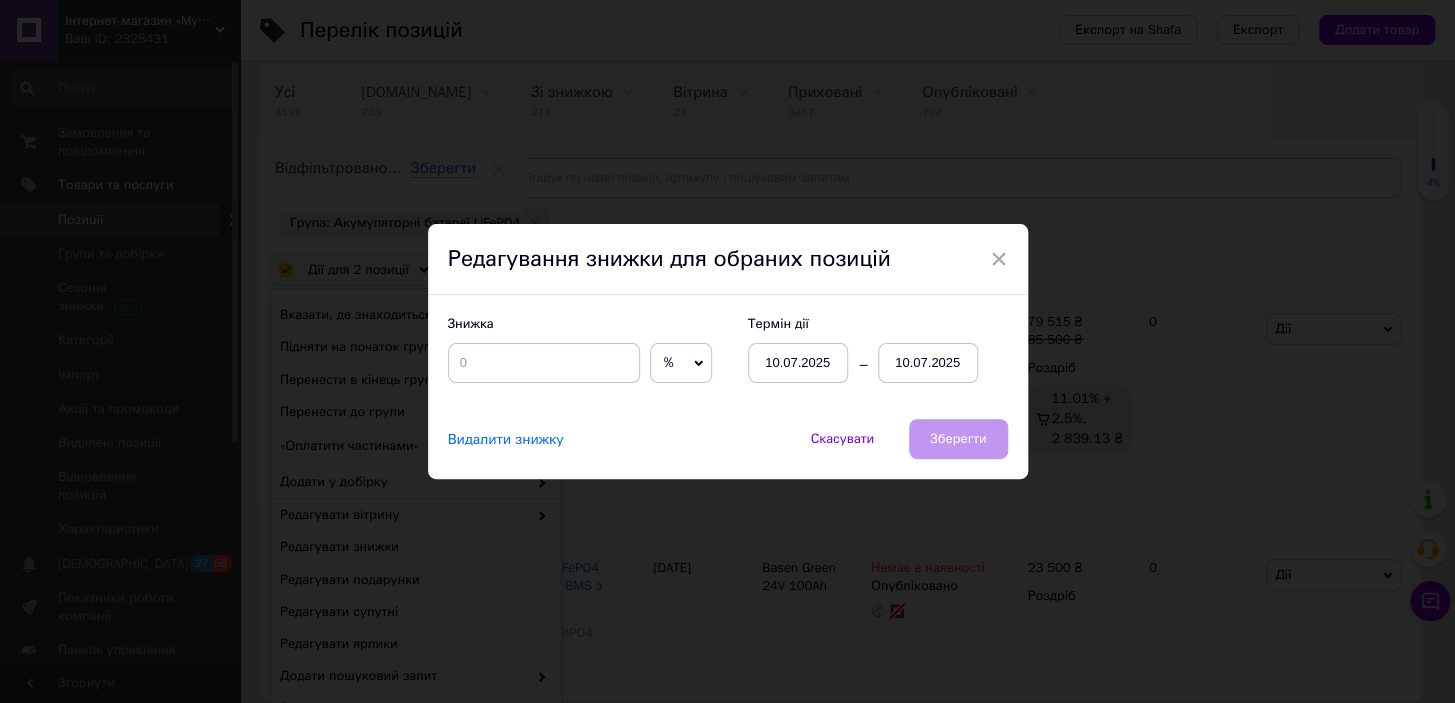 click on "Видалити знижку" at bounding box center [506, 440] 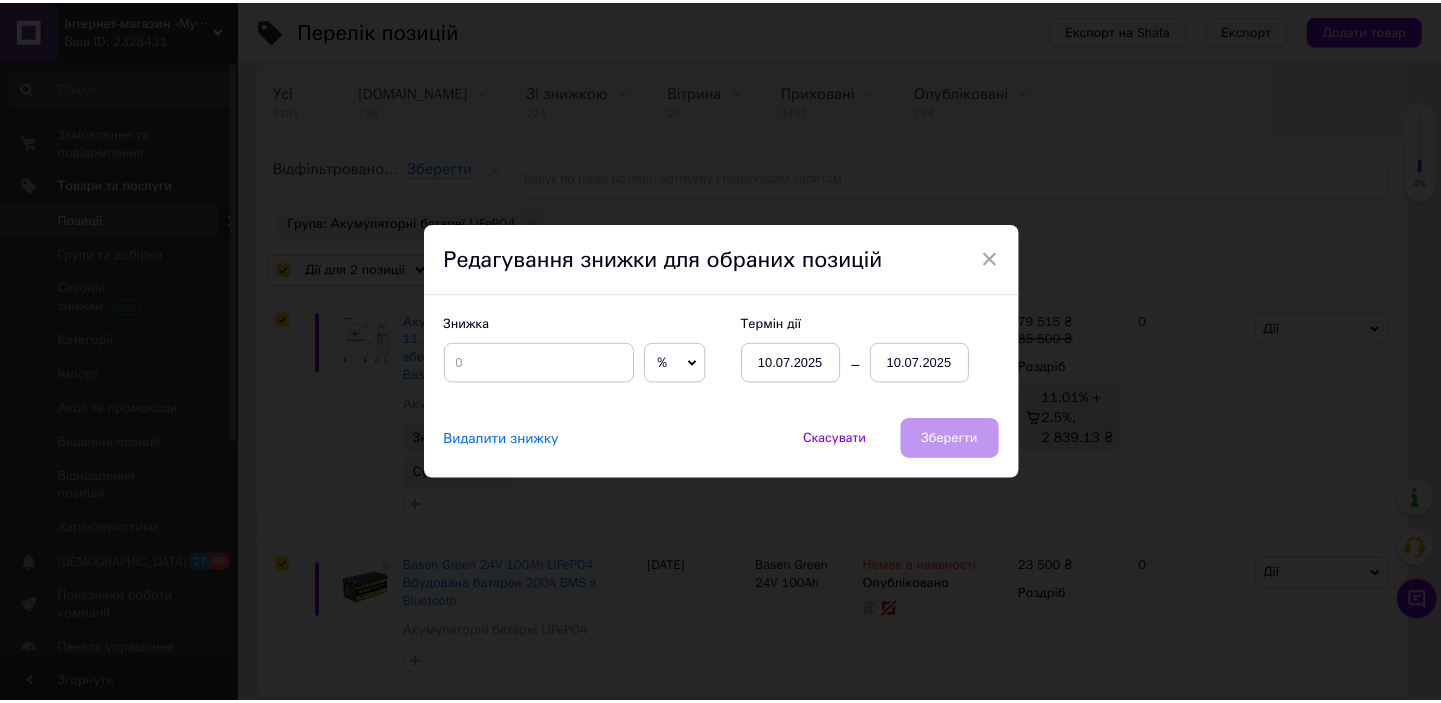 scroll, scrollTop: 139, scrollLeft: 0, axis: vertical 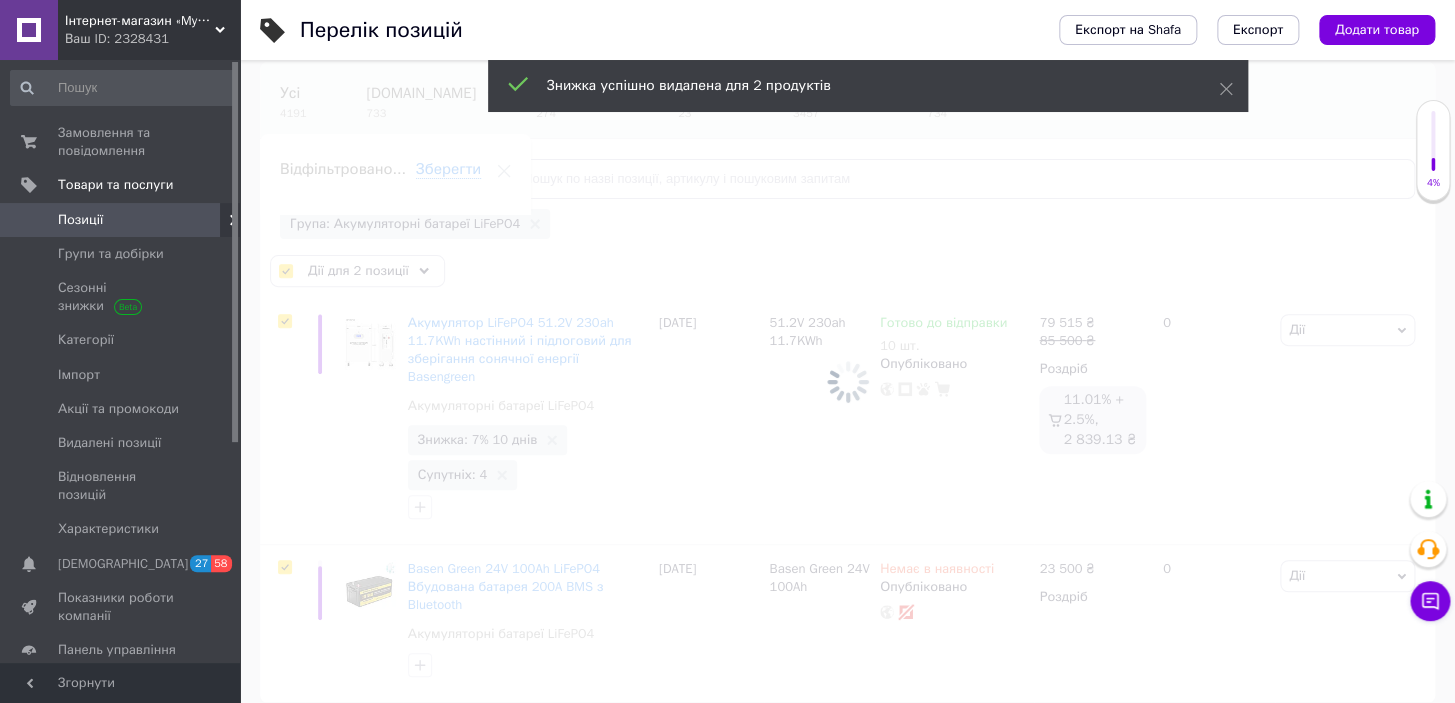 click at bounding box center [847, 381] 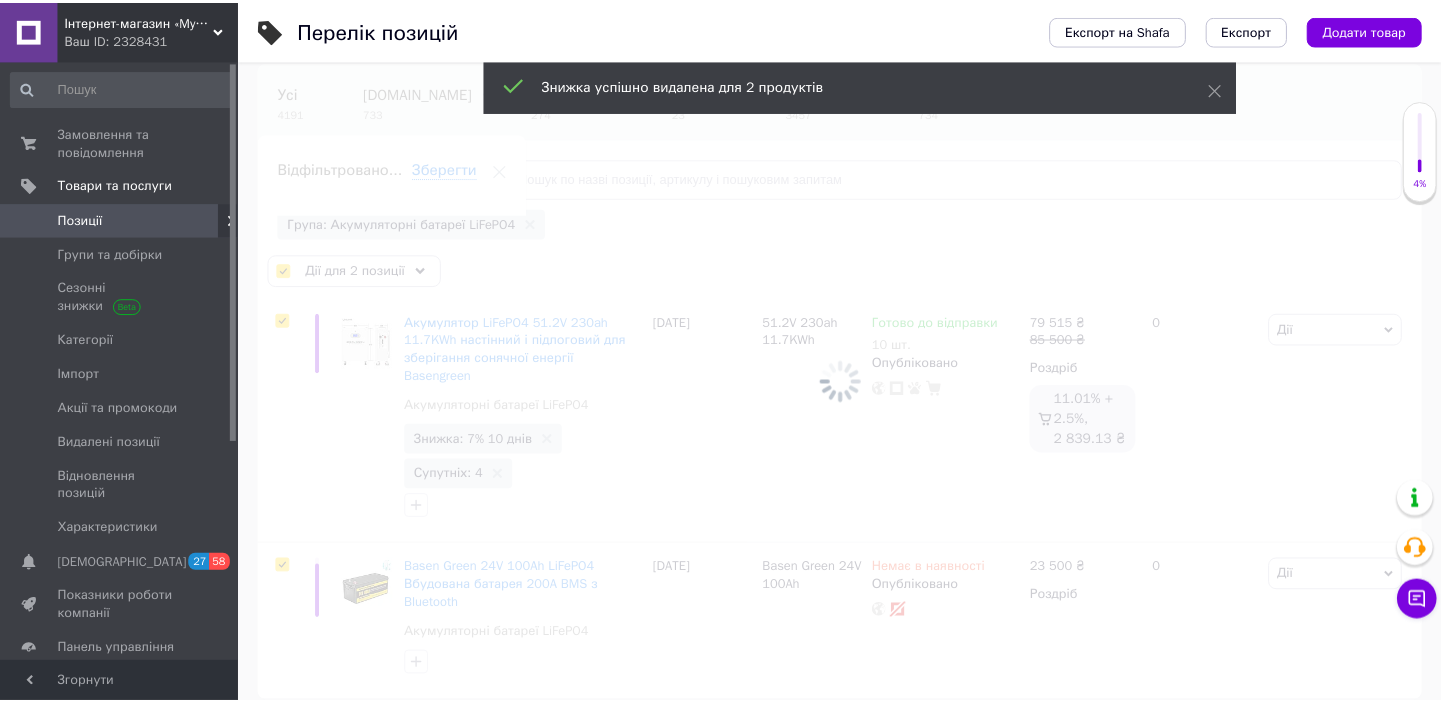 scroll, scrollTop: 0, scrollLeft: 5, axis: horizontal 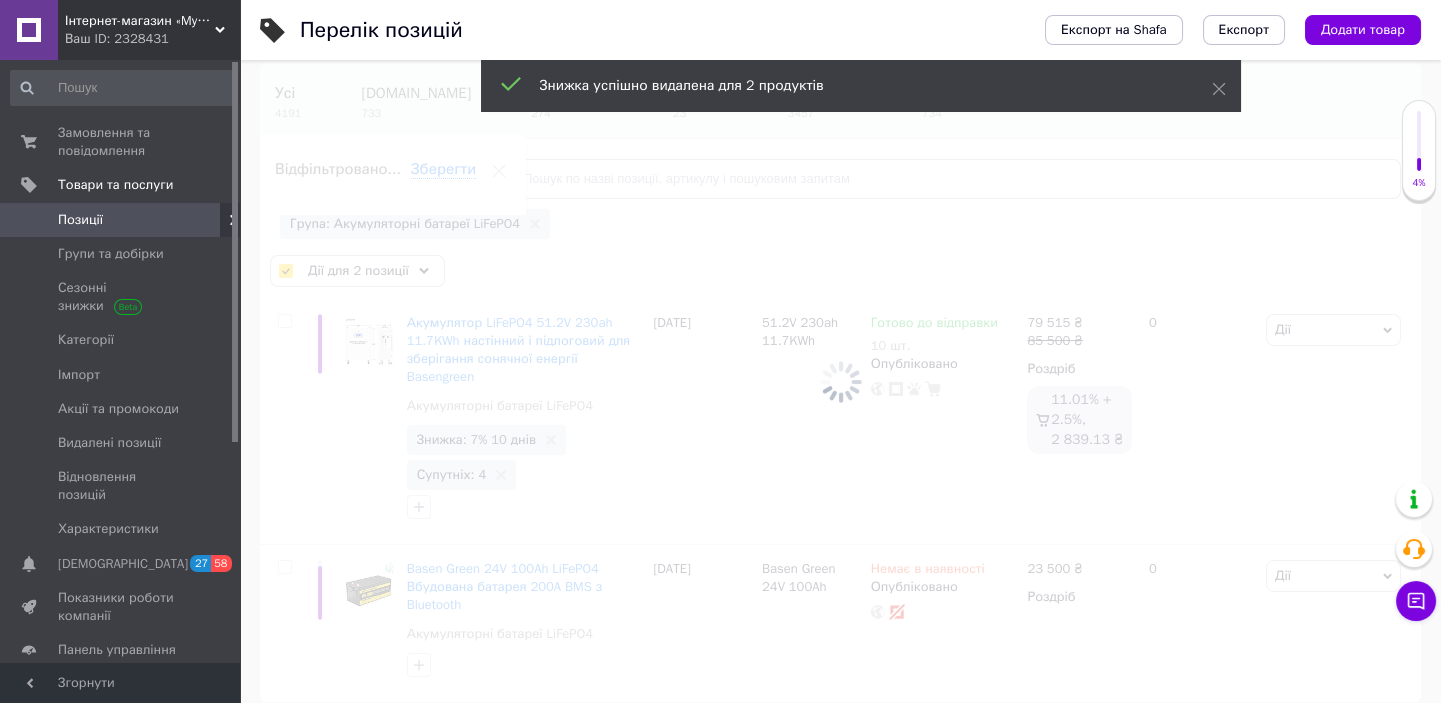 checkbox on "false" 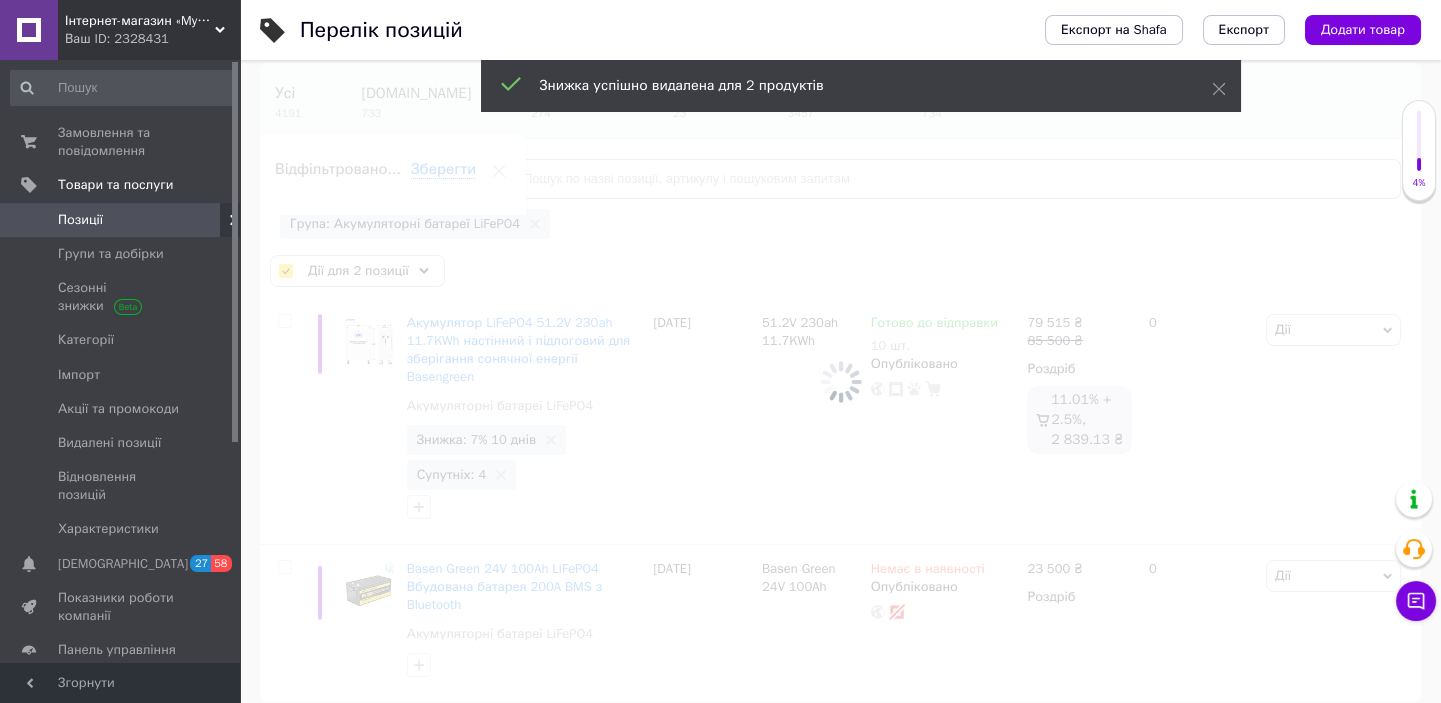 checkbox on "false" 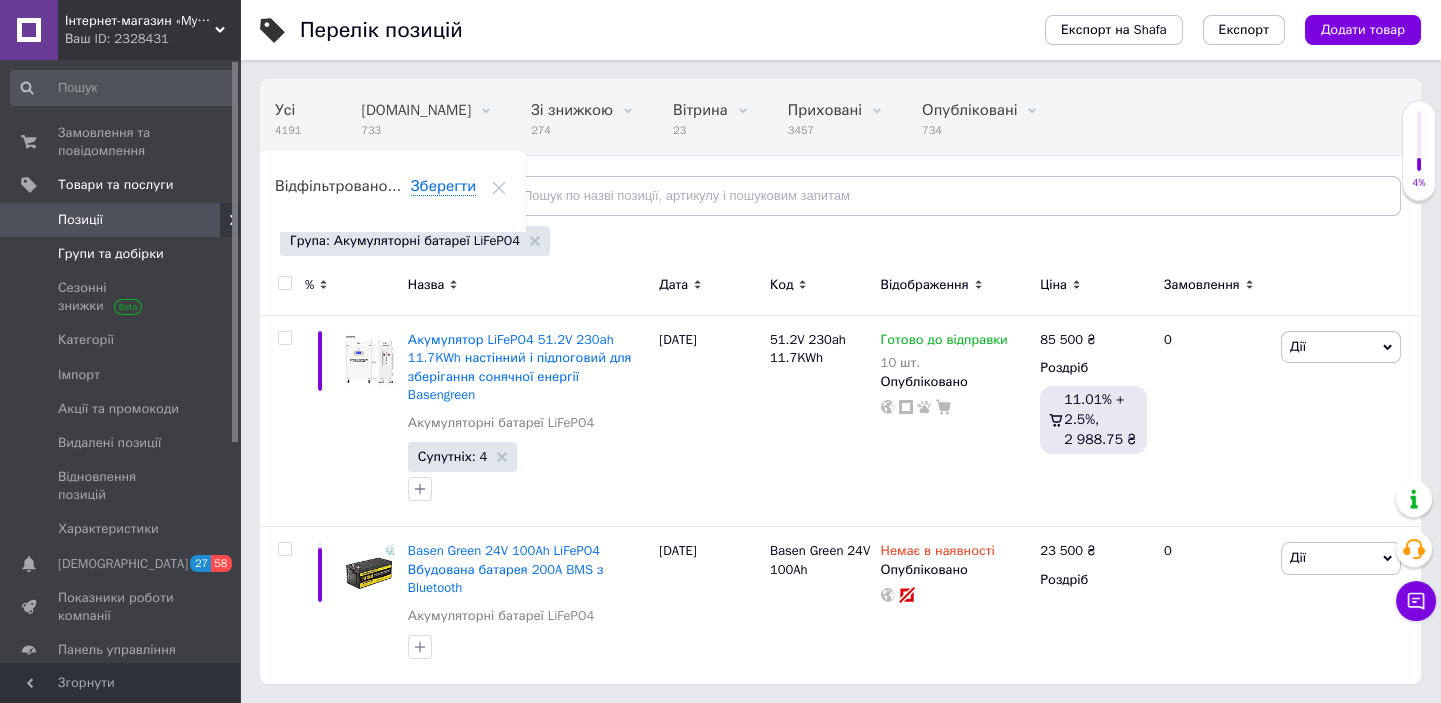 scroll, scrollTop: 104, scrollLeft: 0, axis: vertical 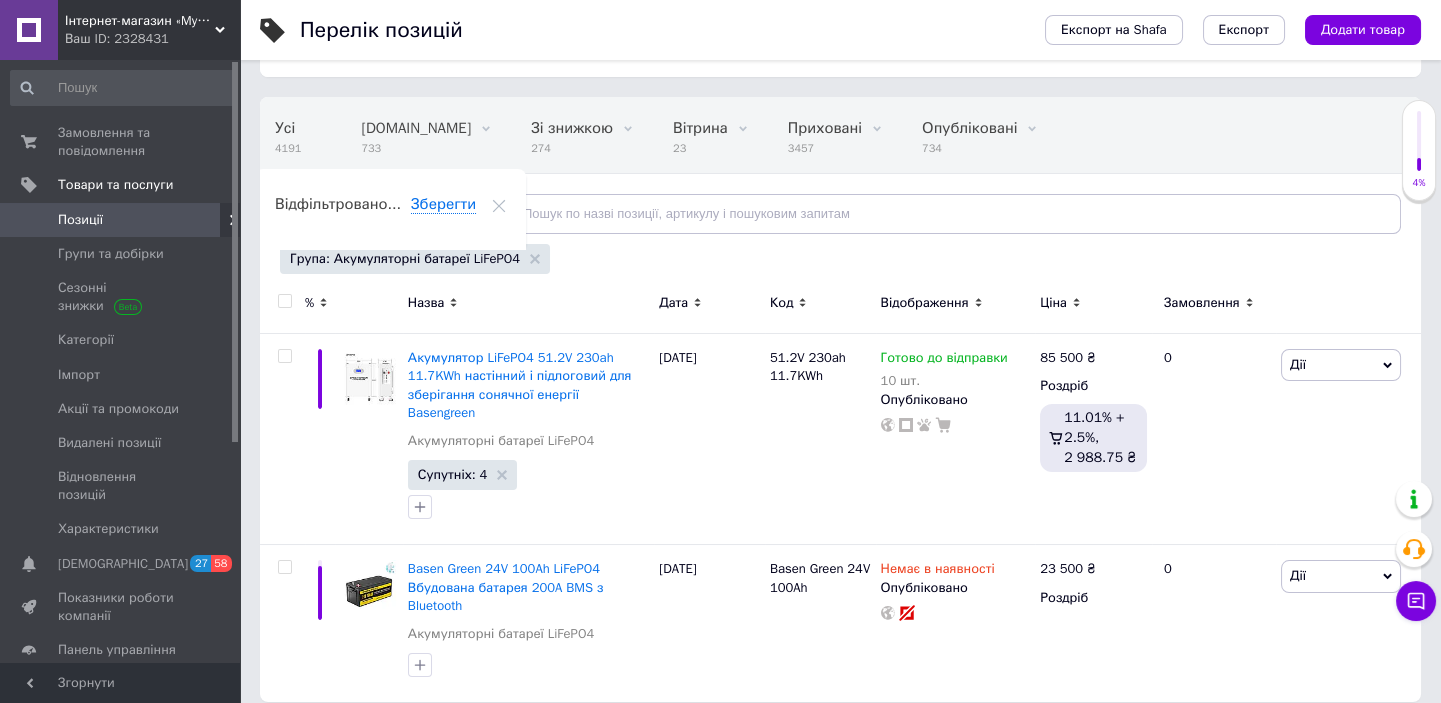 click on "Позиції" at bounding box center [121, 220] 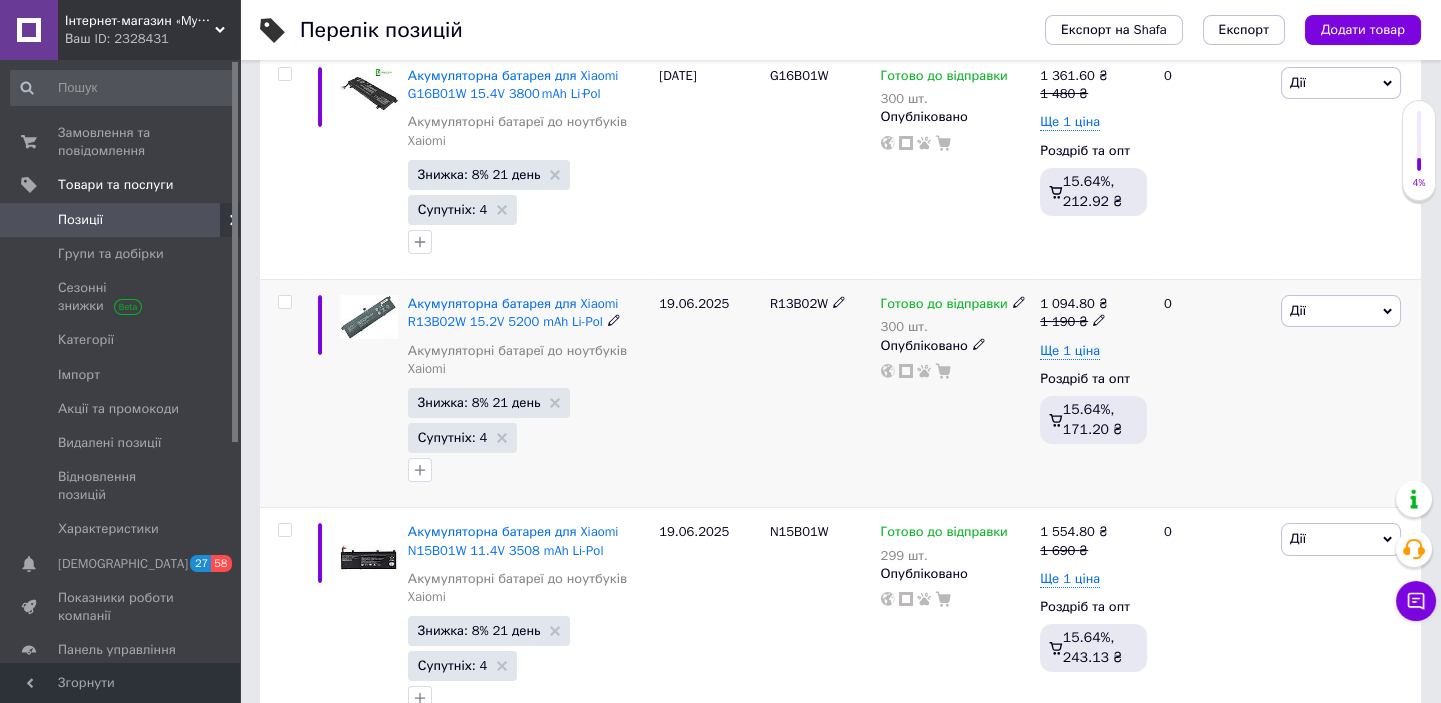 scroll, scrollTop: 363, scrollLeft: 0, axis: vertical 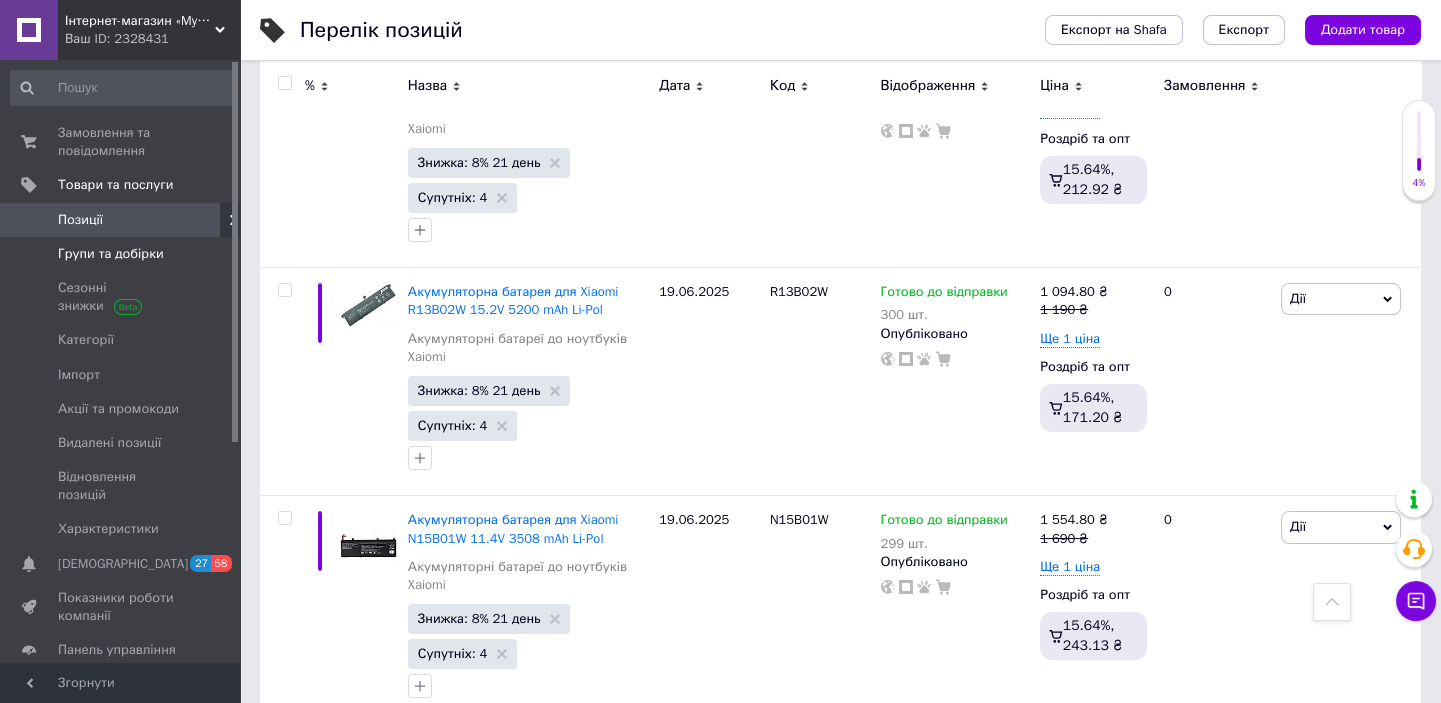 click on "Групи та добірки" at bounding box center [111, 254] 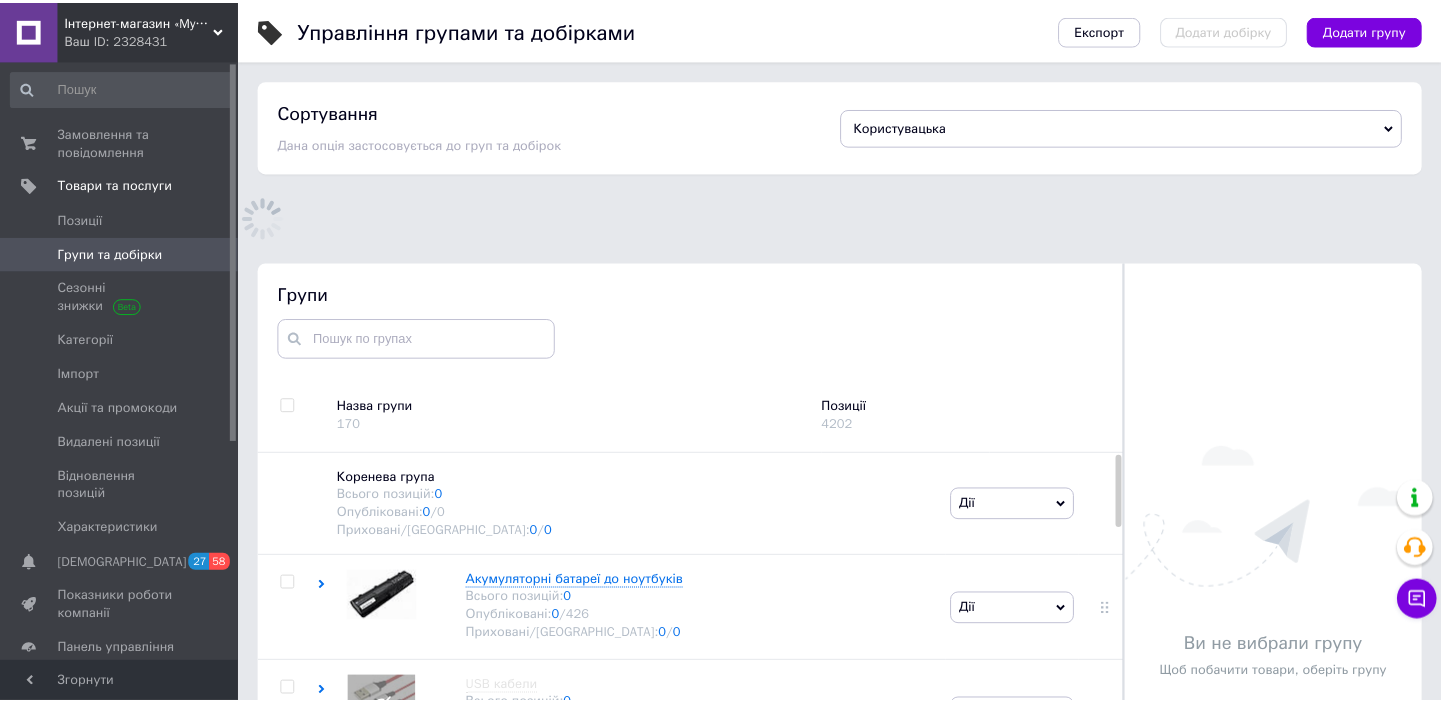 scroll, scrollTop: 164, scrollLeft: 0, axis: vertical 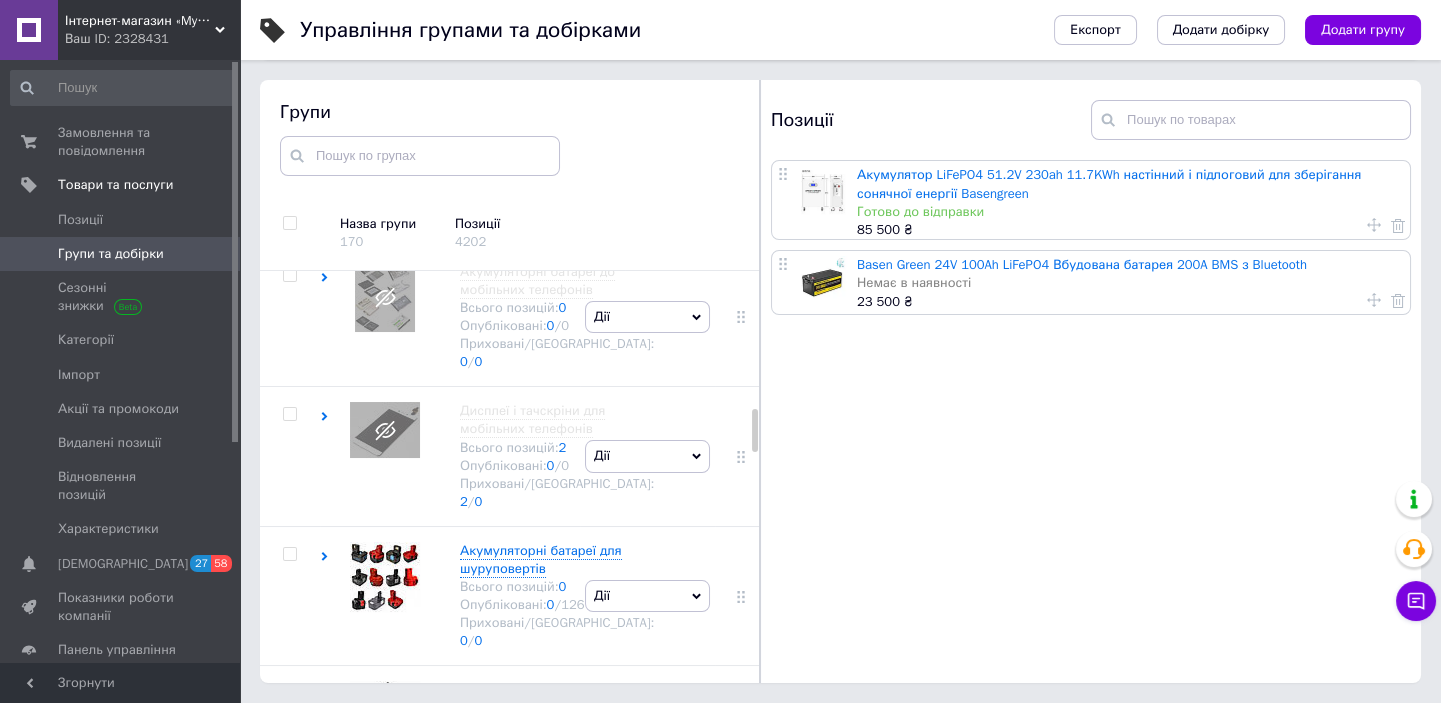click on "5" at bounding box center [563, 28] 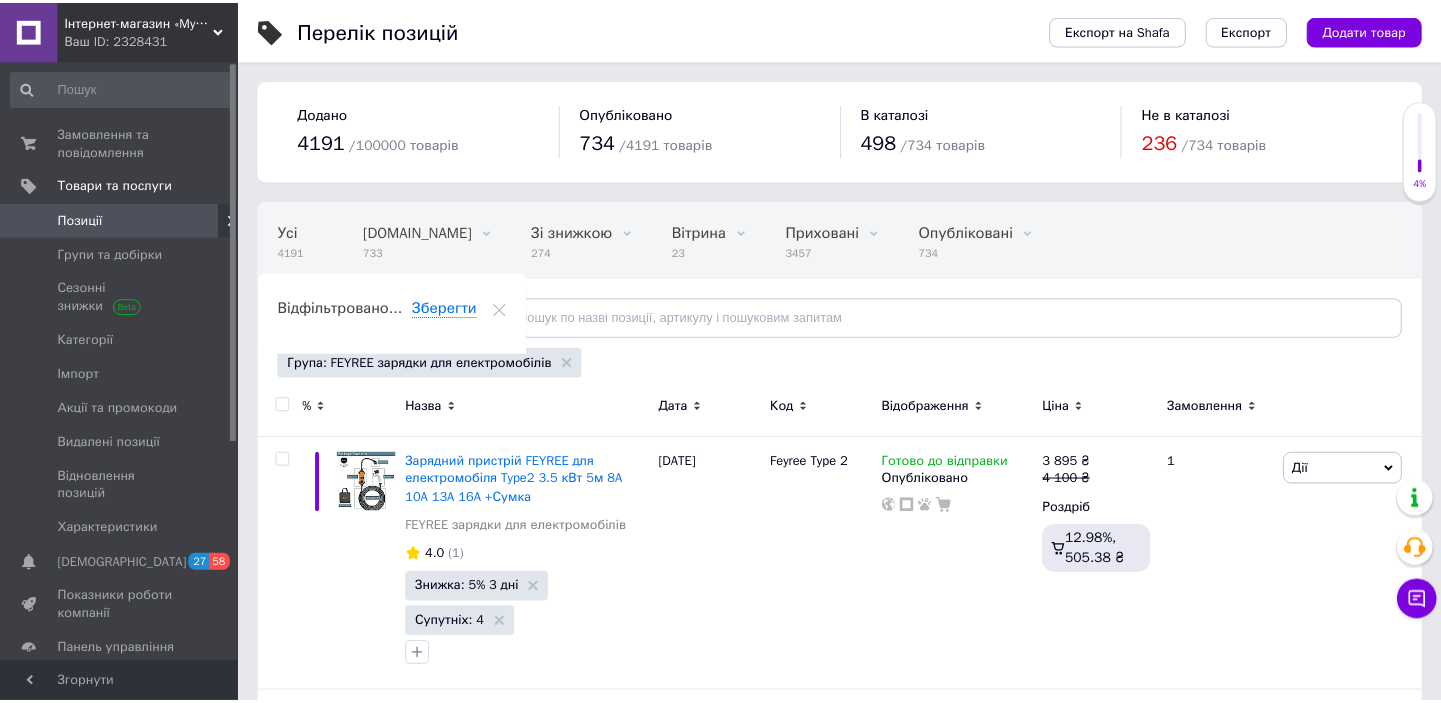 scroll, scrollTop: 0, scrollLeft: 5, axis: horizontal 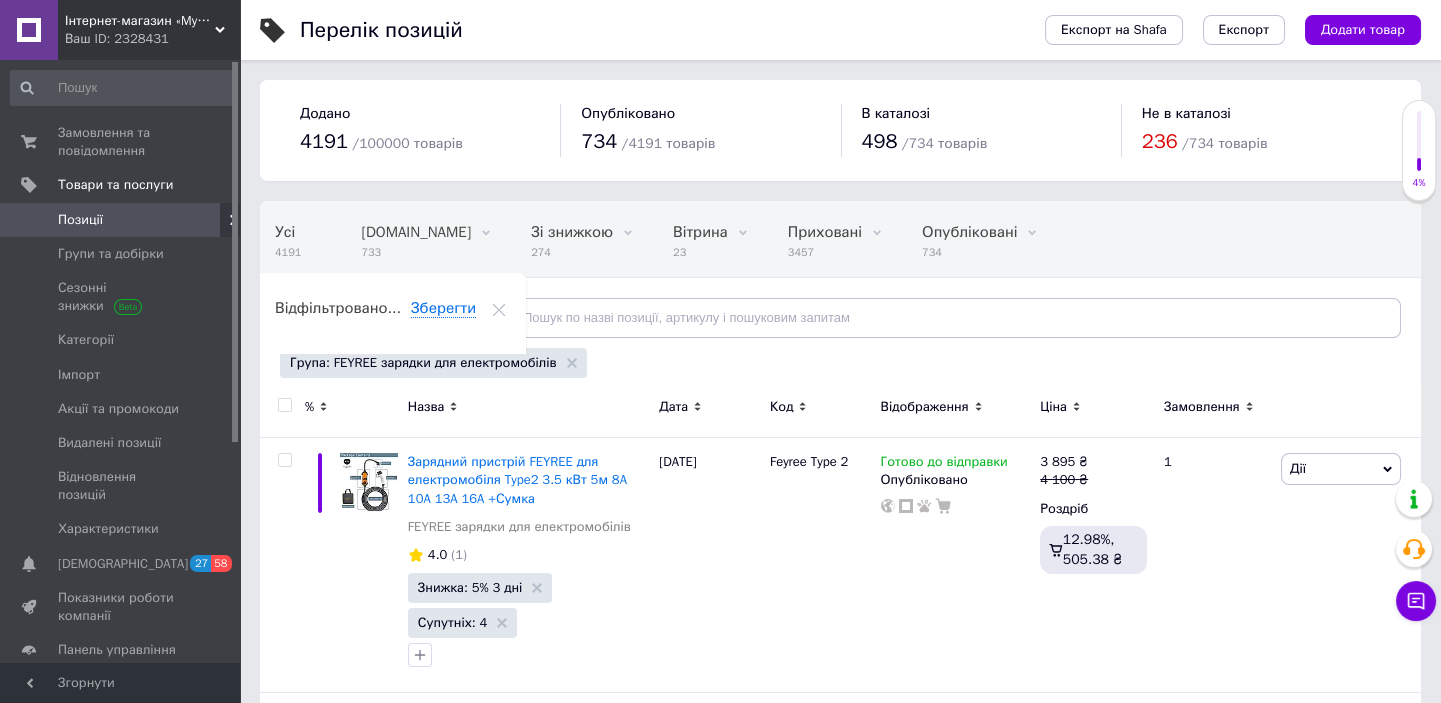 click at bounding box center [284, 405] 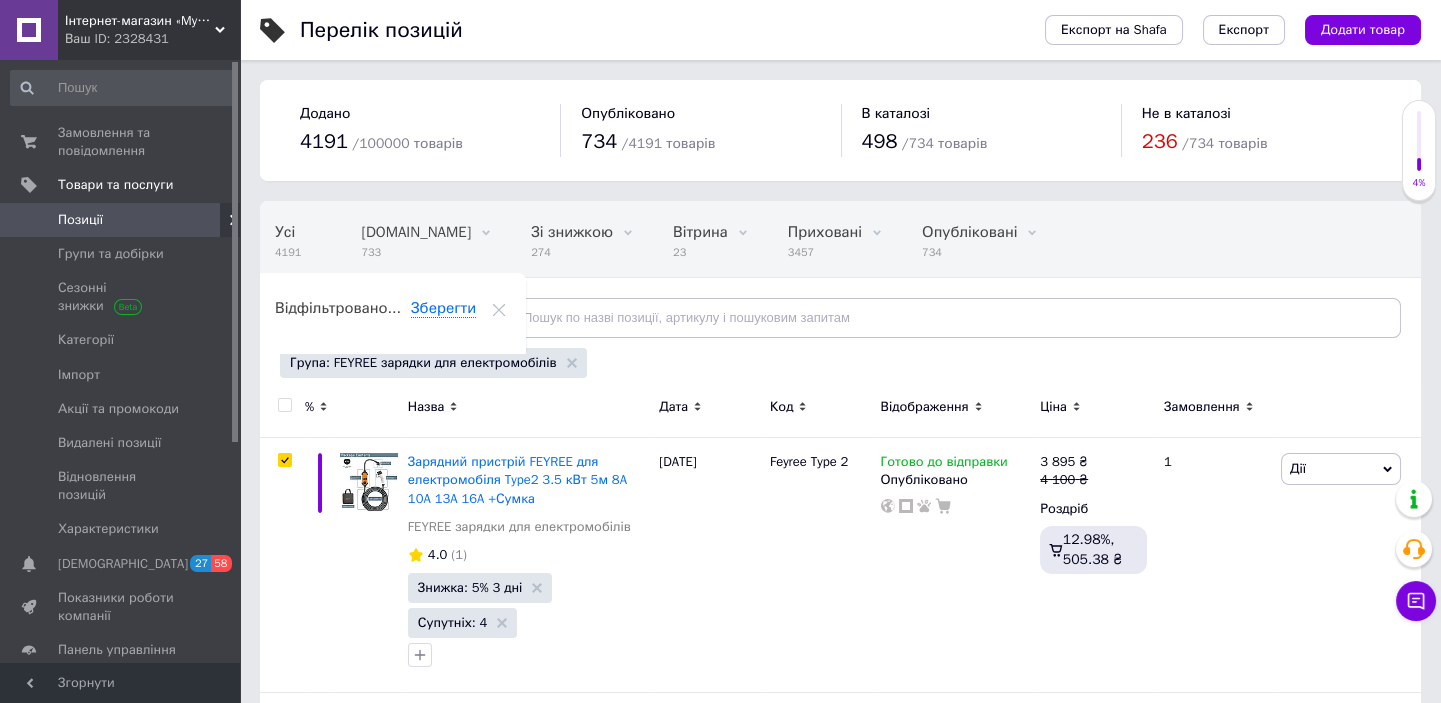 checkbox on "true" 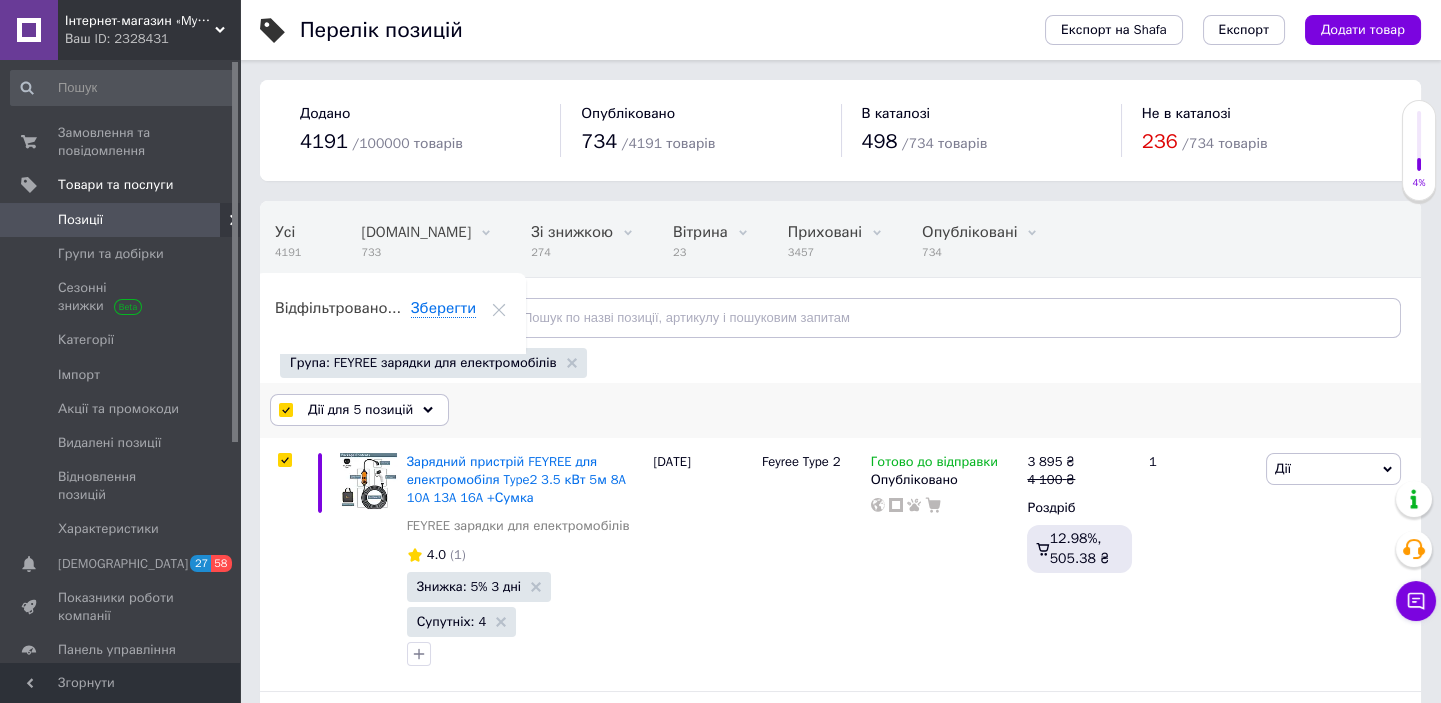 click on "Дії для 5 позицій" at bounding box center [360, 410] 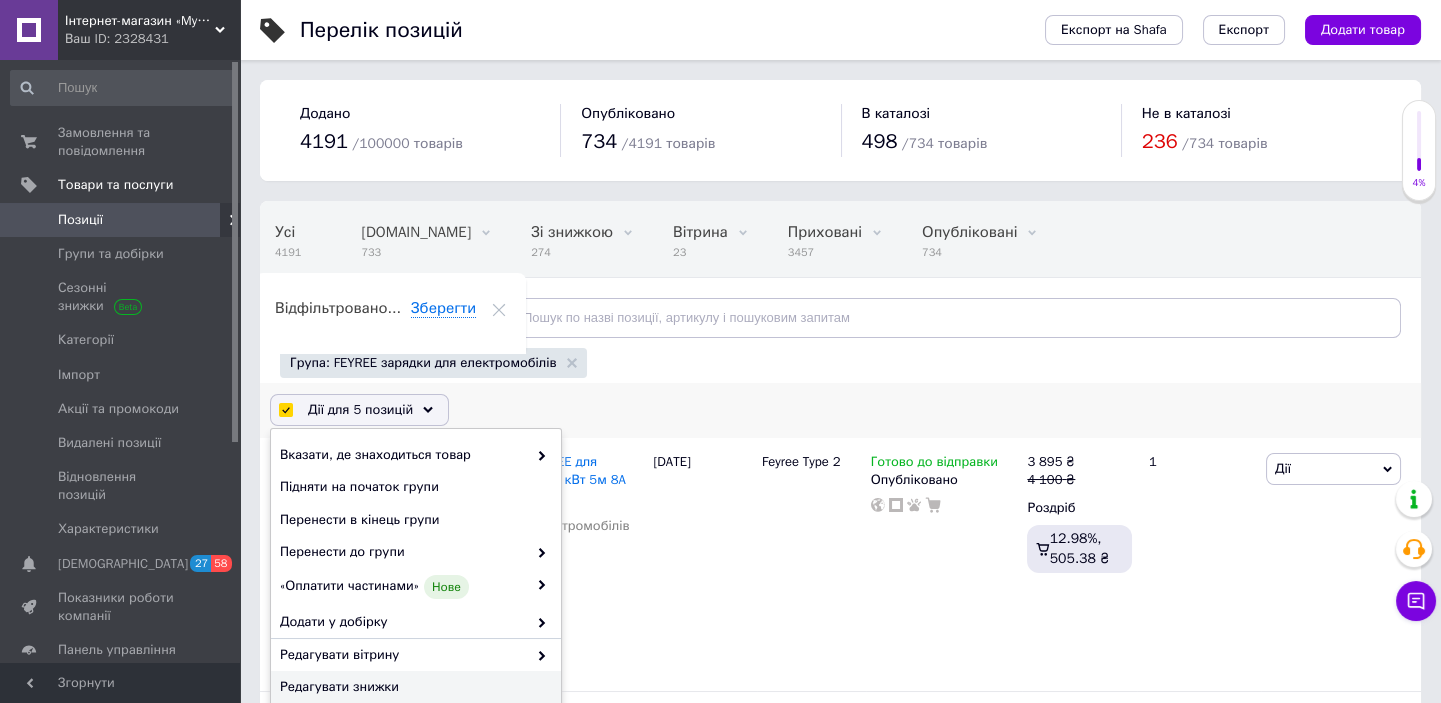 click on "Редагувати знижки" at bounding box center [413, 687] 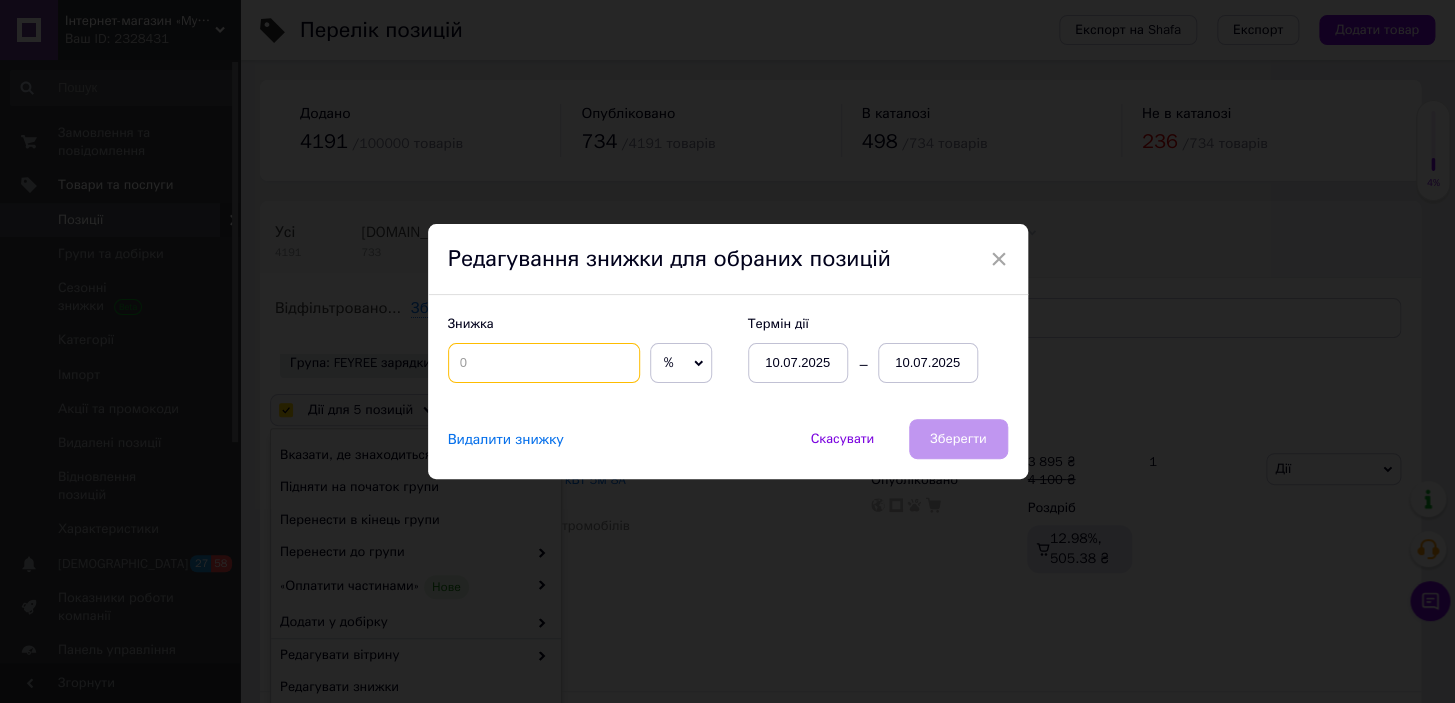 click at bounding box center (544, 363) 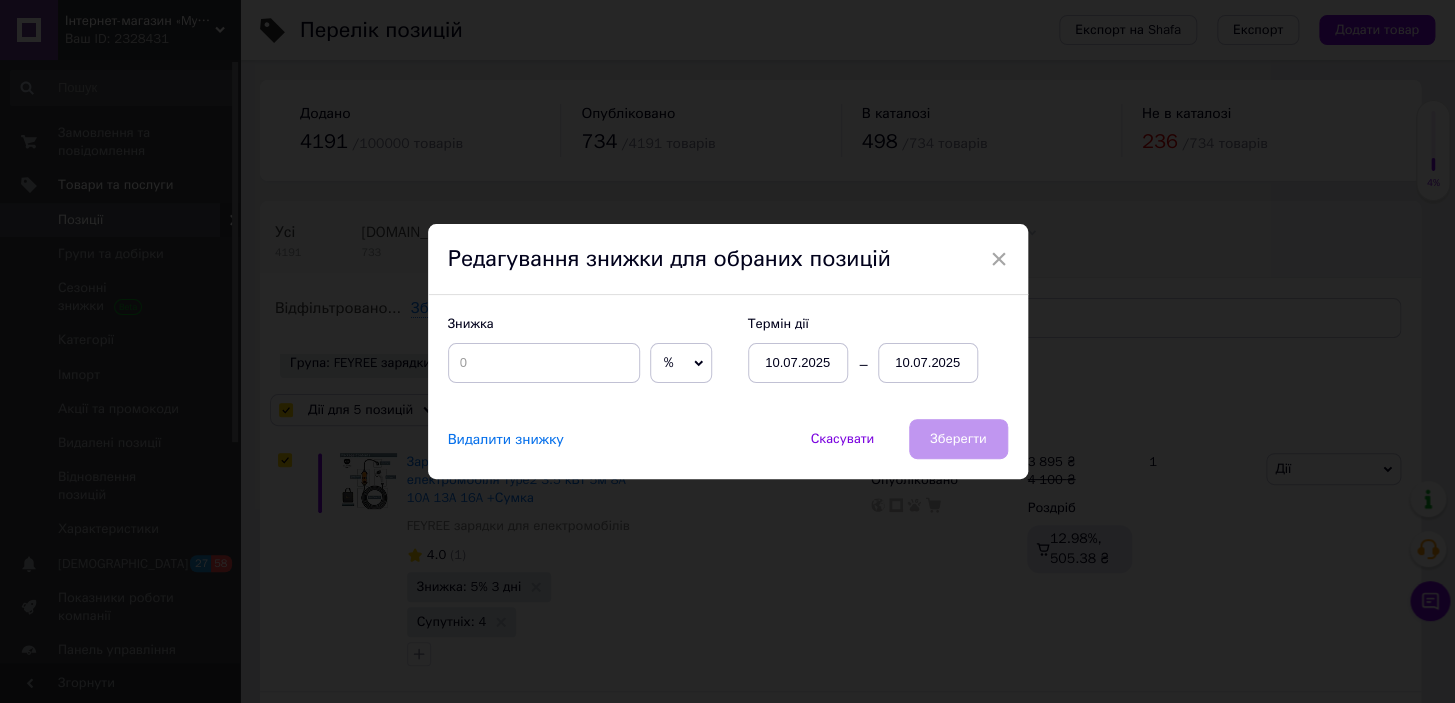 click on "Видалити знижку" at bounding box center [506, 440] 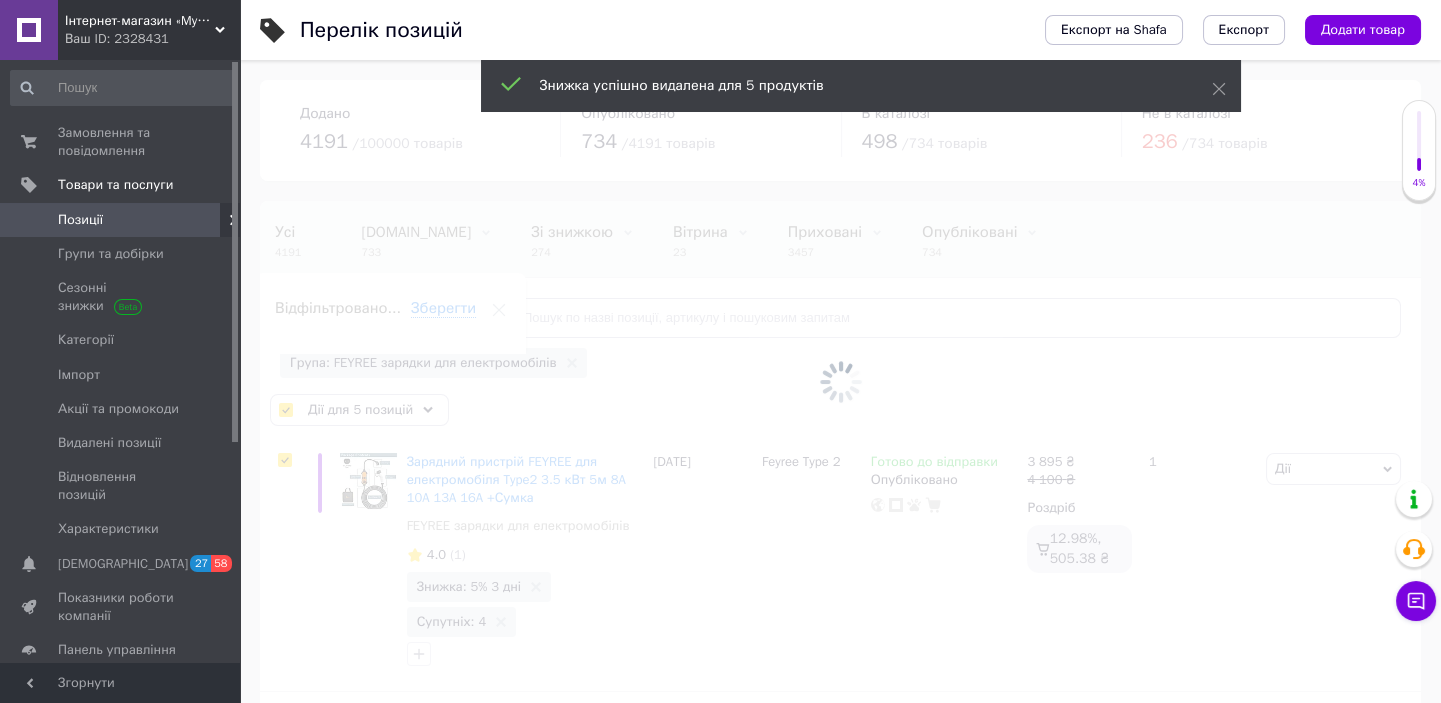 scroll, scrollTop: 0, scrollLeft: 5, axis: horizontal 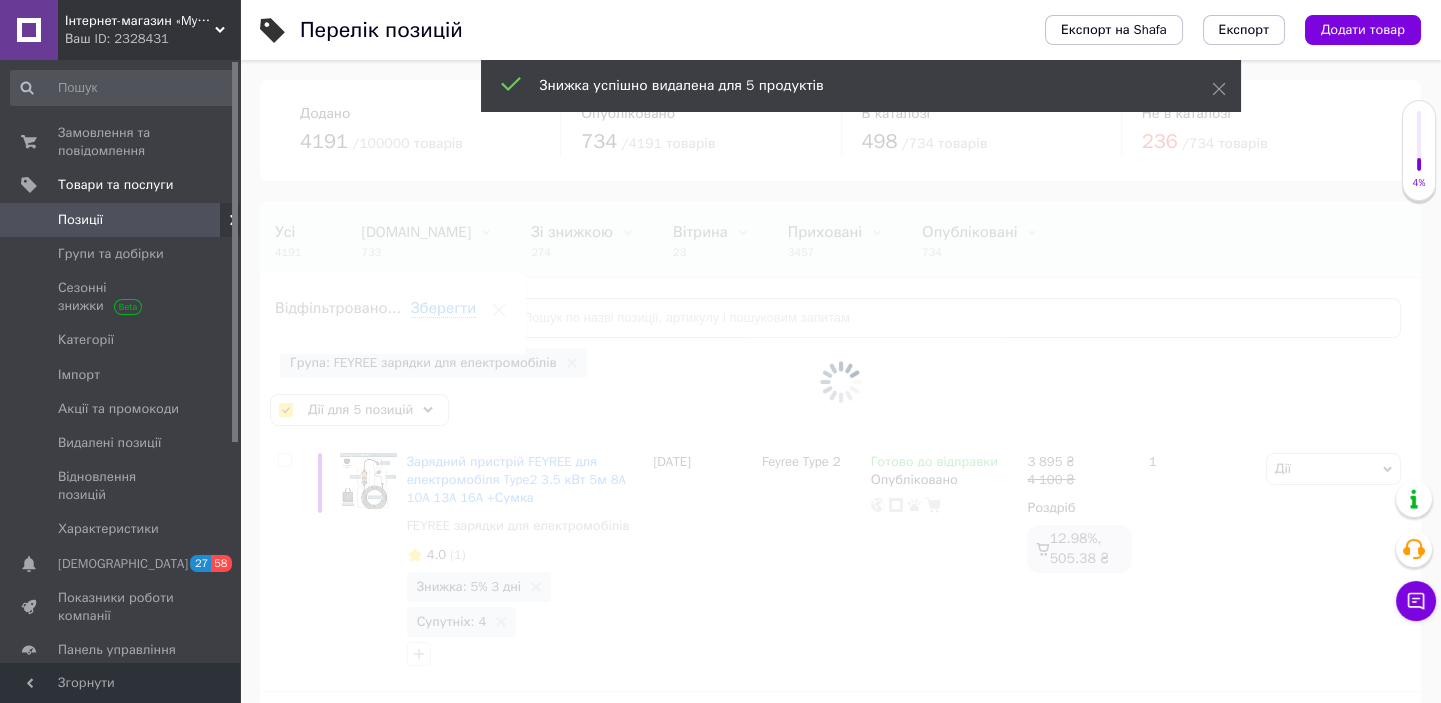 checkbox on "false" 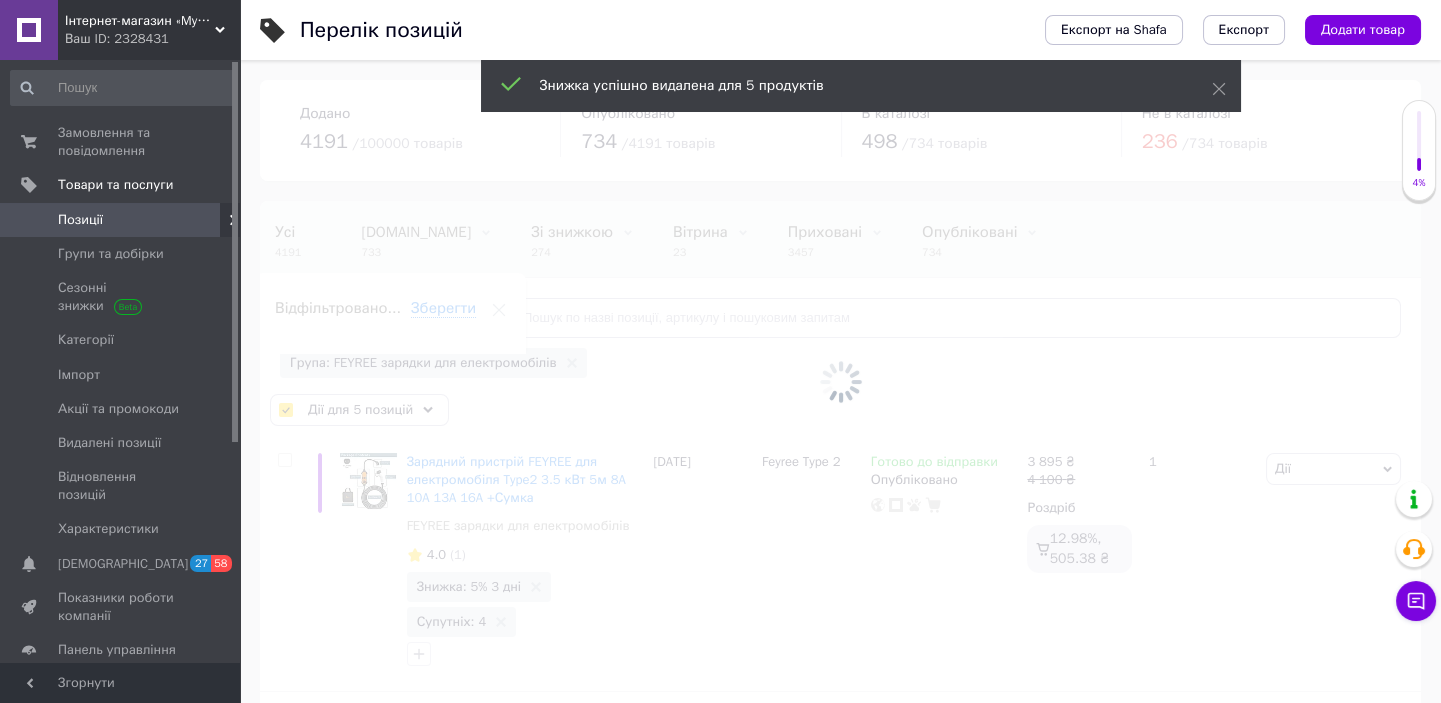 checkbox on "false" 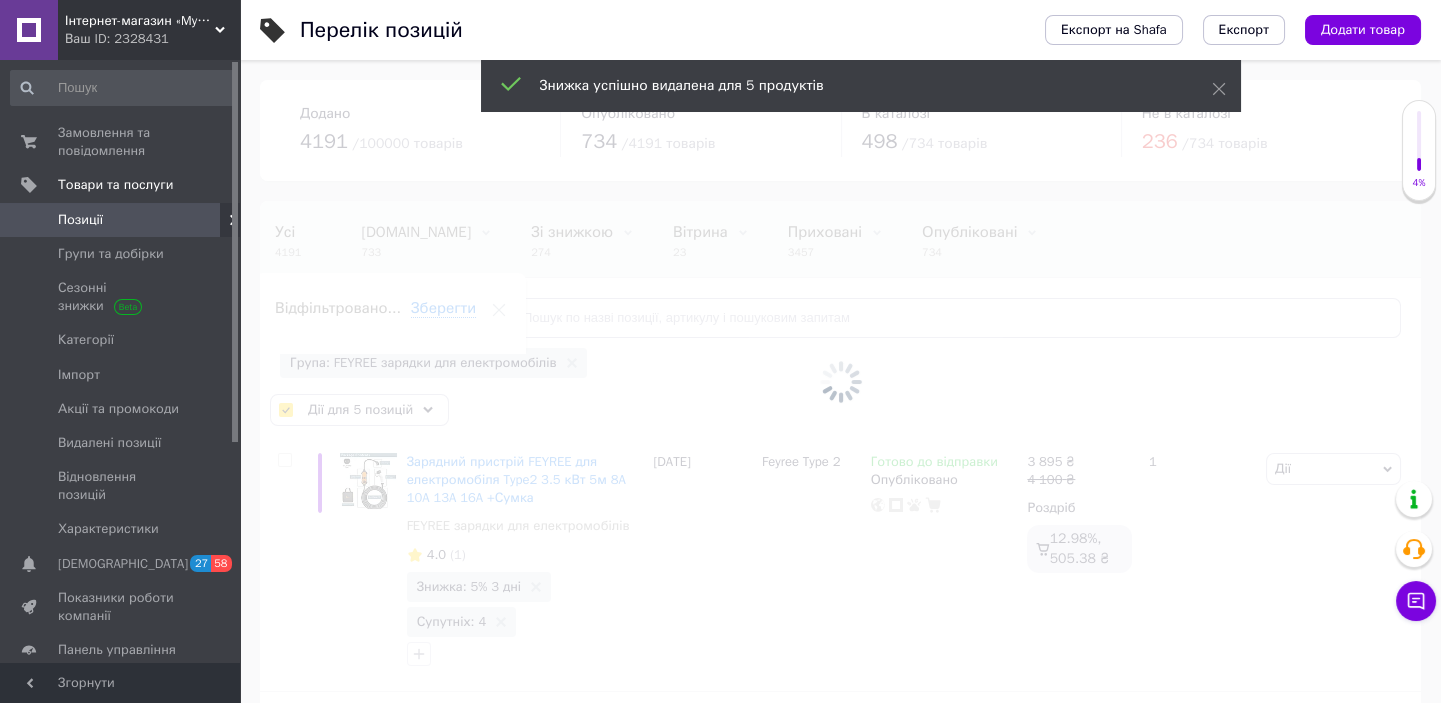 checkbox on "false" 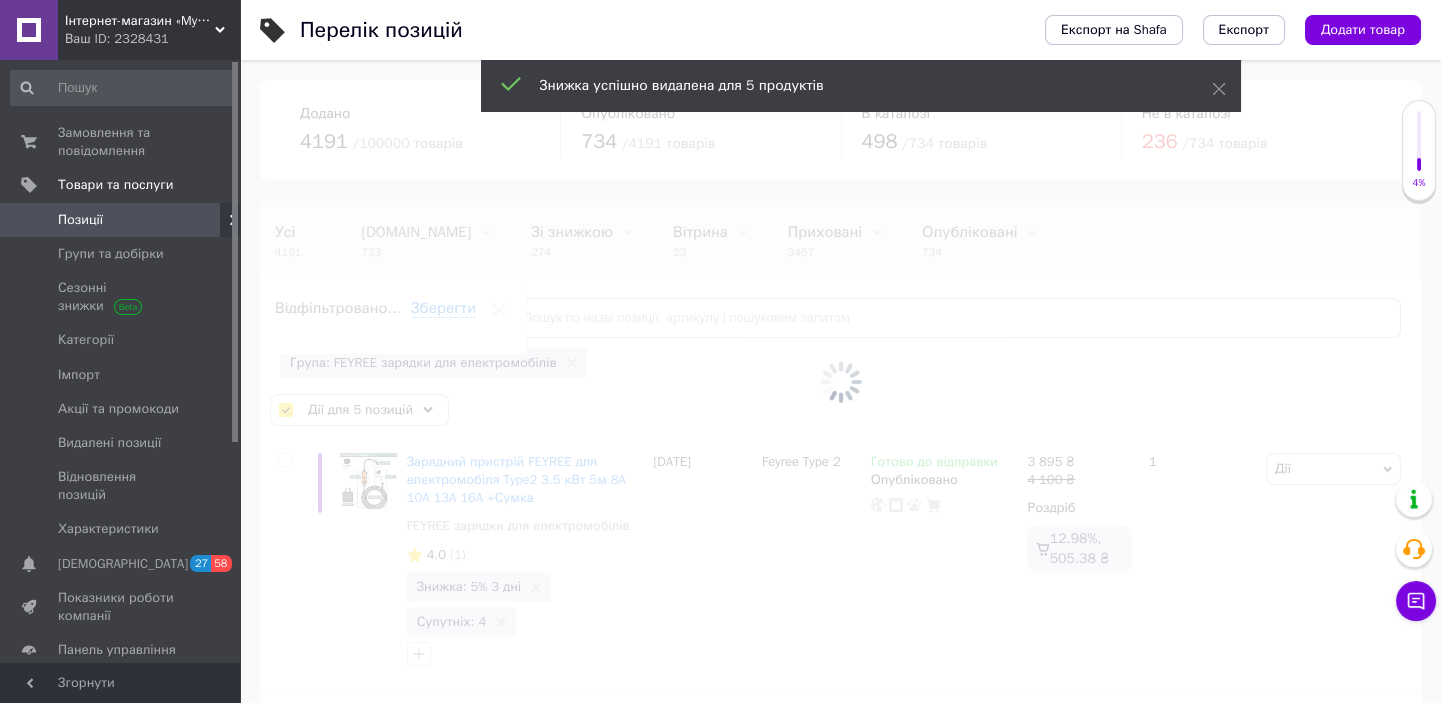 checkbox on "false" 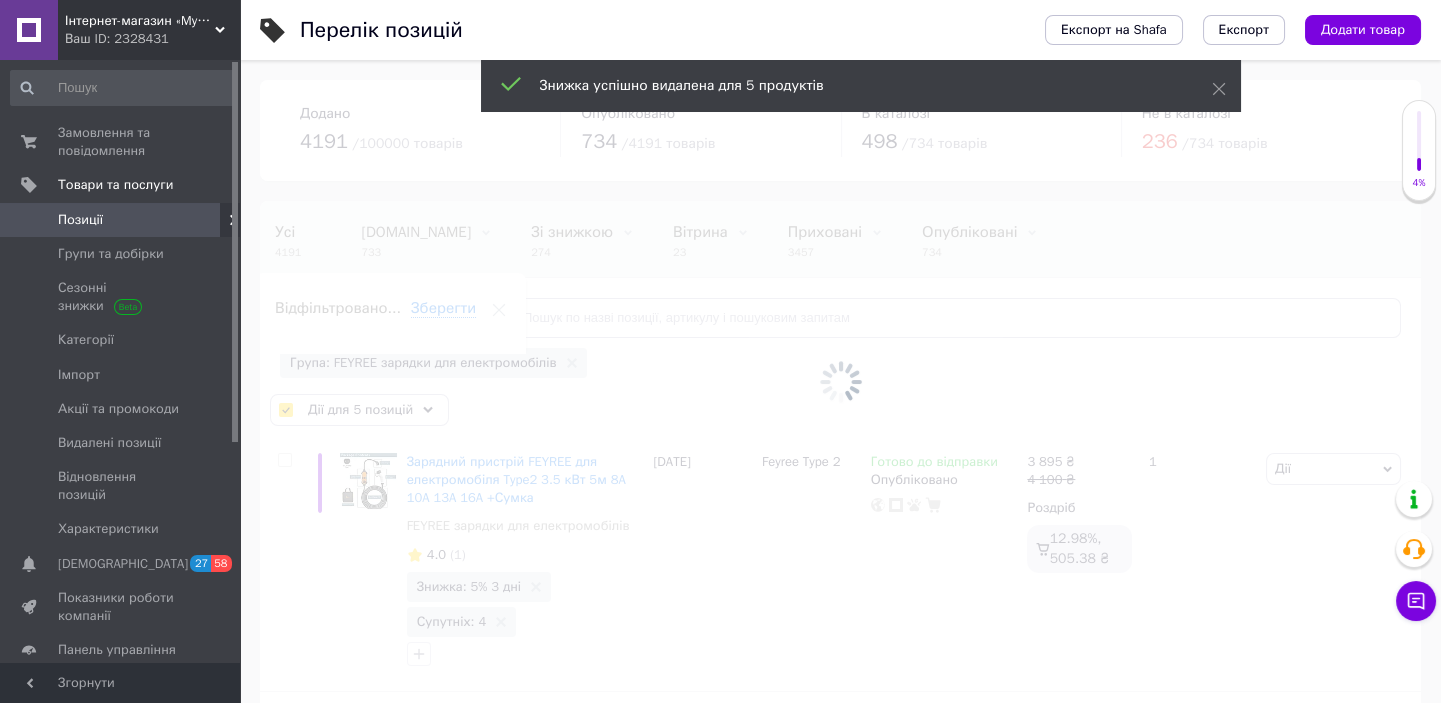 checkbox on "false" 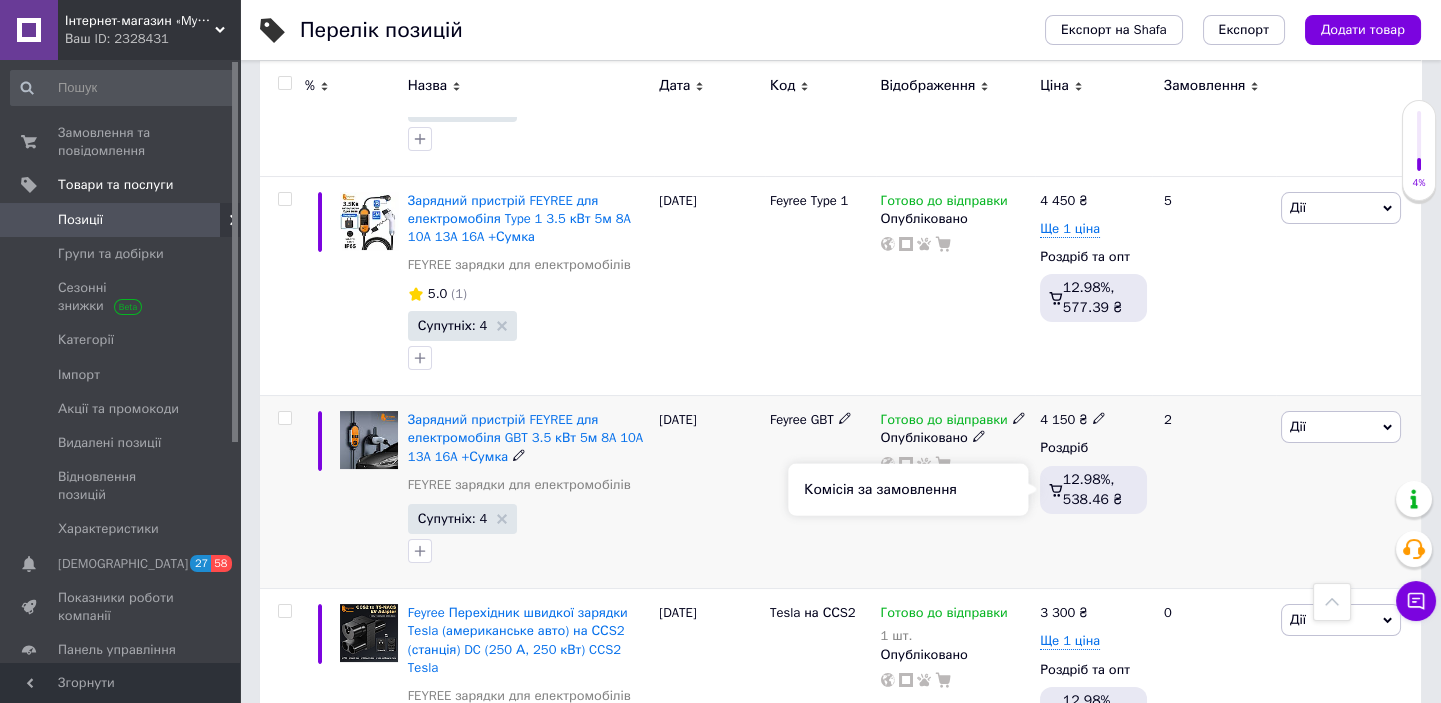 scroll, scrollTop: 367, scrollLeft: 0, axis: vertical 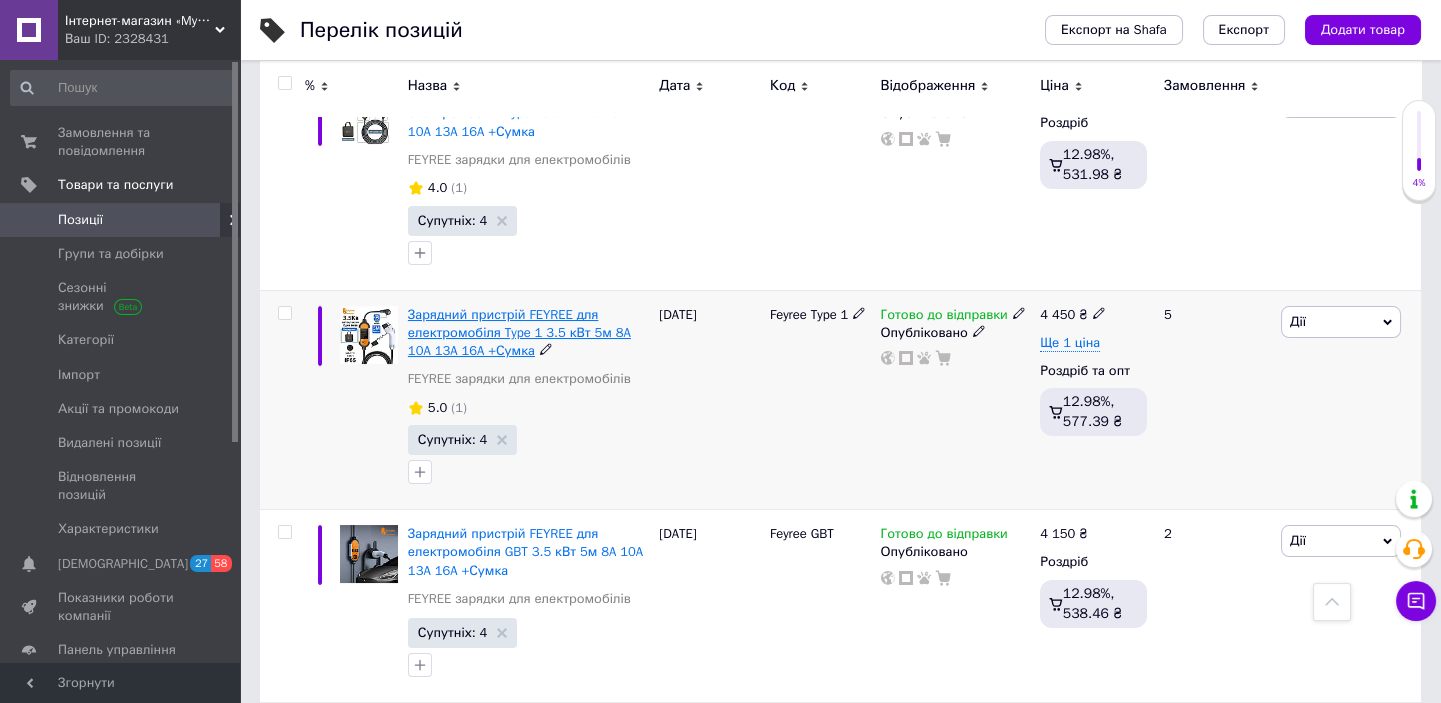 click on "Зарядний пристрій FEYREE для електромобіля Type 1 3.5 кВт 5м 8A 10A 13A 16A  +Сумка" at bounding box center (519, 332) 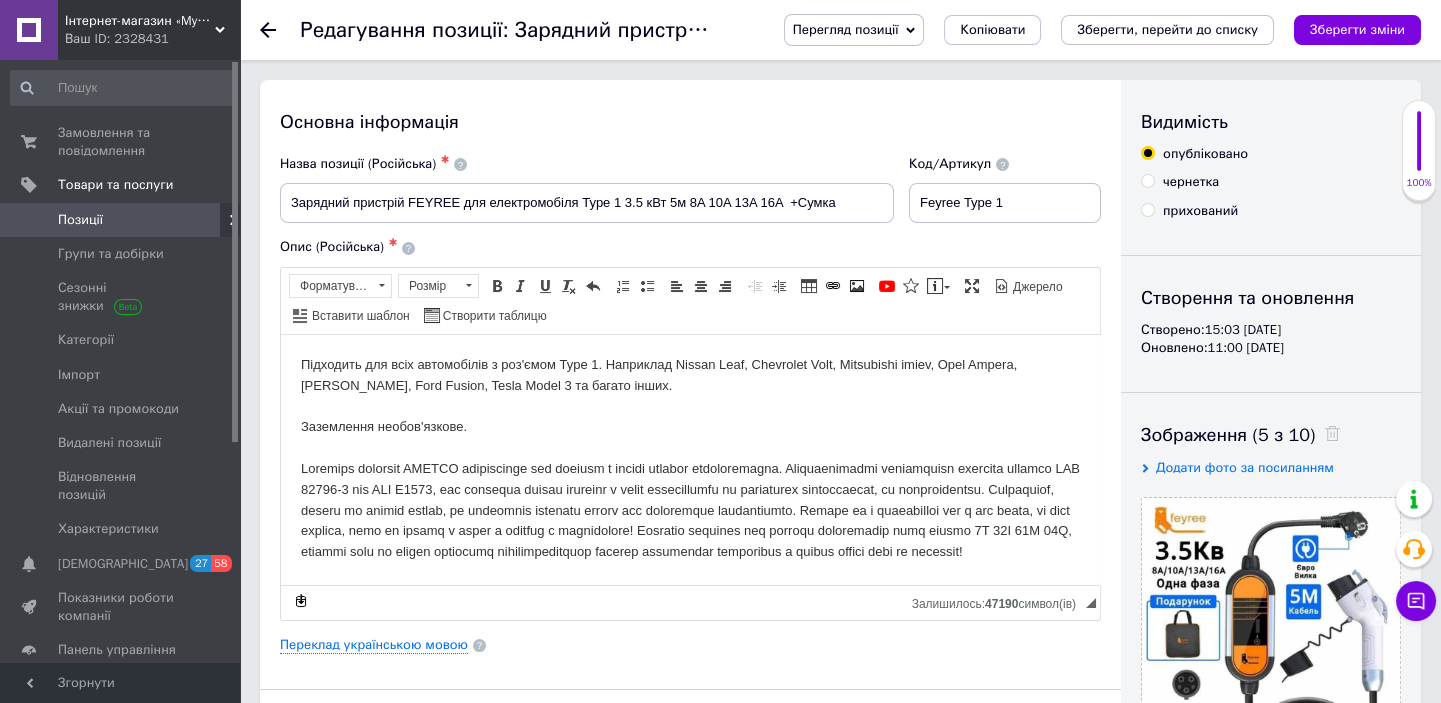 scroll, scrollTop: 0, scrollLeft: 0, axis: both 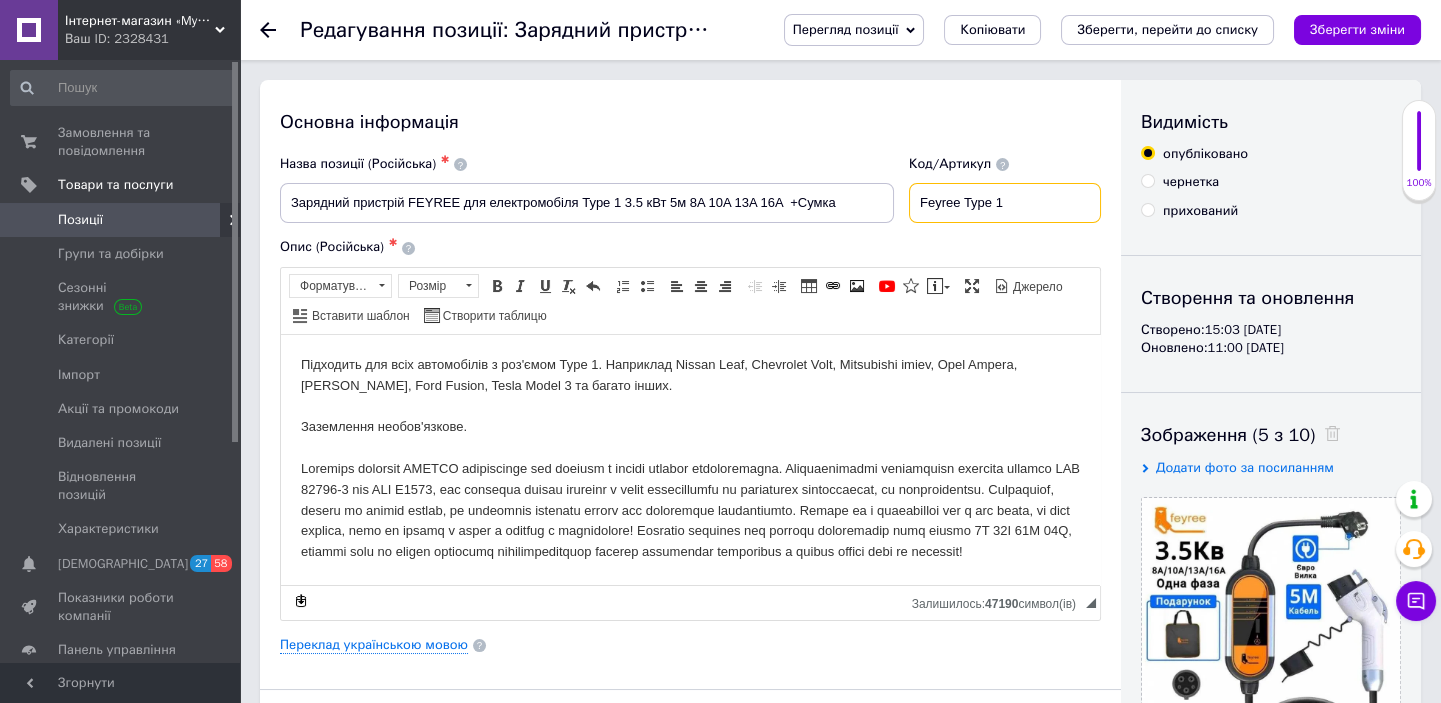 drag, startPoint x: 1020, startPoint y: 204, endPoint x: 919, endPoint y: 193, distance: 101.597244 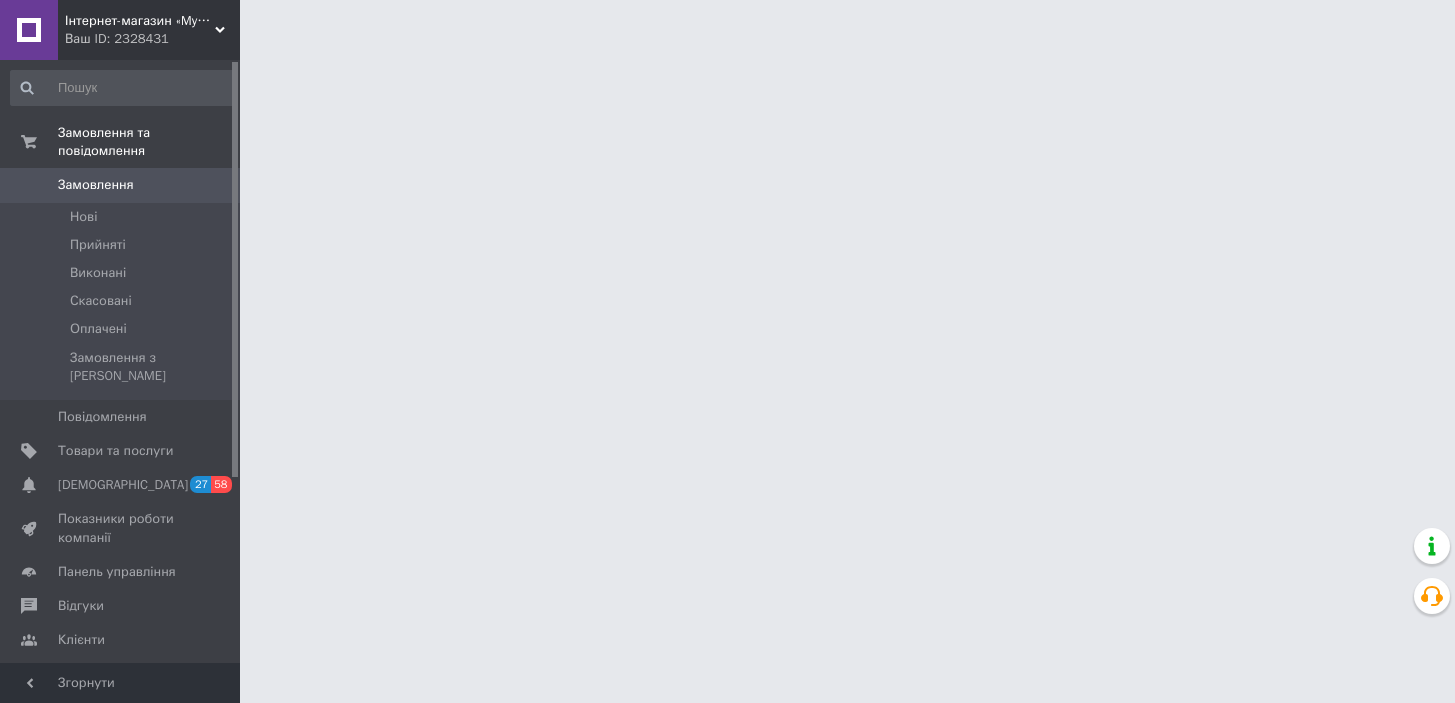 scroll, scrollTop: 0, scrollLeft: 0, axis: both 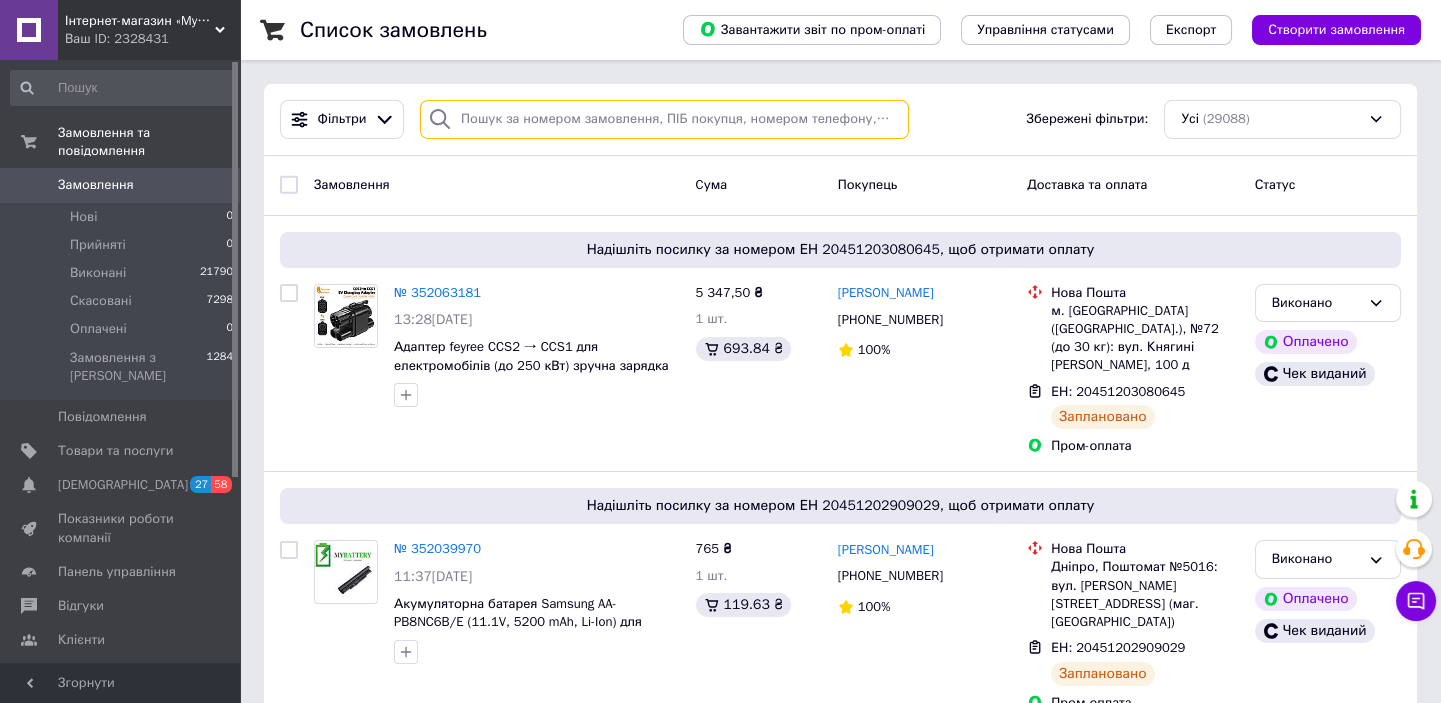 click at bounding box center (664, 119) 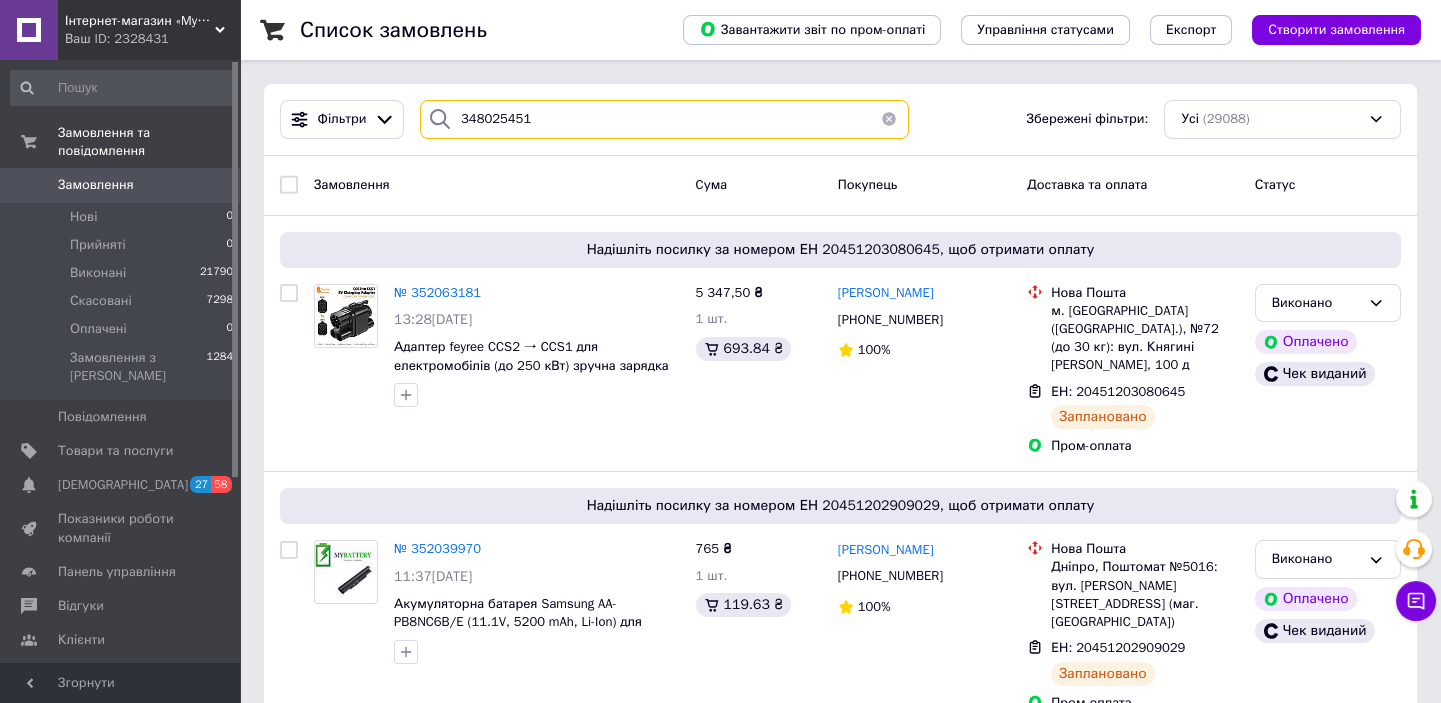 type on "348025451" 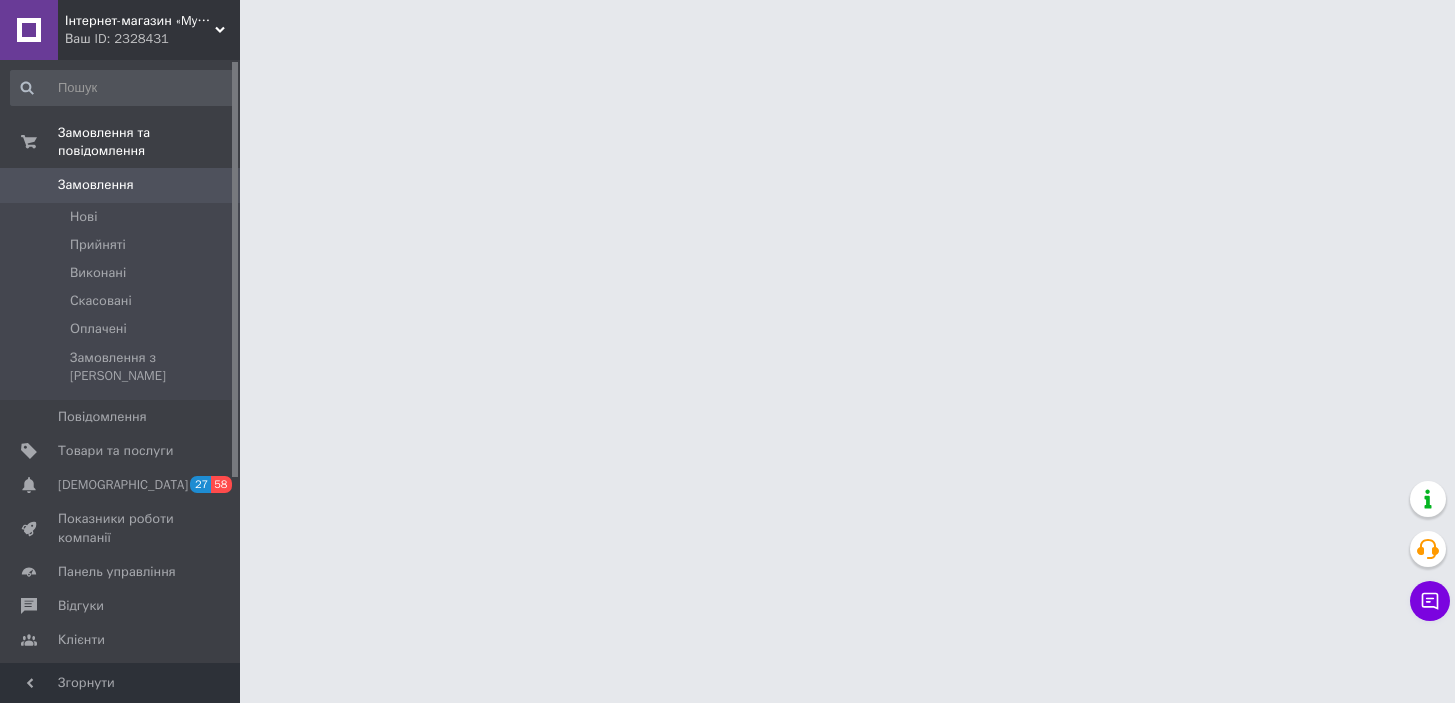 scroll, scrollTop: 0, scrollLeft: 0, axis: both 